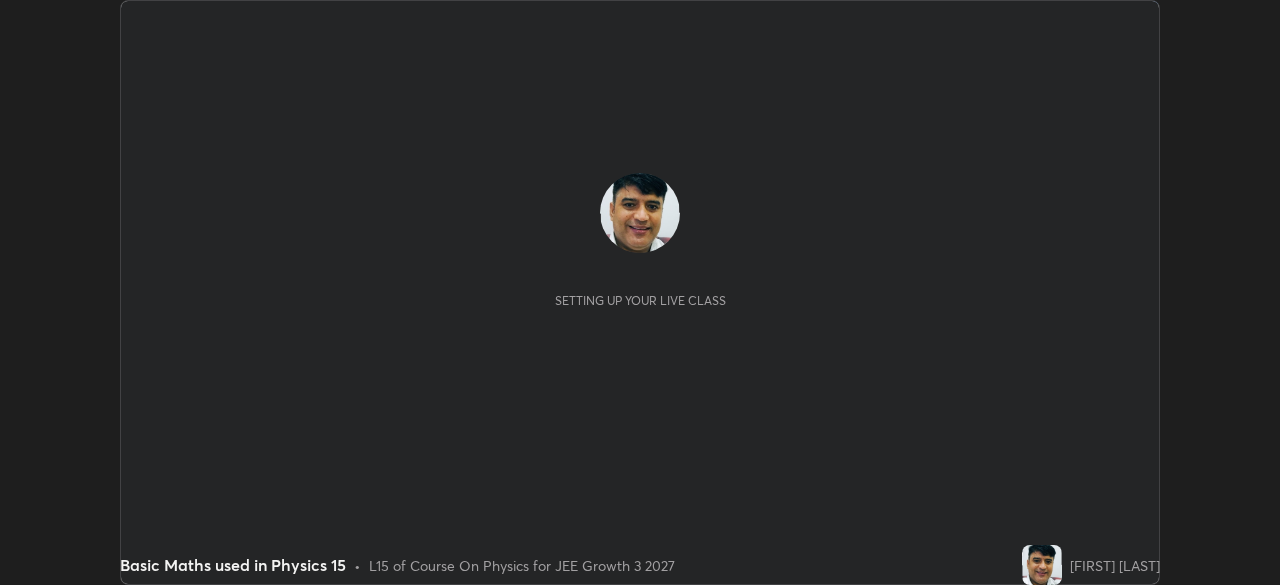 scroll, scrollTop: 0, scrollLeft: 0, axis: both 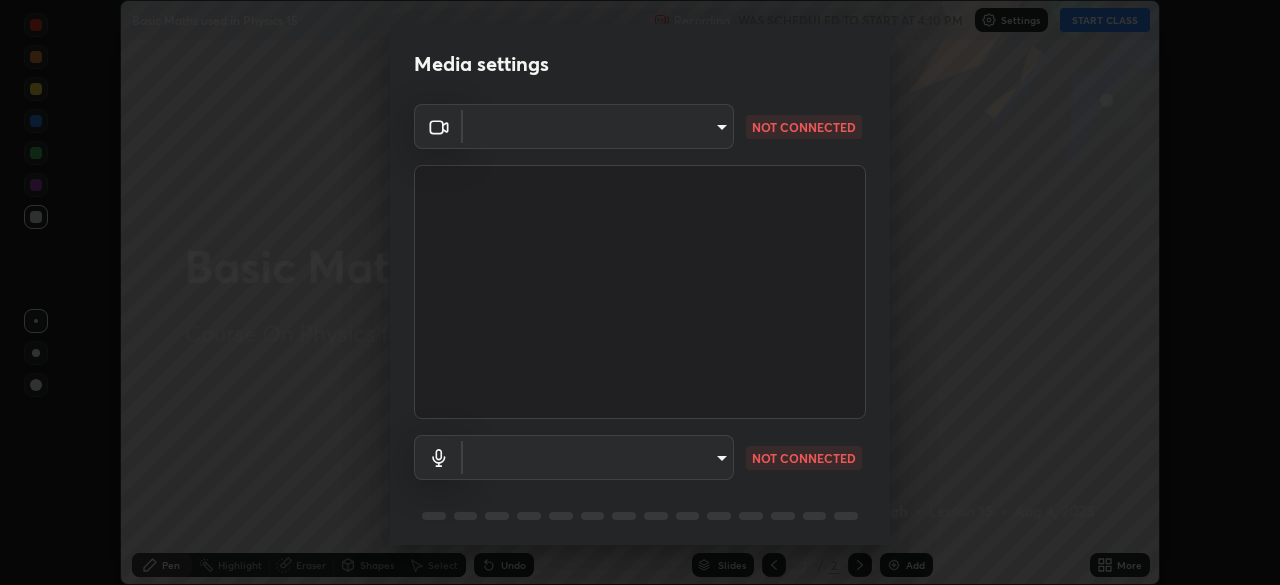 type on "b01729d45edbc9c0263969ae5aeda06708fa428b9a77102190d554404ede5bbd" 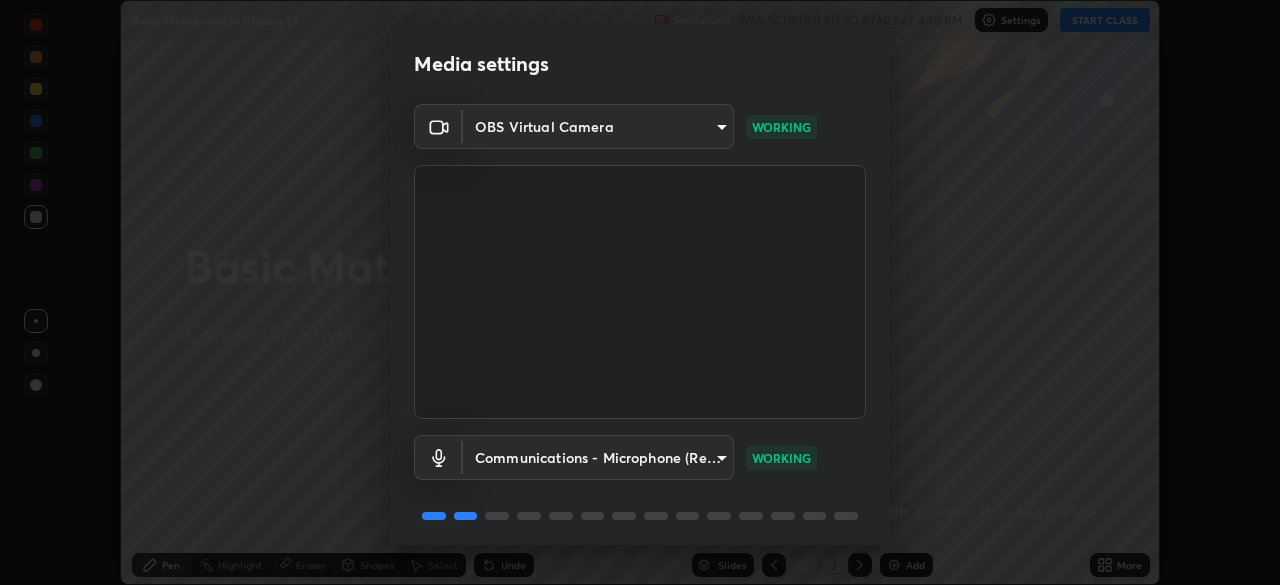 click on "WORKING" at bounding box center (781, 458) 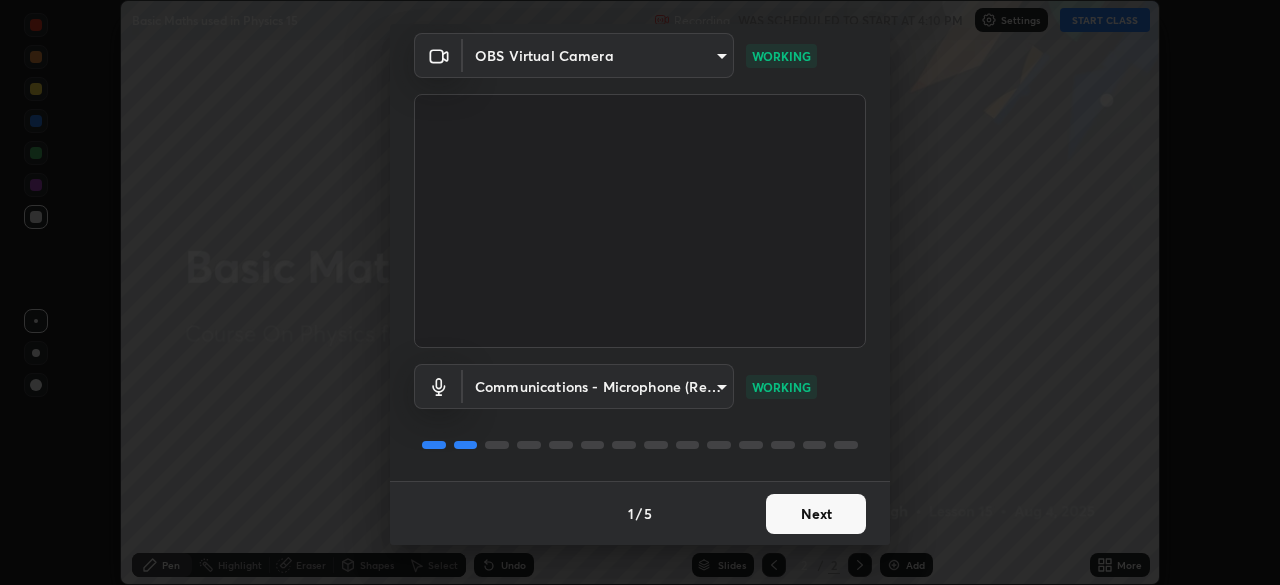 click on "Next" at bounding box center [816, 514] 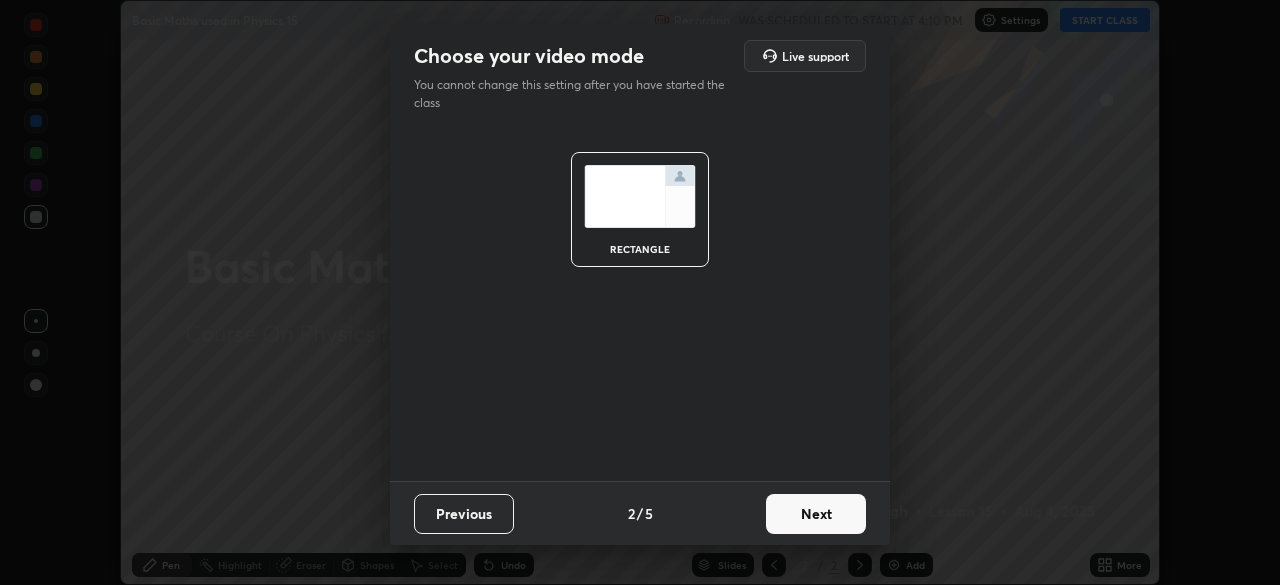 scroll, scrollTop: 0, scrollLeft: 0, axis: both 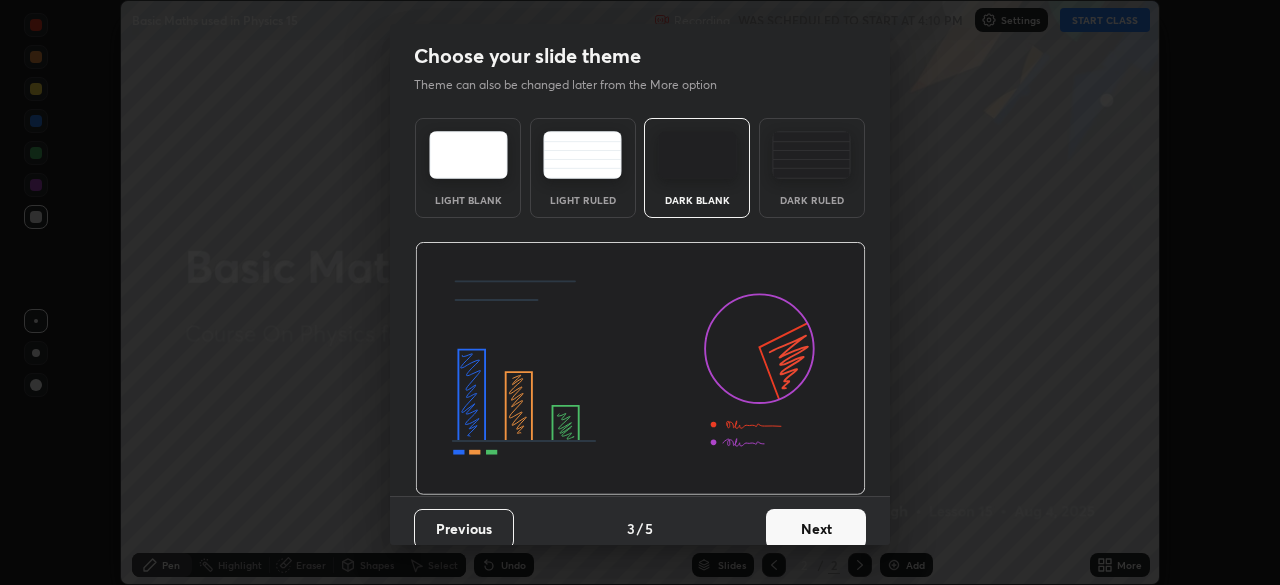 click on "Next" at bounding box center [816, 529] 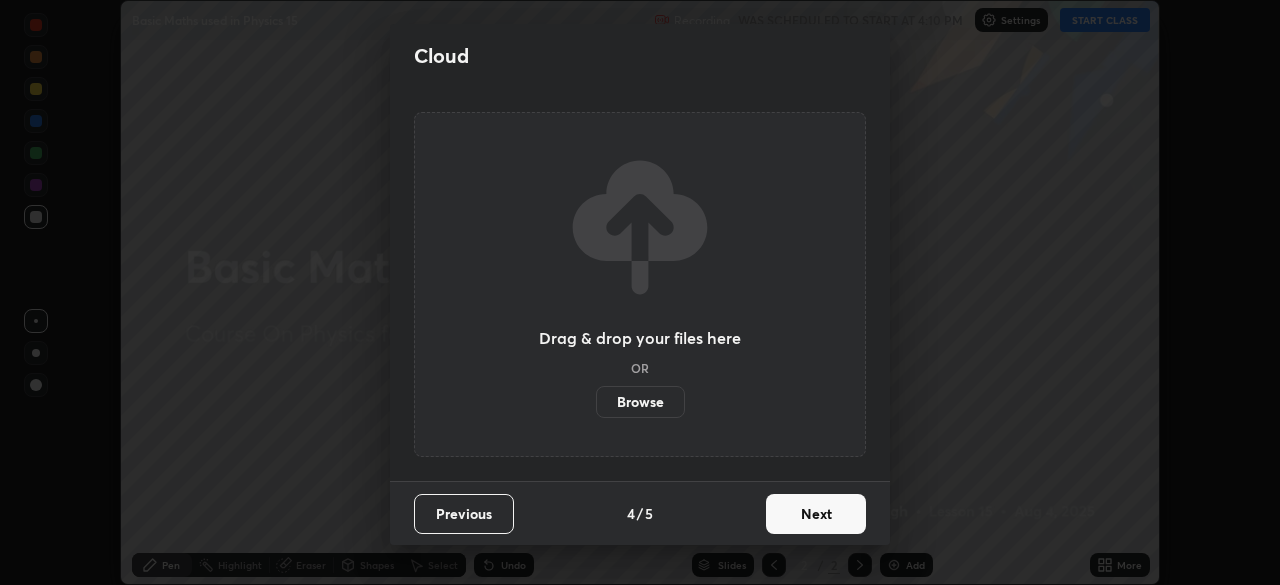 click on "Next" at bounding box center [816, 514] 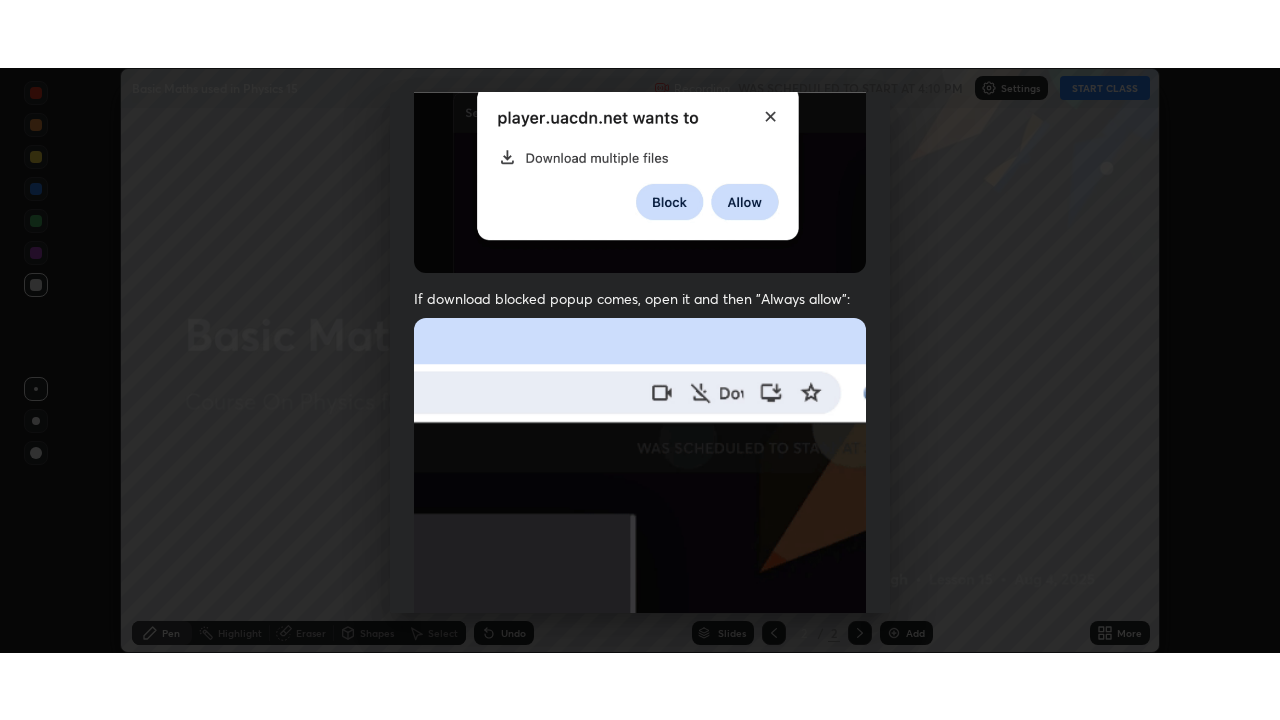 scroll, scrollTop: 479, scrollLeft: 0, axis: vertical 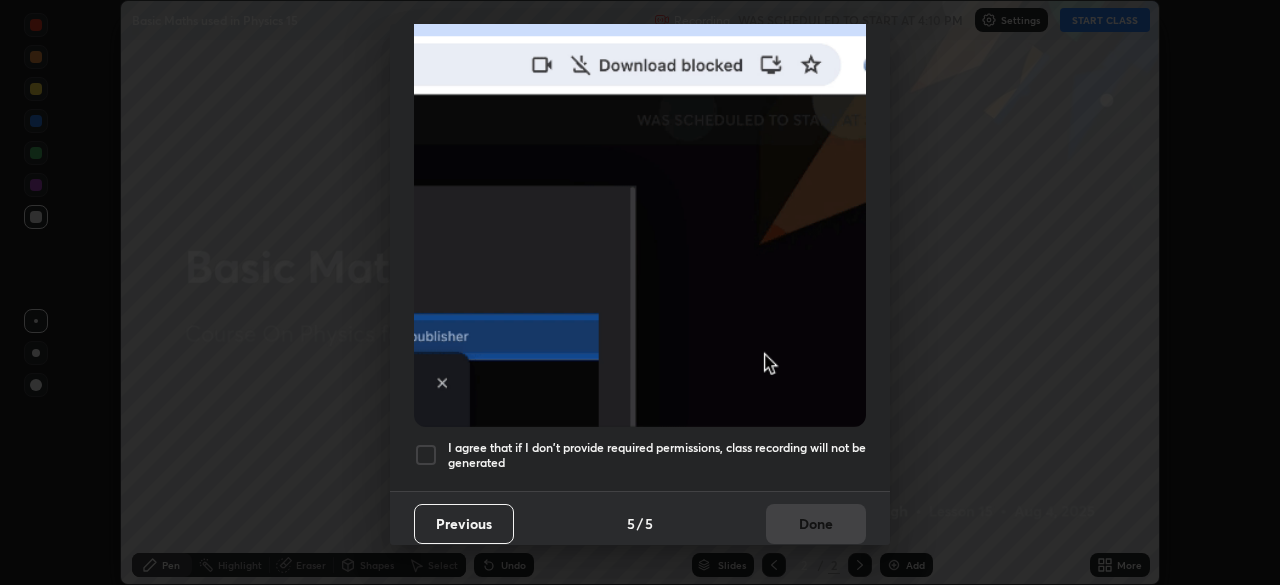 click at bounding box center (426, 455) 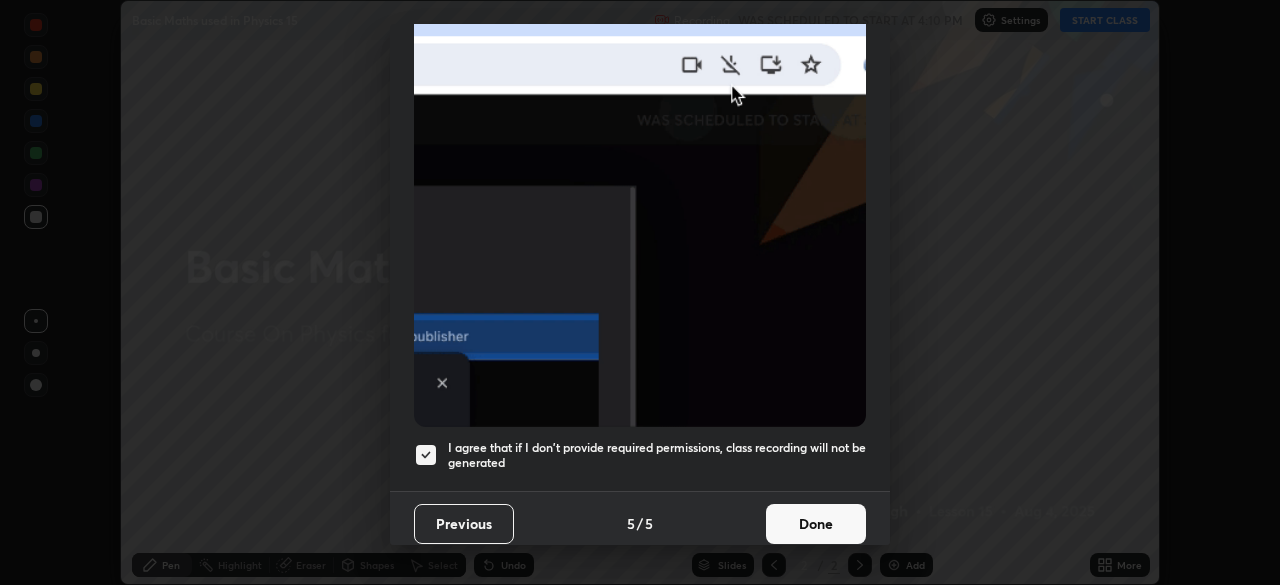 click on "Done" at bounding box center (816, 524) 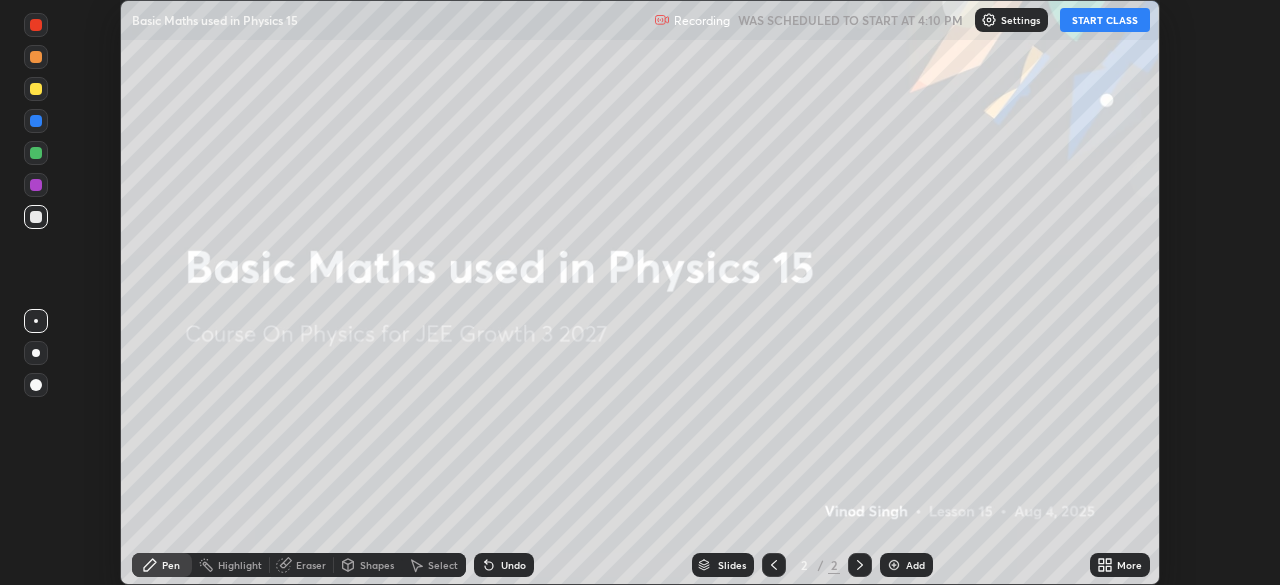 click on "START CLASS" at bounding box center (1105, 20) 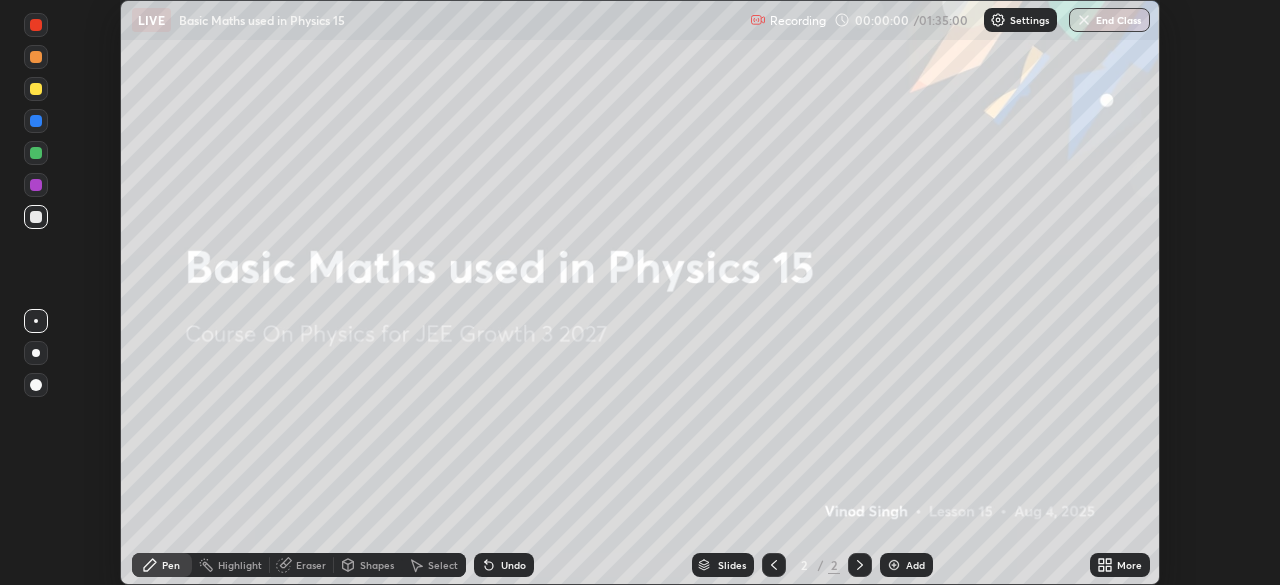 click on "More" at bounding box center (1129, 565) 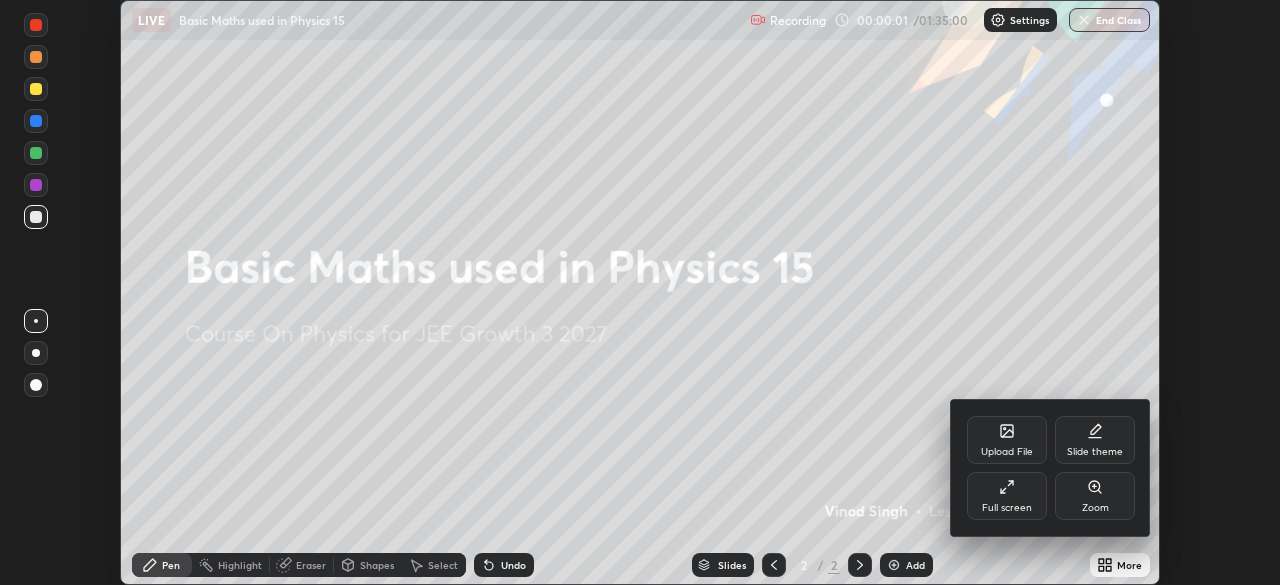 click on "Full screen" at bounding box center [1007, 508] 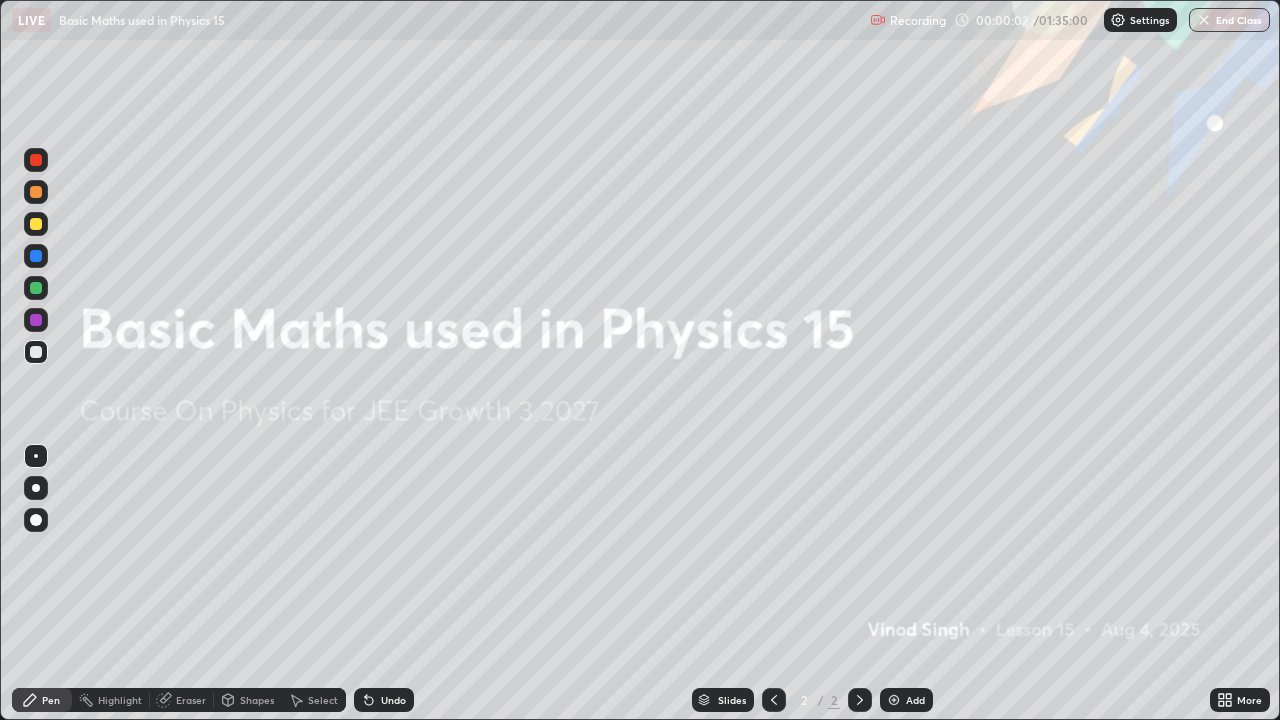 scroll, scrollTop: 99280, scrollLeft: 98720, axis: both 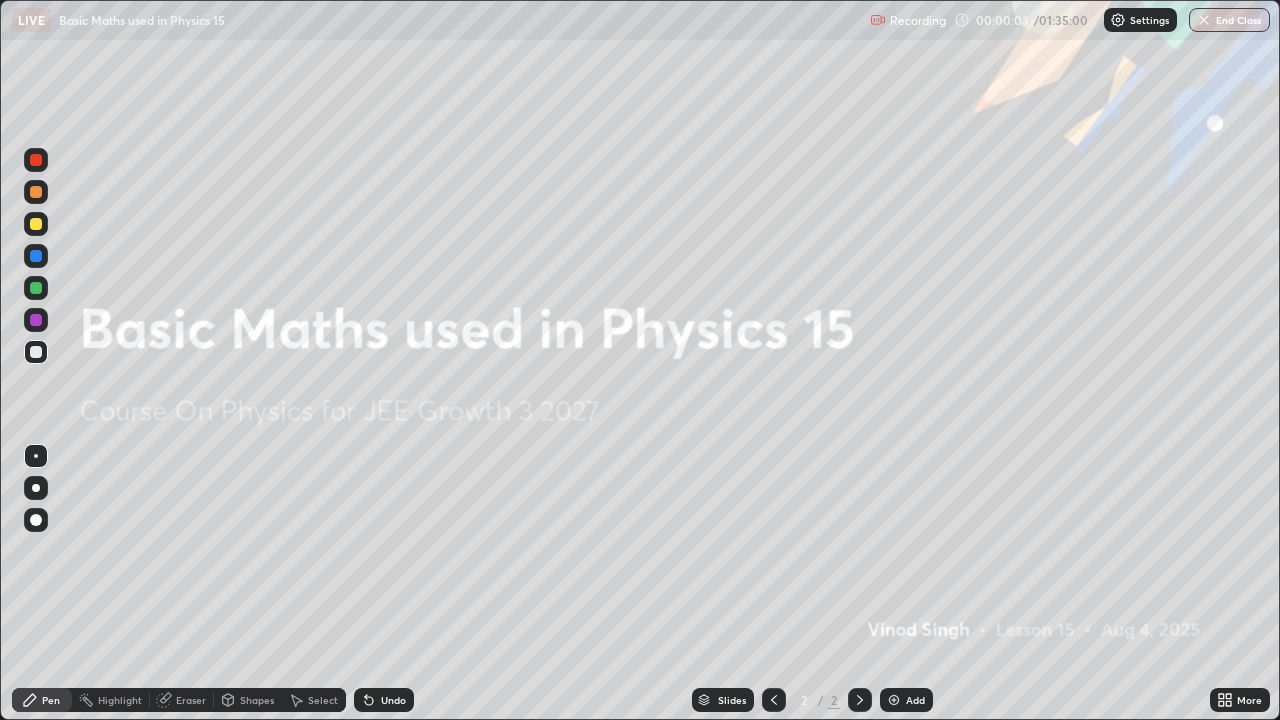 click at bounding box center [894, 700] 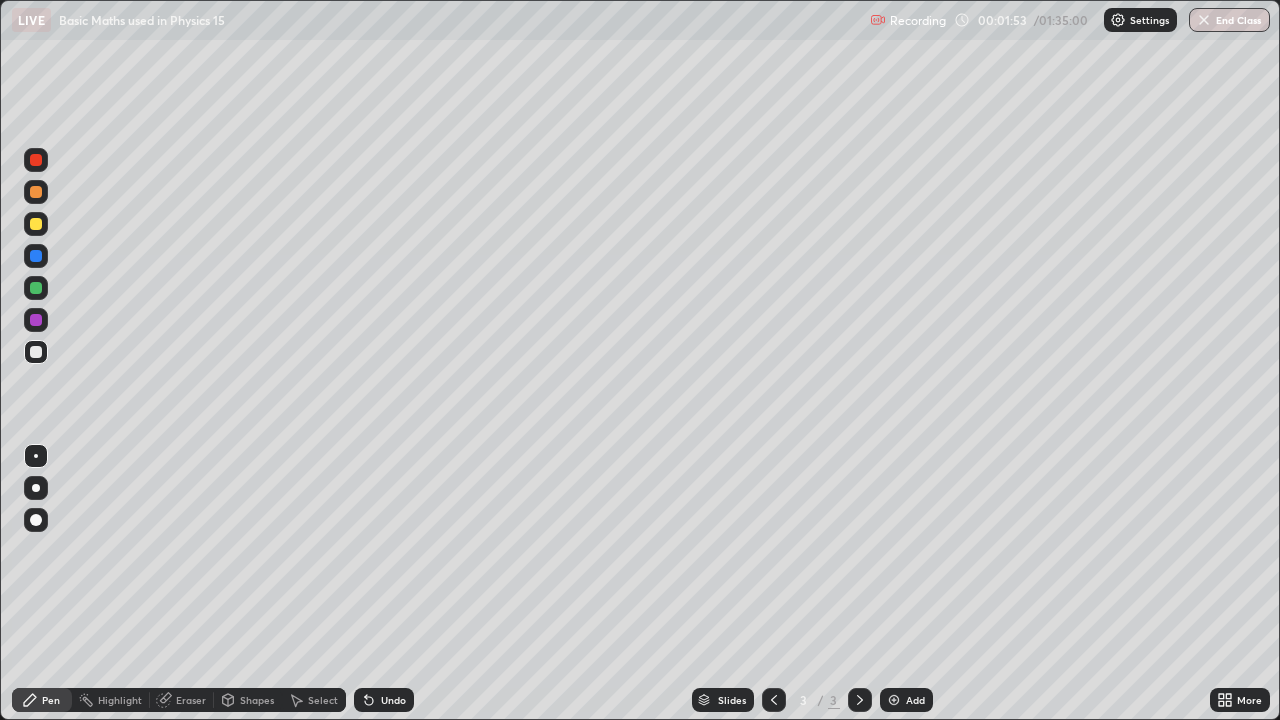 click at bounding box center (36, 352) 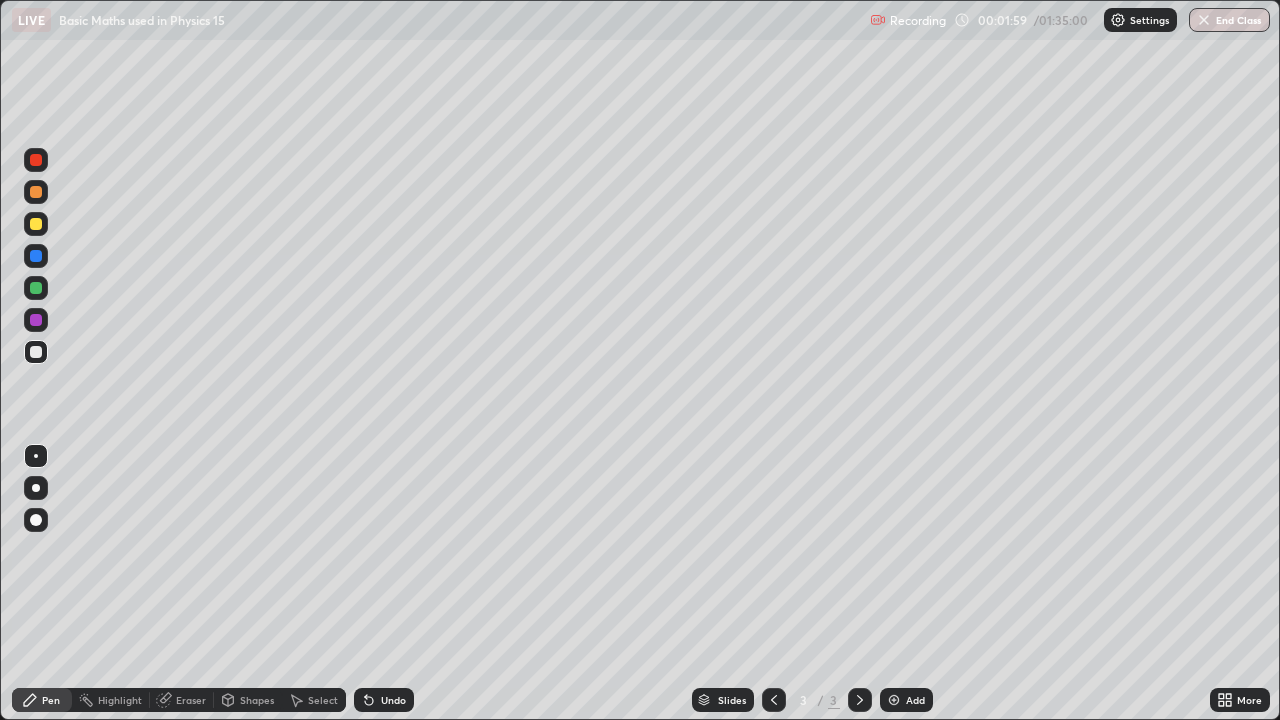 click on "Eraser" at bounding box center (182, 700) 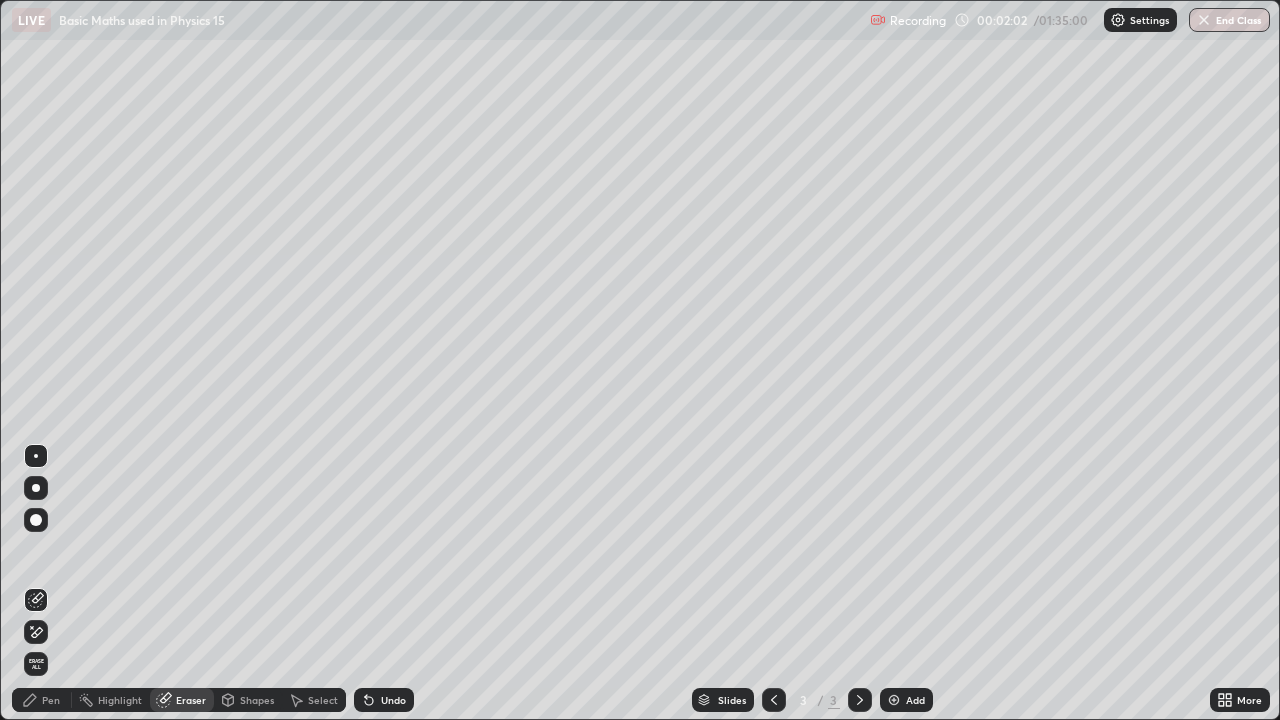 click on "Pen" at bounding box center [51, 700] 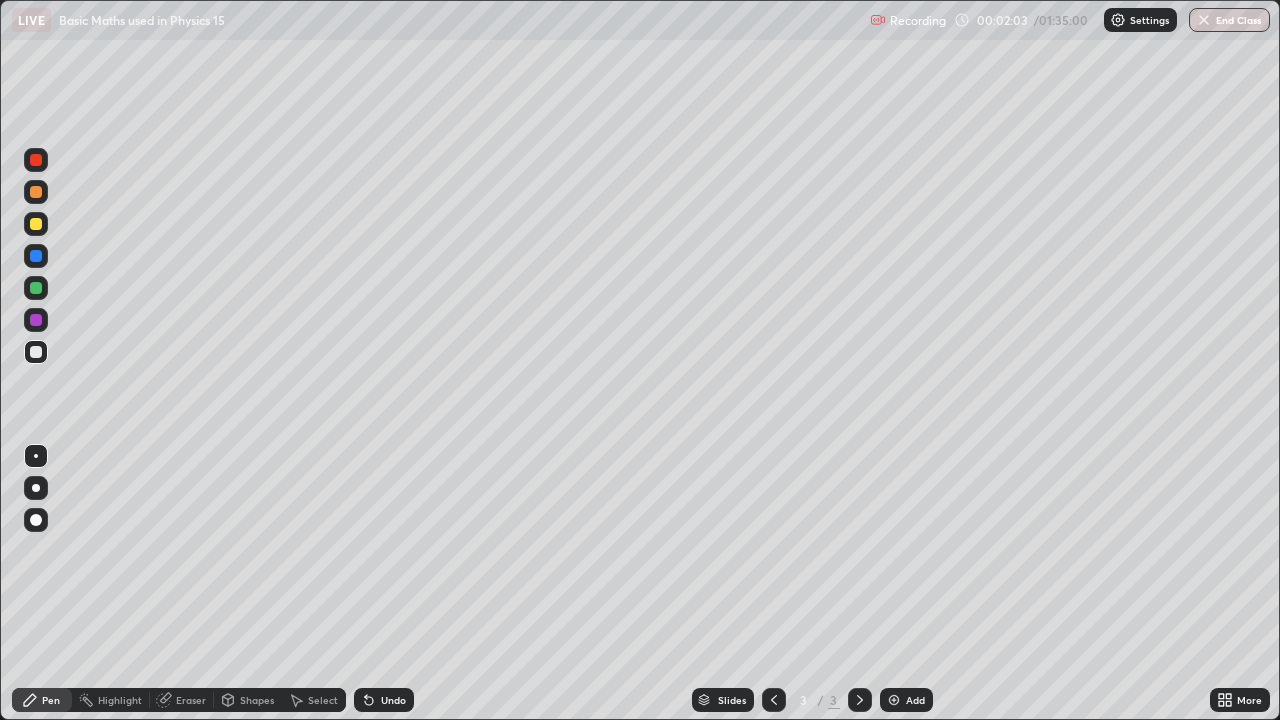 click at bounding box center [36, 288] 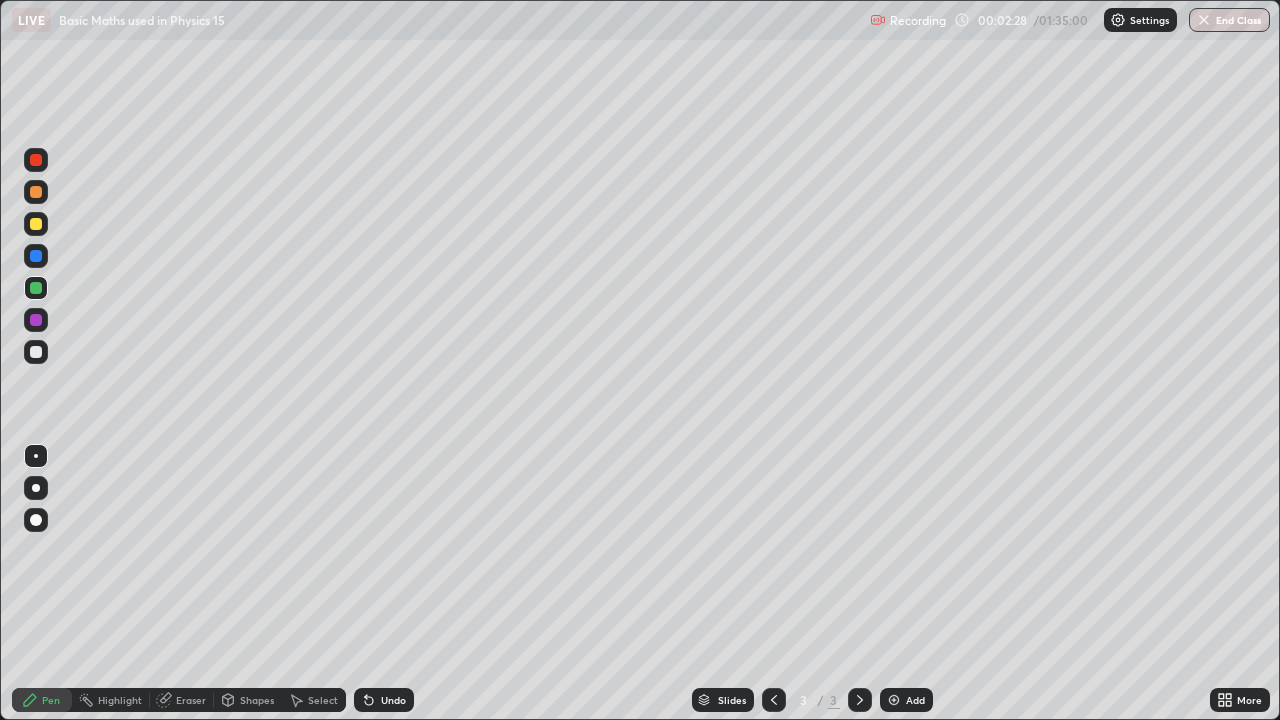 click on "Eraser" at bounding box center (191, 700) 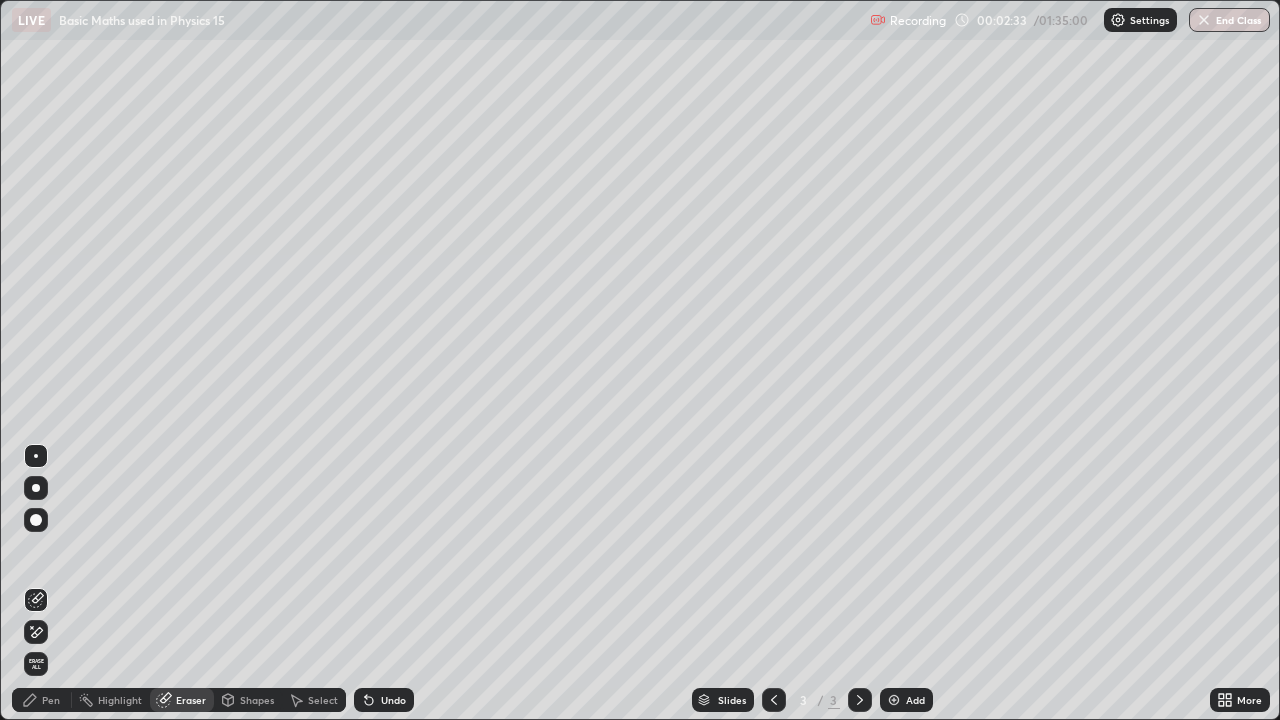 click on "Pen" at bounding box center (51, 700) 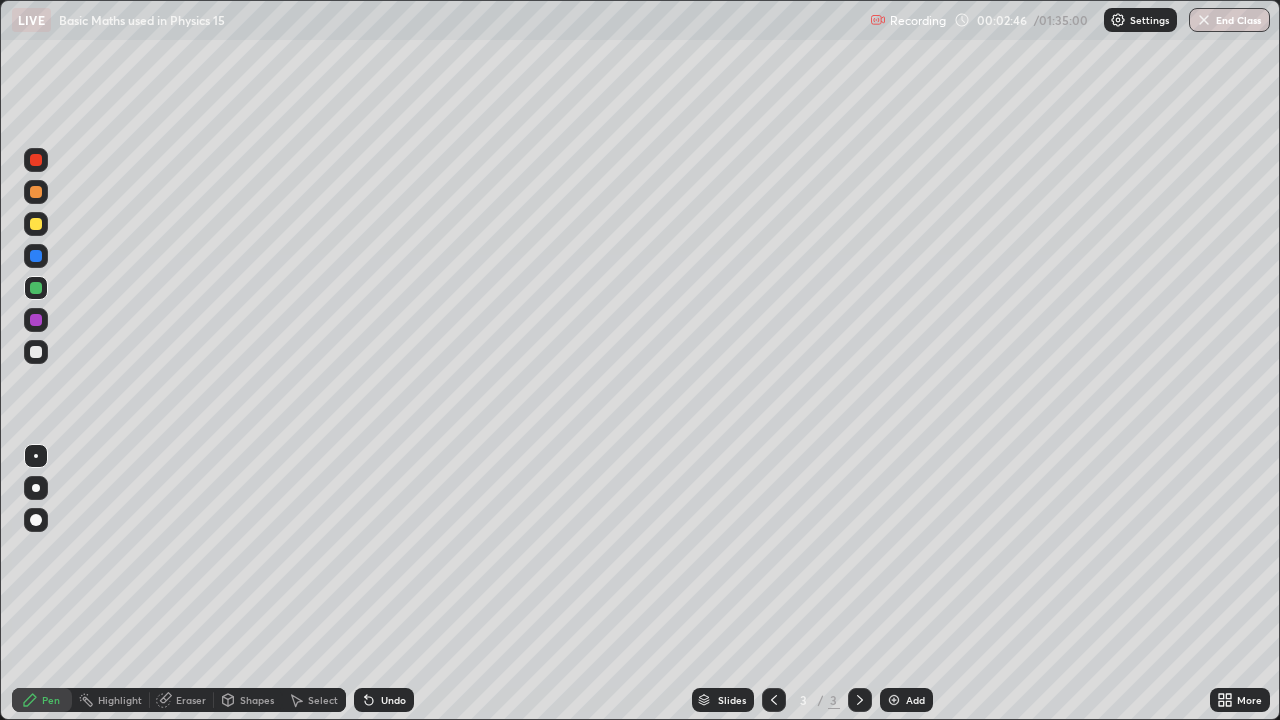 click at bounding box center [36, 352] 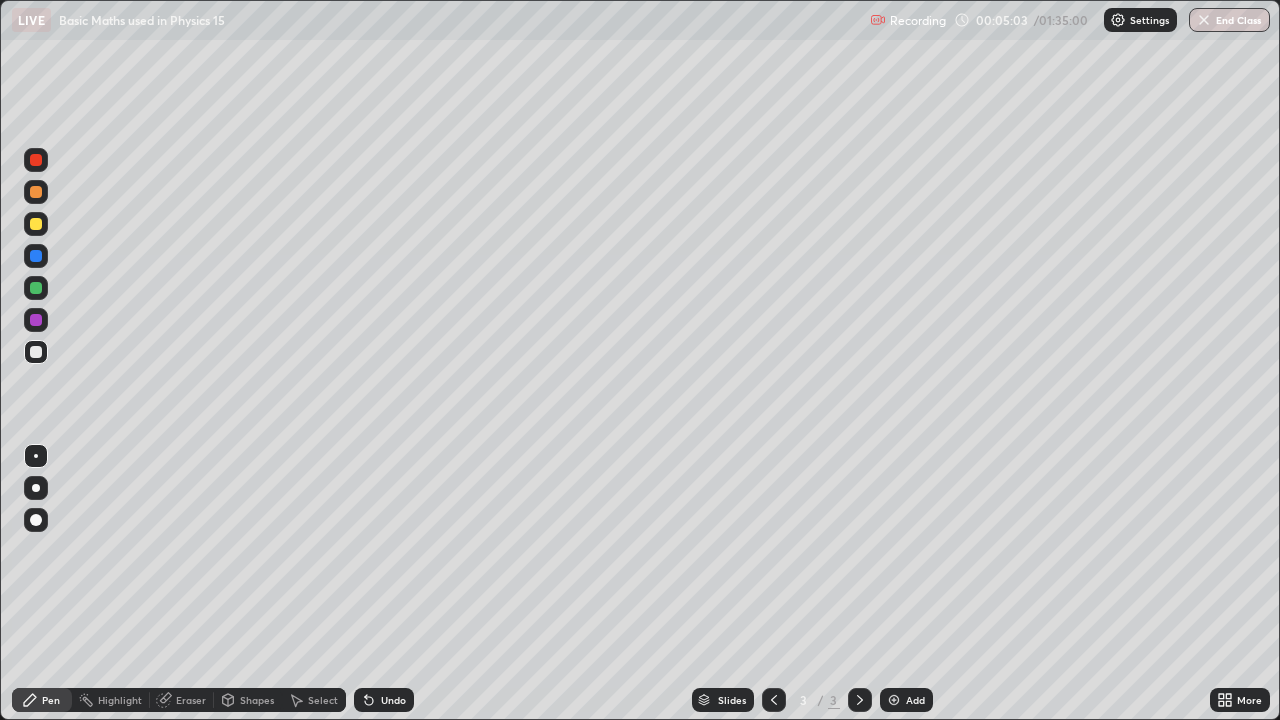 click at bounding box center [36, 256] 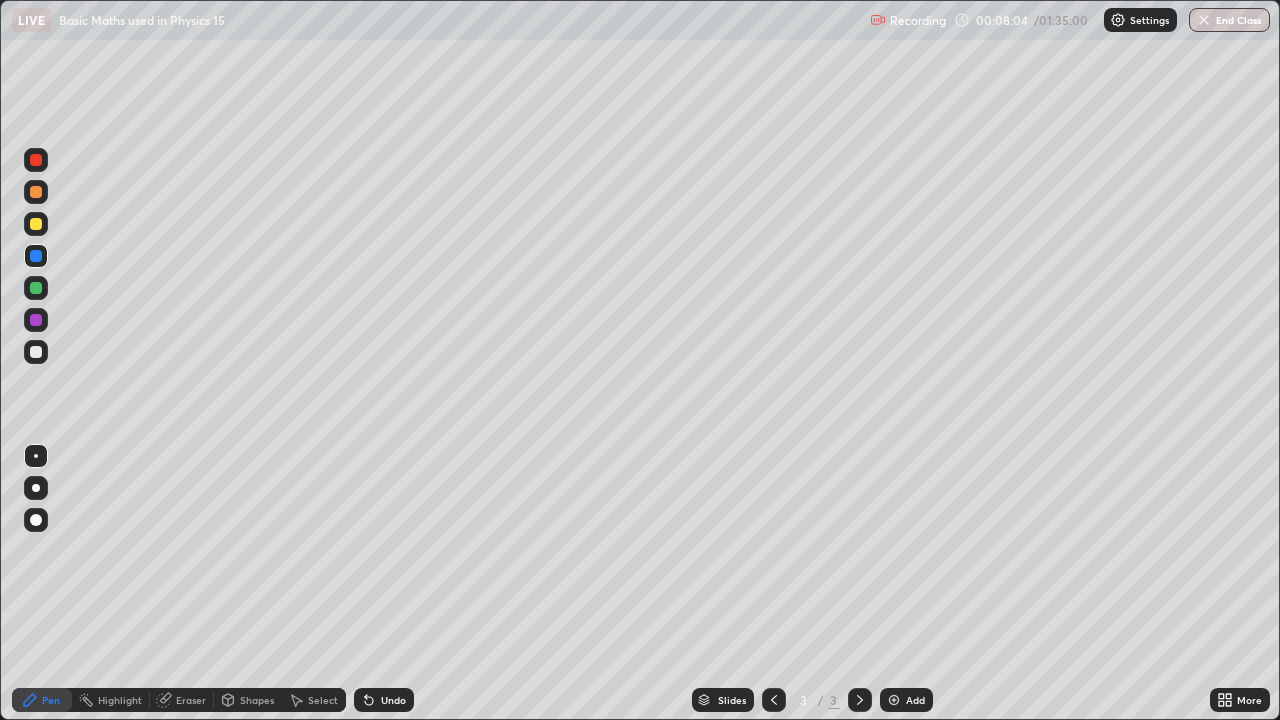 click on "Eraser" at bounding box center (191, 700) 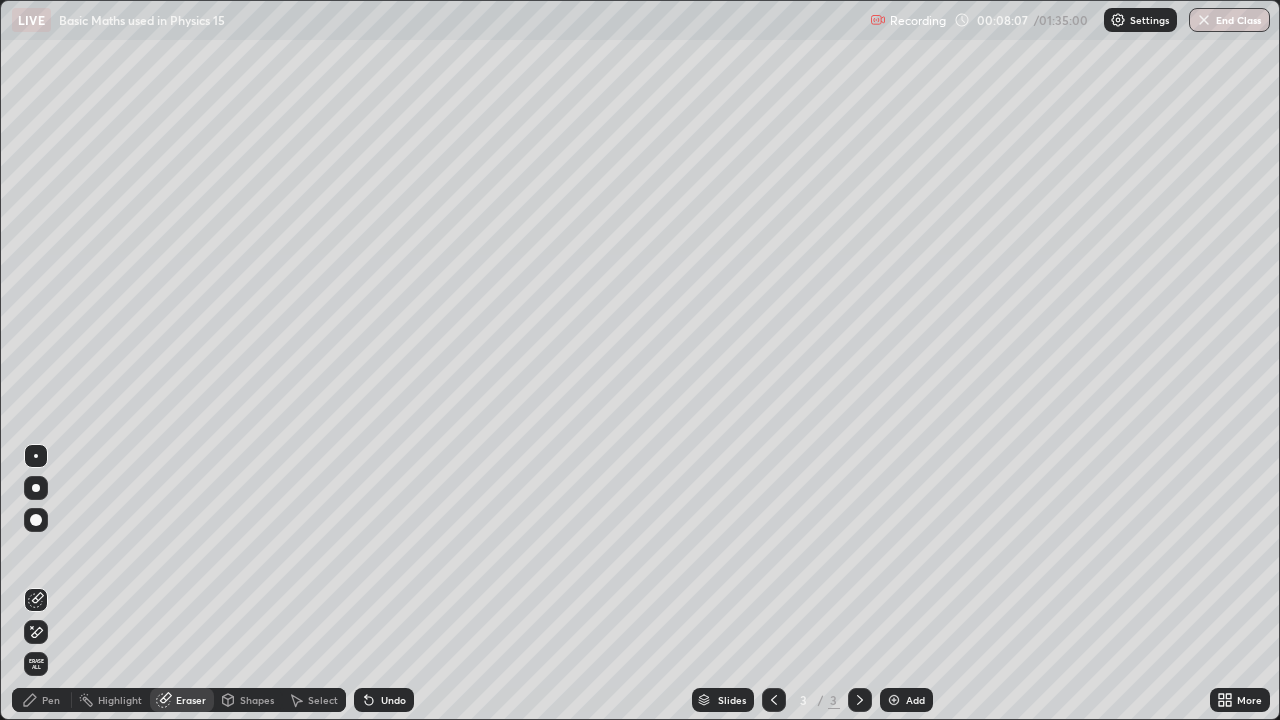 click on "Pen" at bounding box center (51, 700) 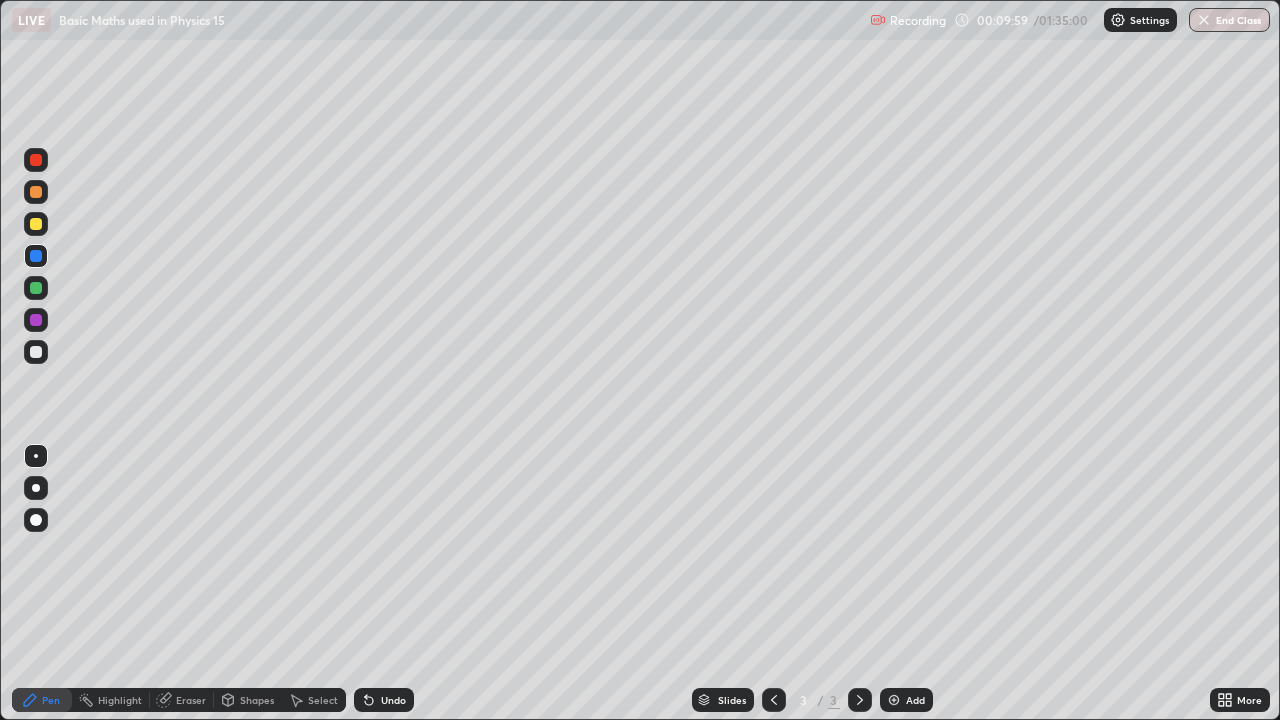 click at bounding box center (894, 700) 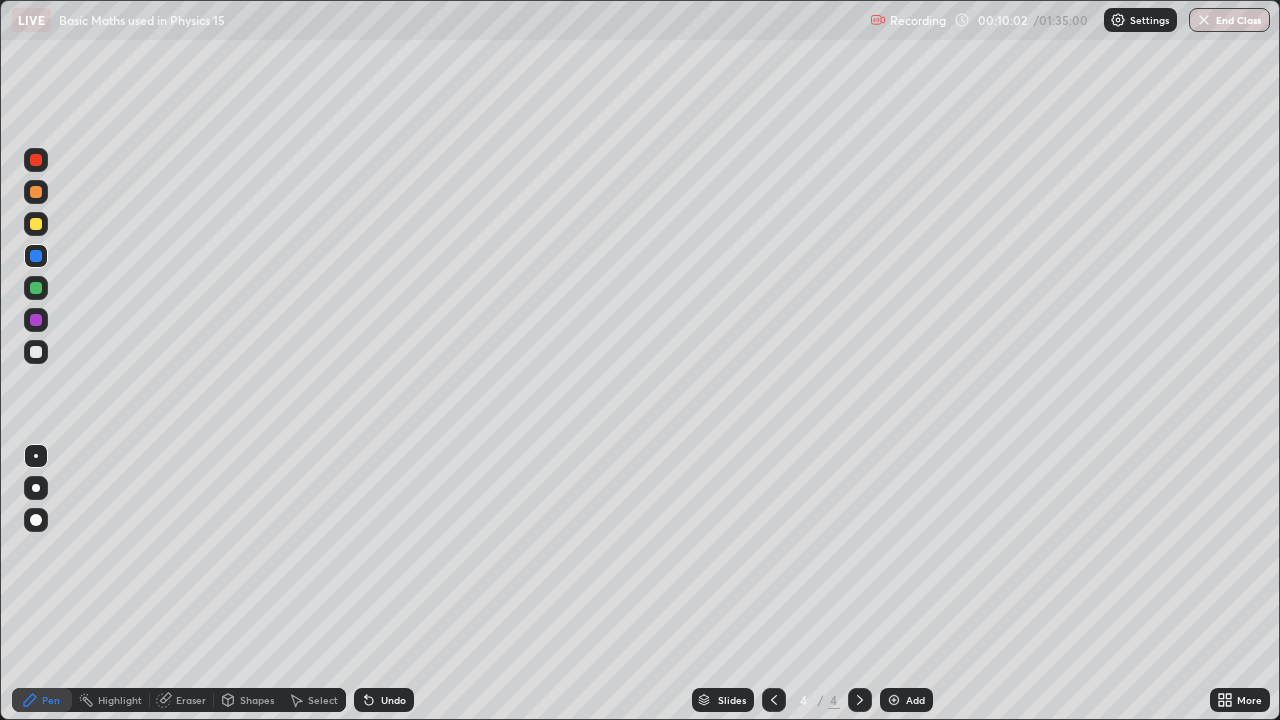 click at bounding box center (36, 224) 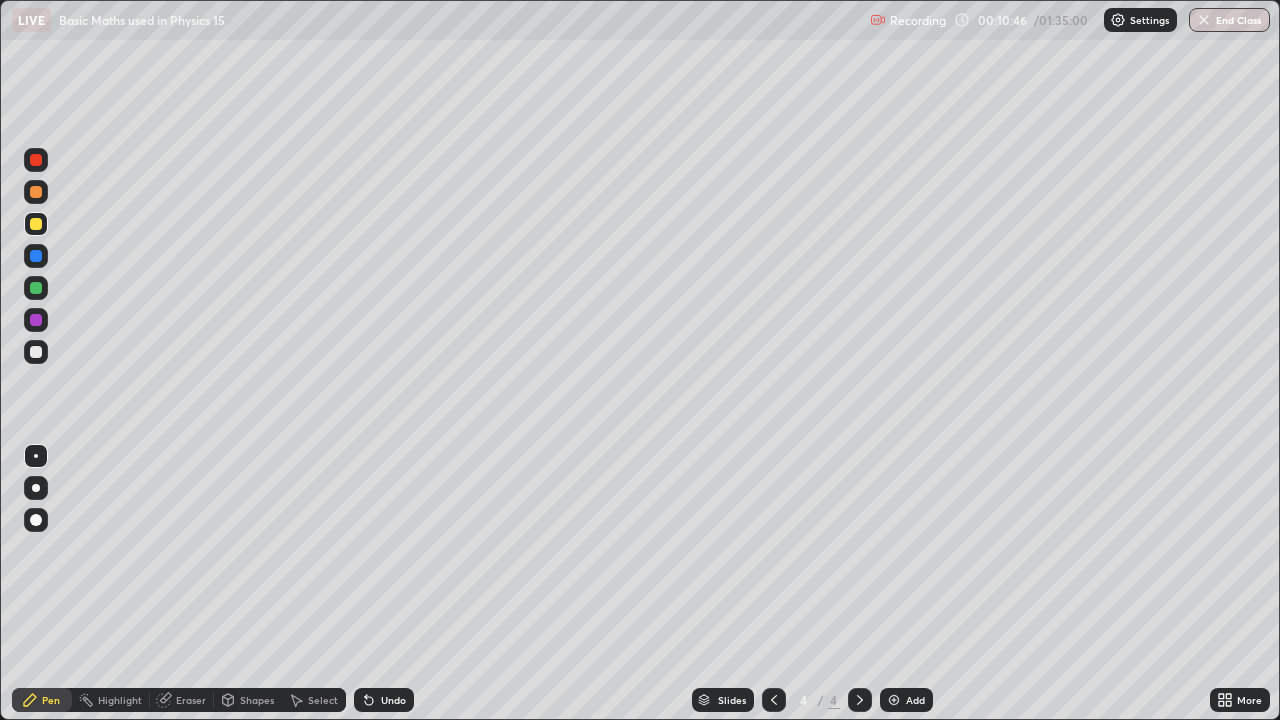 click at bounding box center [36, 352] 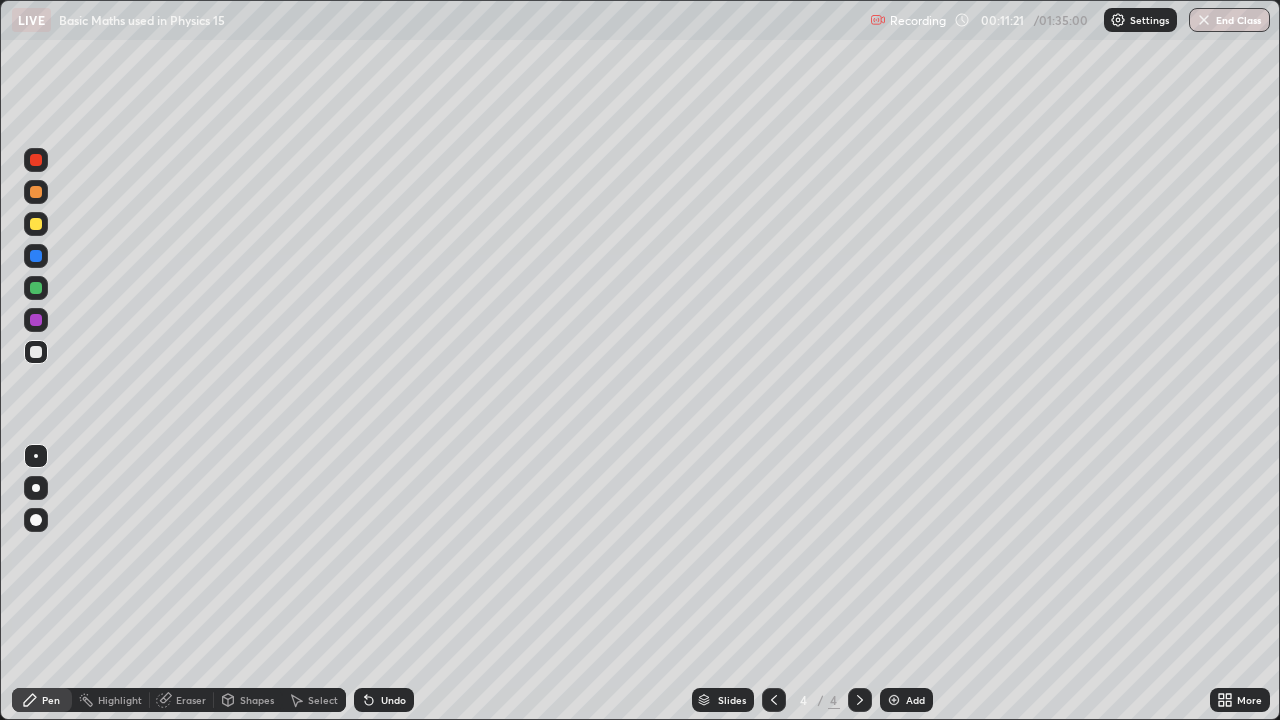 click on "Shapes" at bounding box center (257, 700) 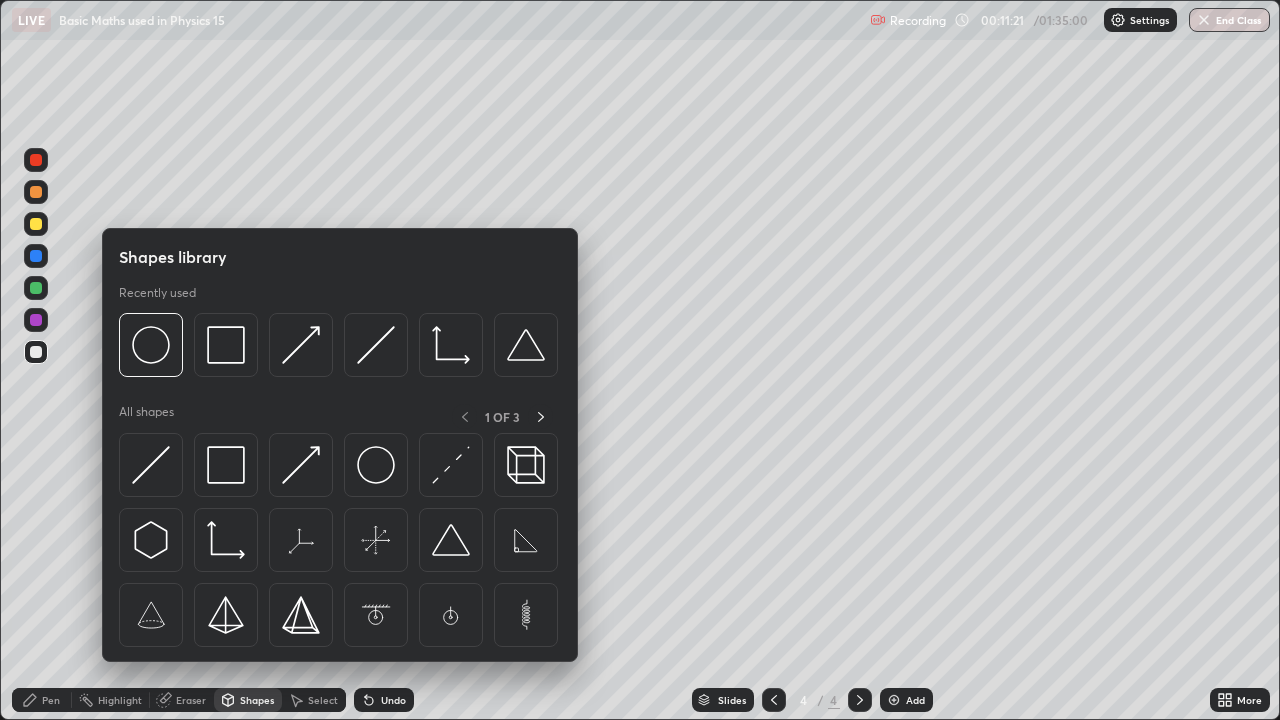 click on "Eraser" at bounding box center [191, 700] 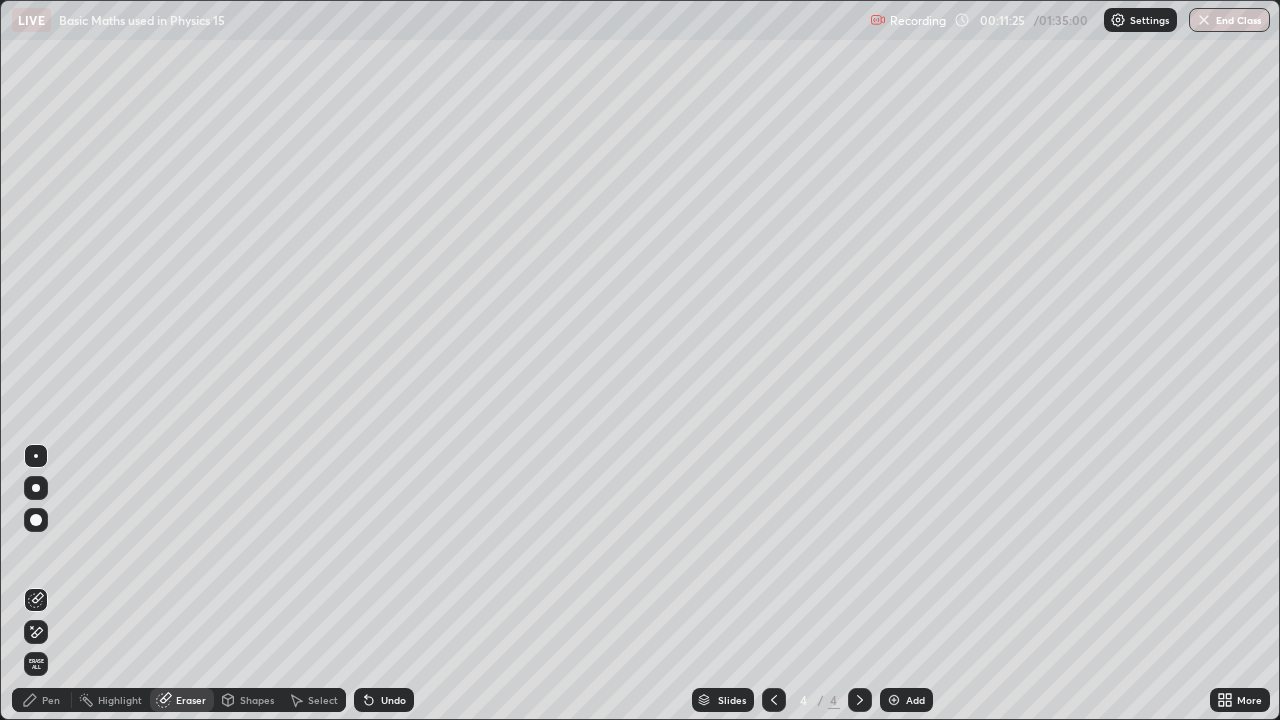 click on "Pen" at bounding box center [51, 700] 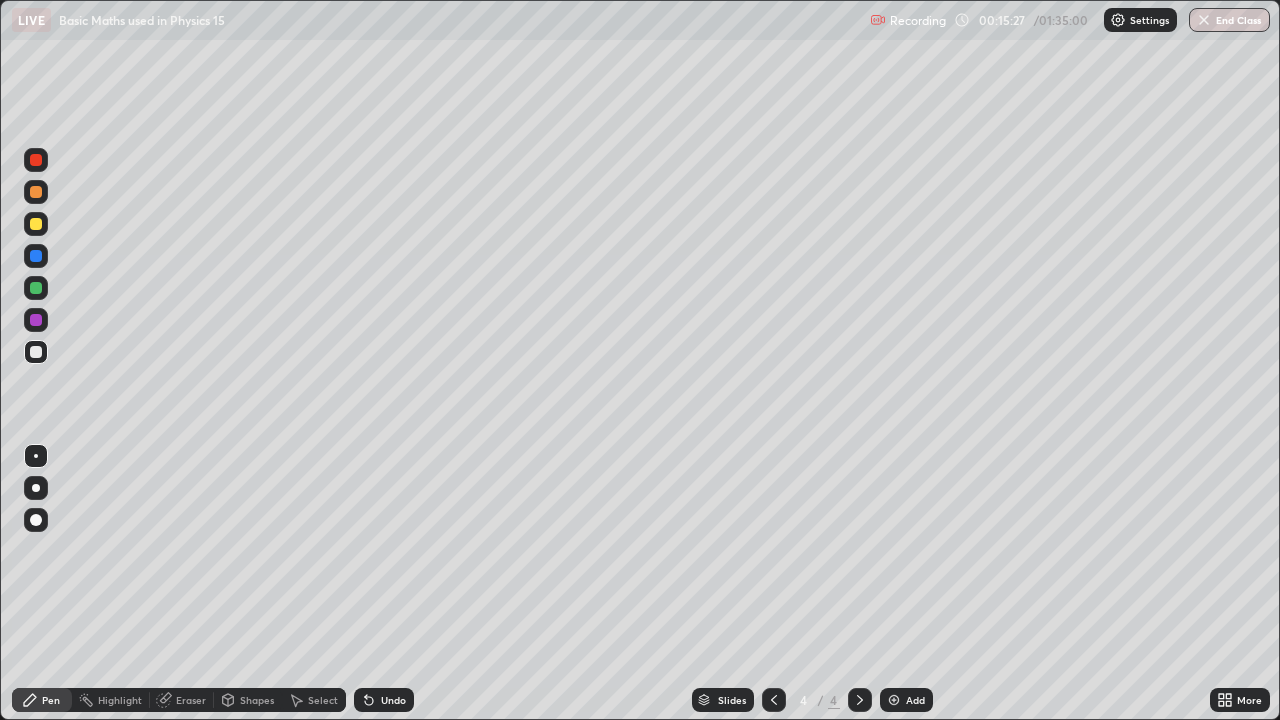 click at bounding box center [36, 288] 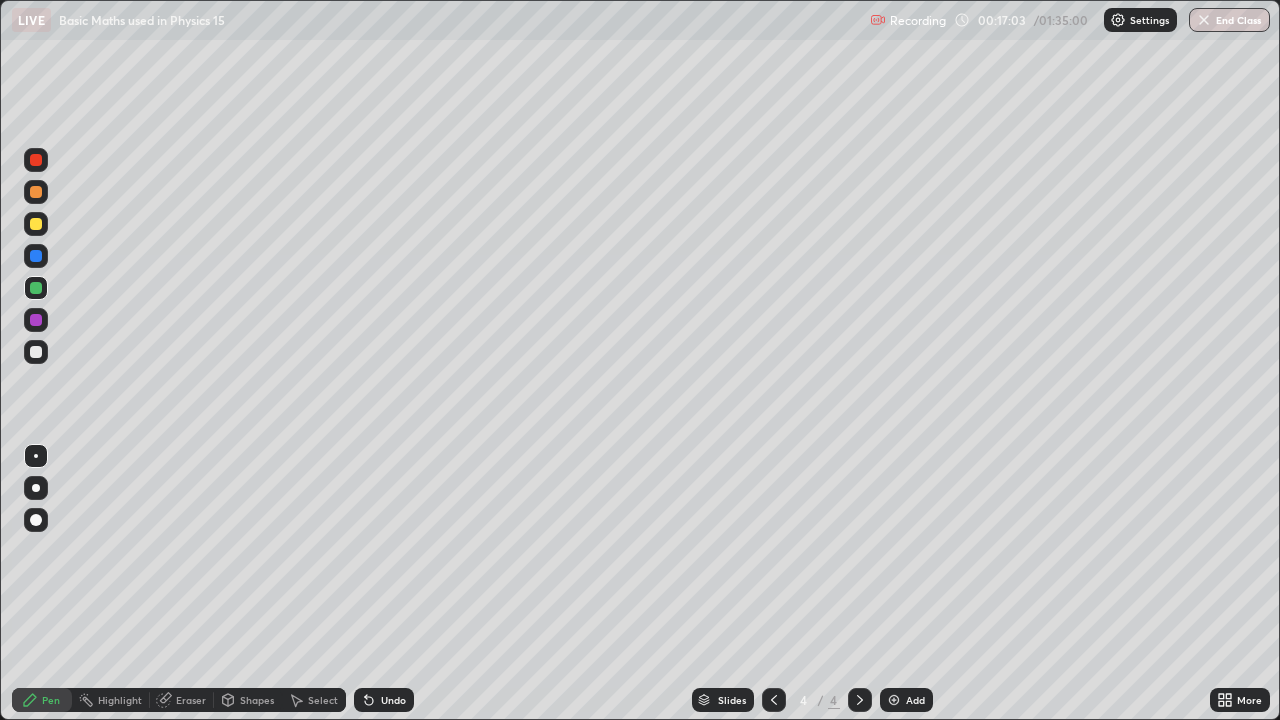 click on "Eraser" at bounding box center (191, 700) 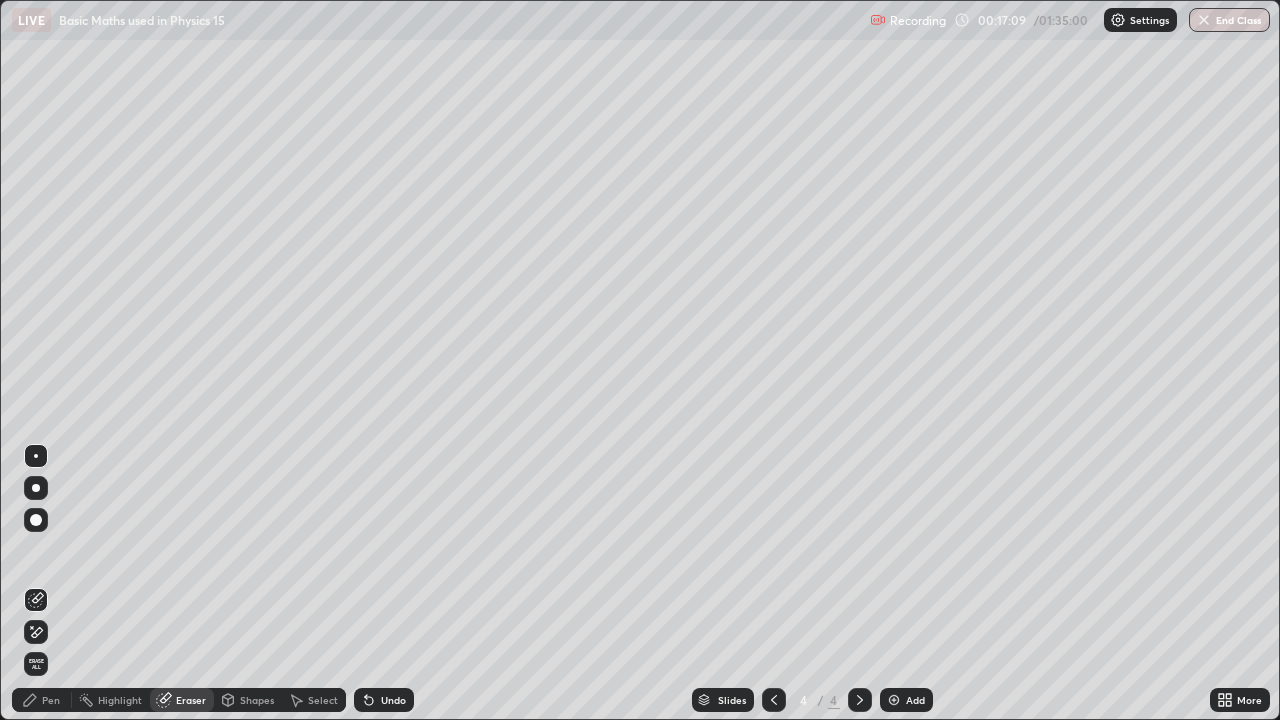 click on "Pen" at bounding box center [51, 700] 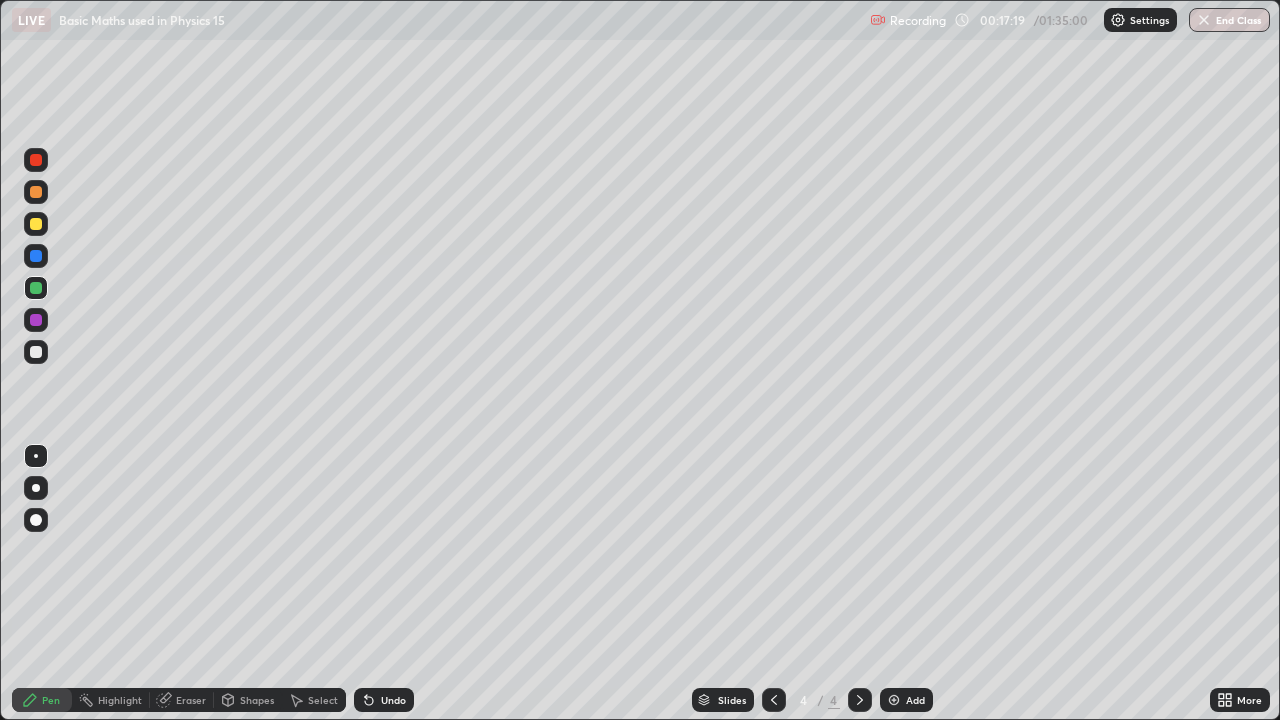 click on "Eraser" at bounding box center [191, 700] 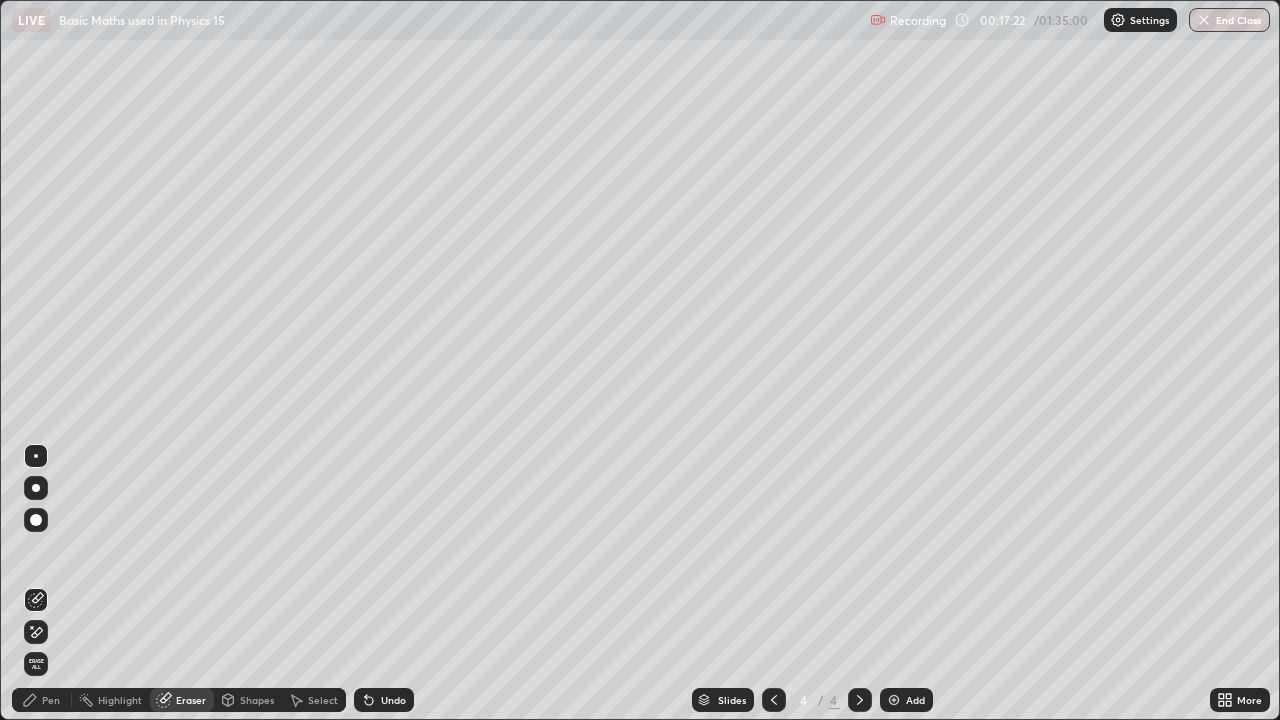 click on "Pen" at bounding box center [51, 700] 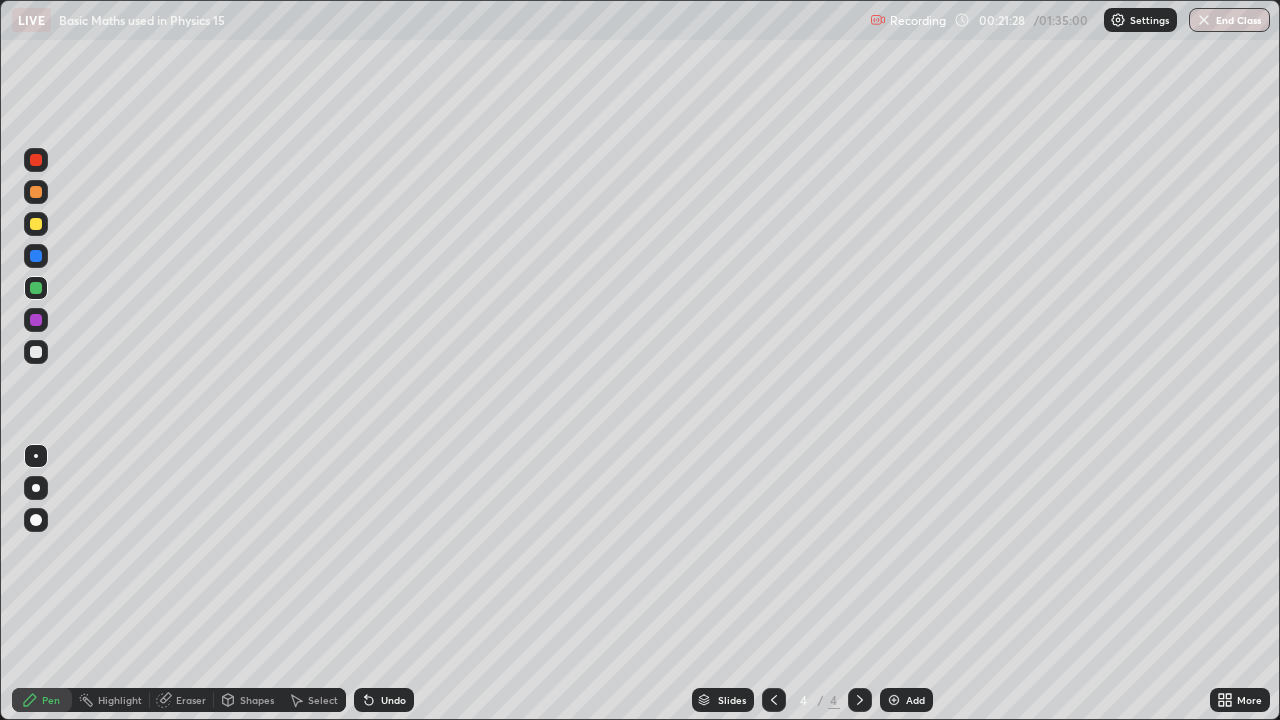 click at bounding box center [894, 700] 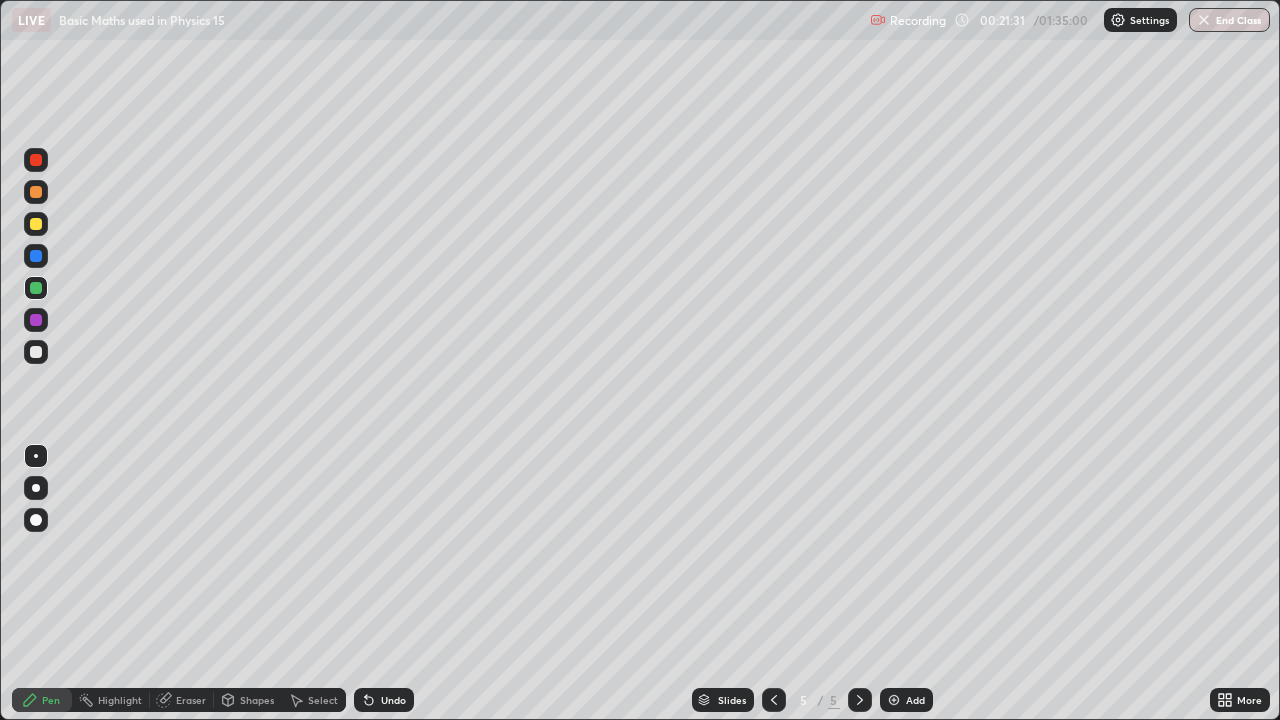 click at bounding box center [36, 352] 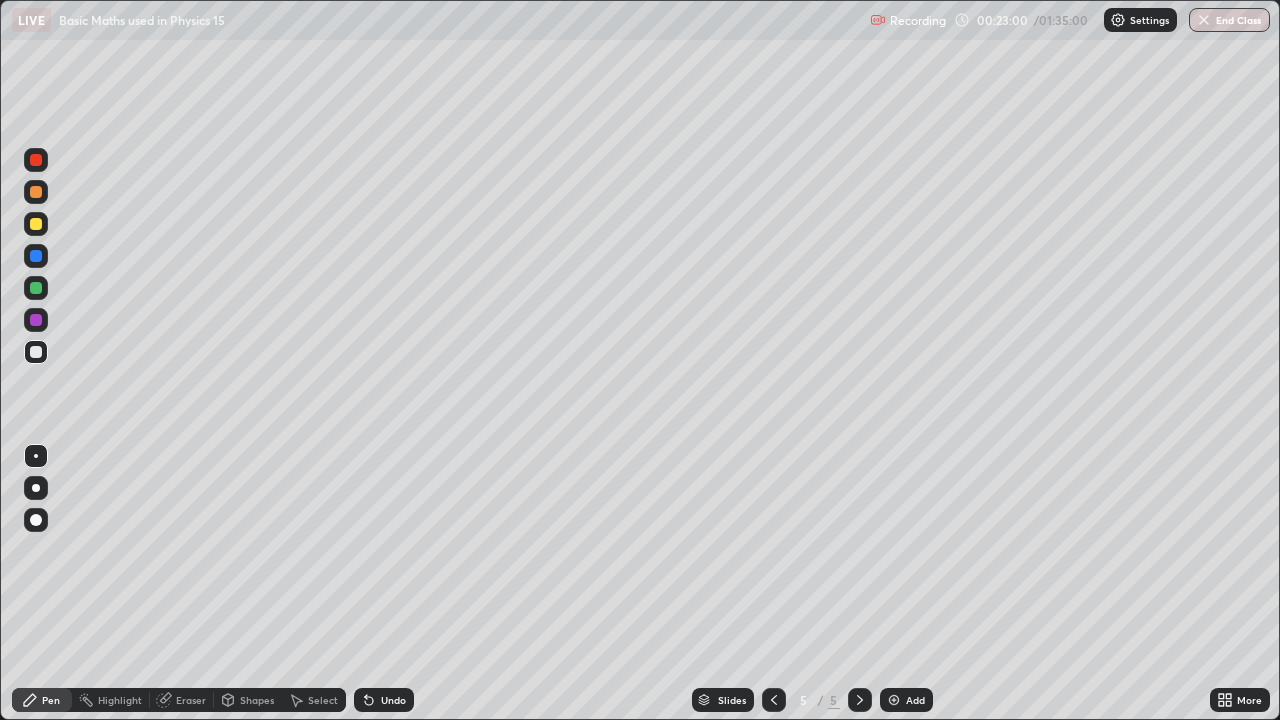 click on "Undo" at bounding box center [393, 700] 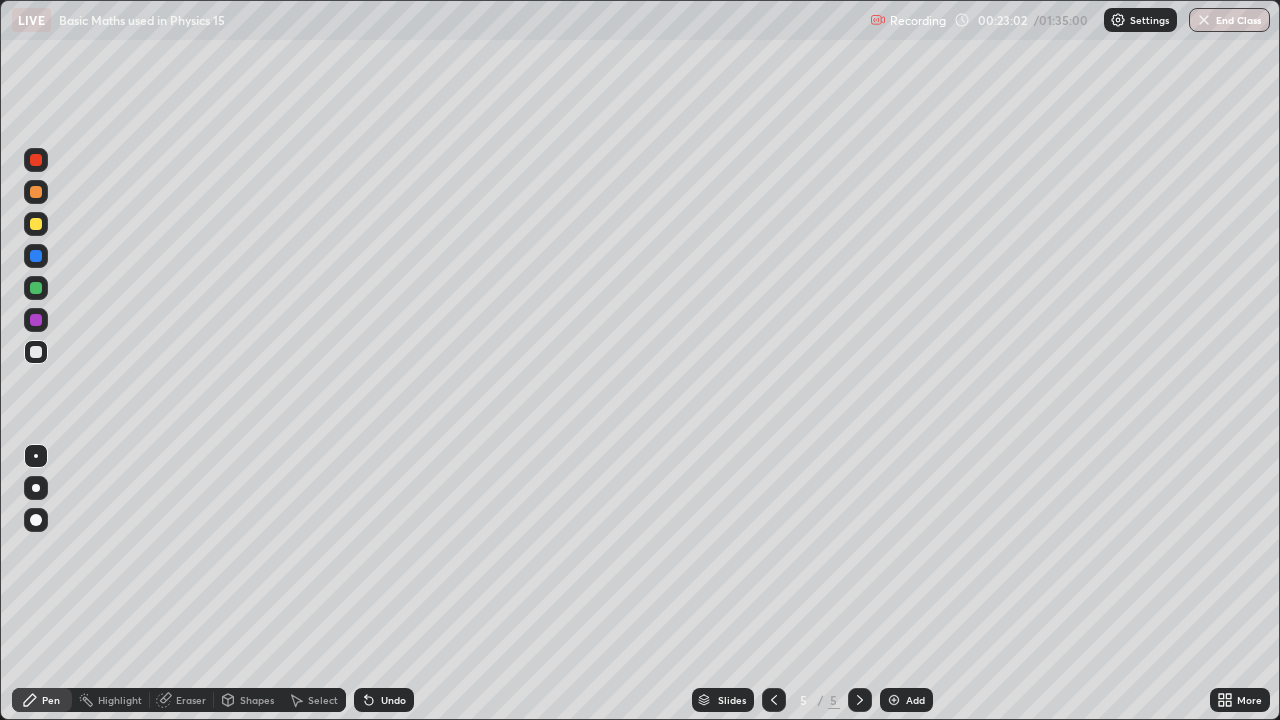 click on "Undo" at bounding box center [393, 700] 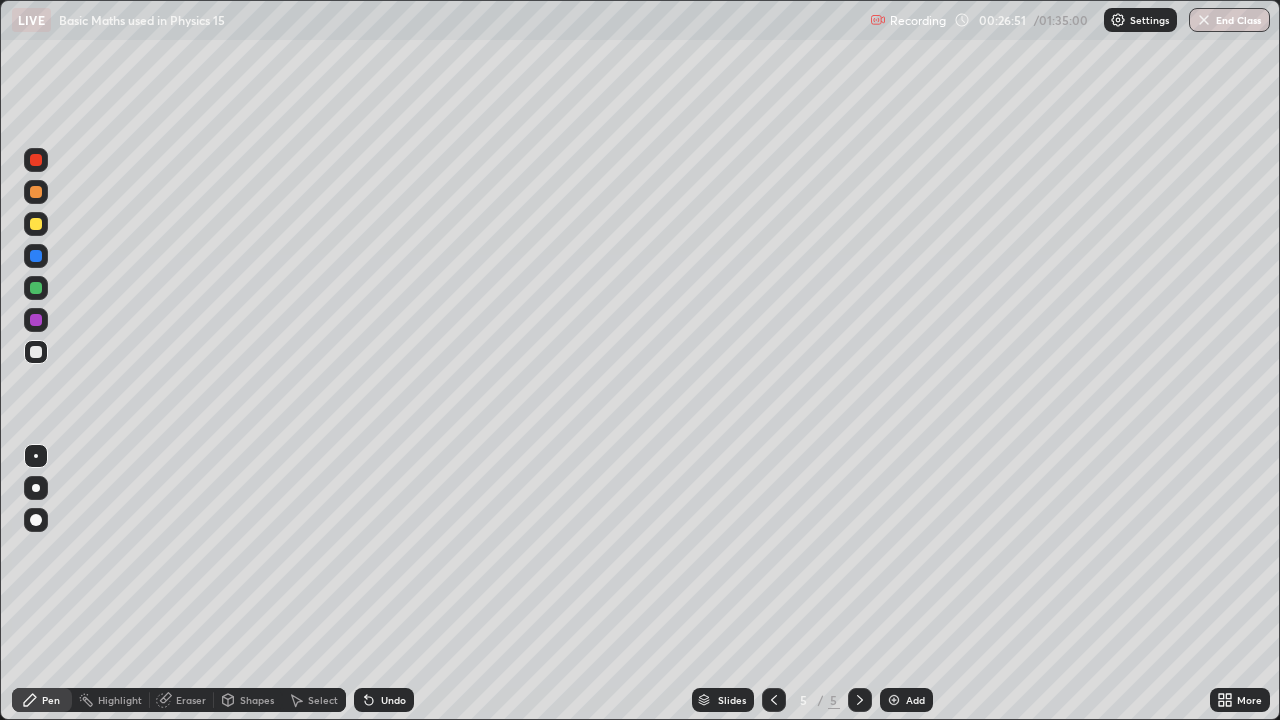 click at bounding box center (894, 700) 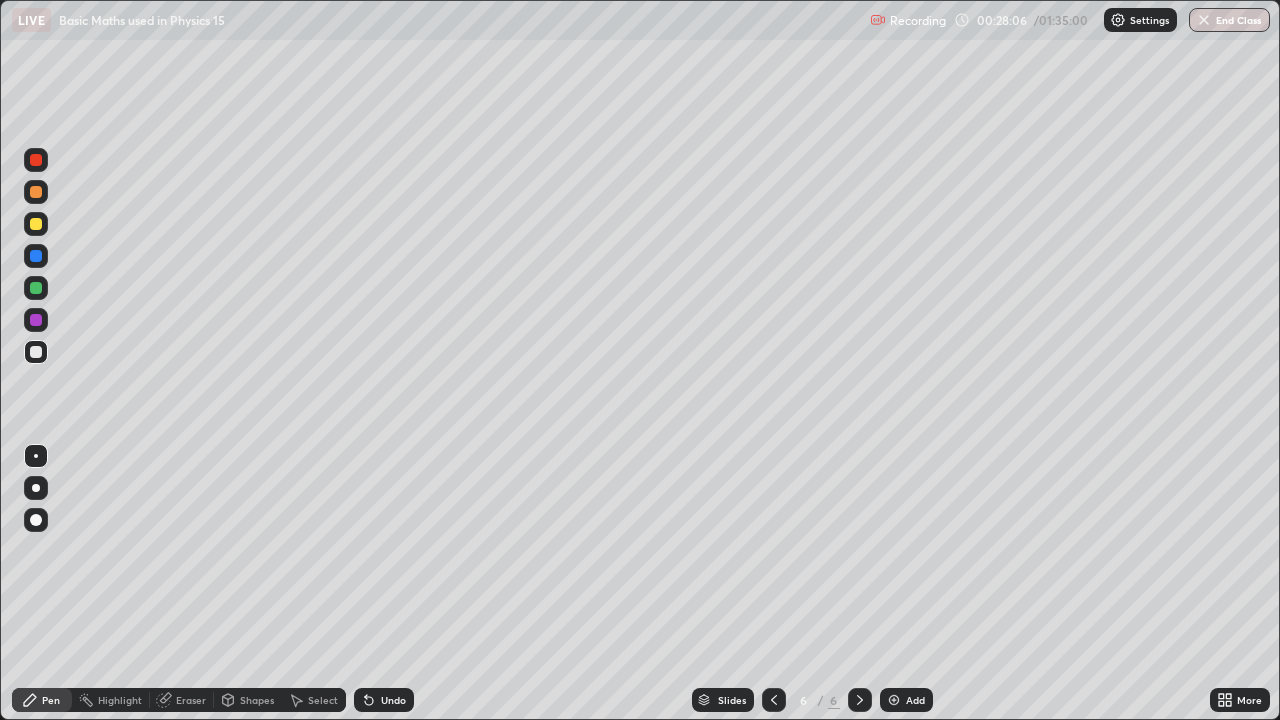 click at bounding box center [36, 224] 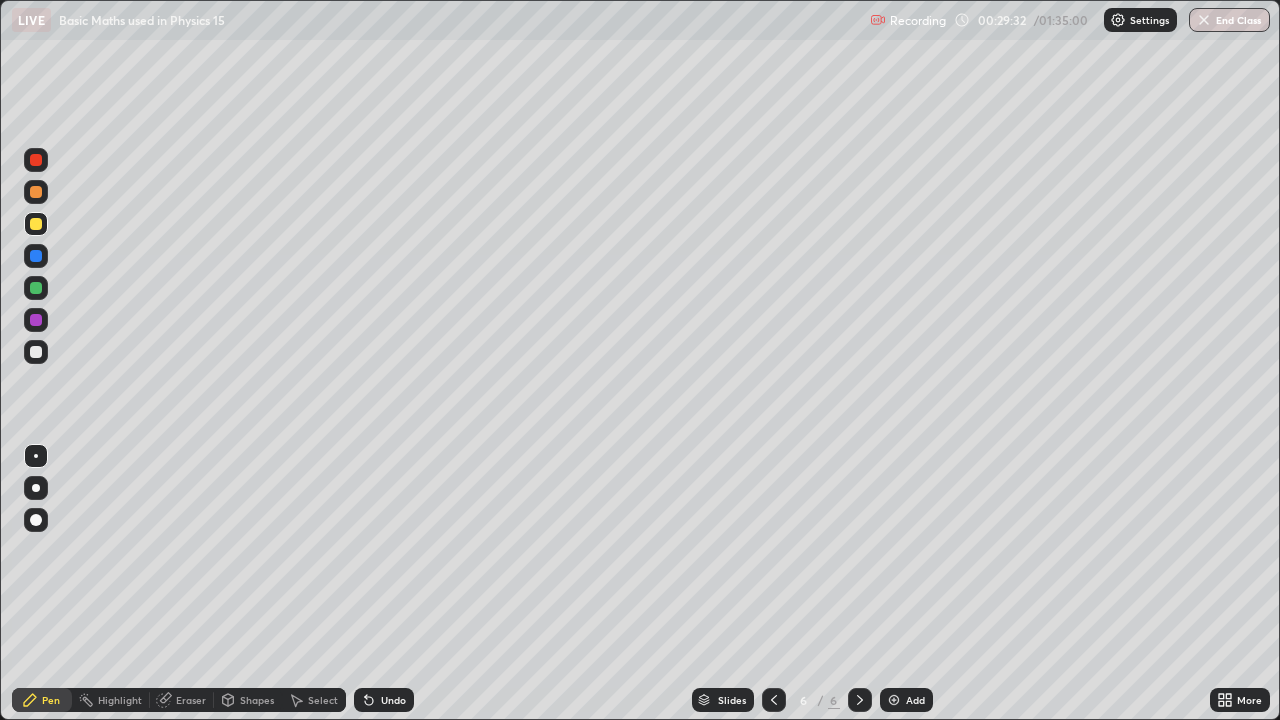click at bounding box center (36, 352) 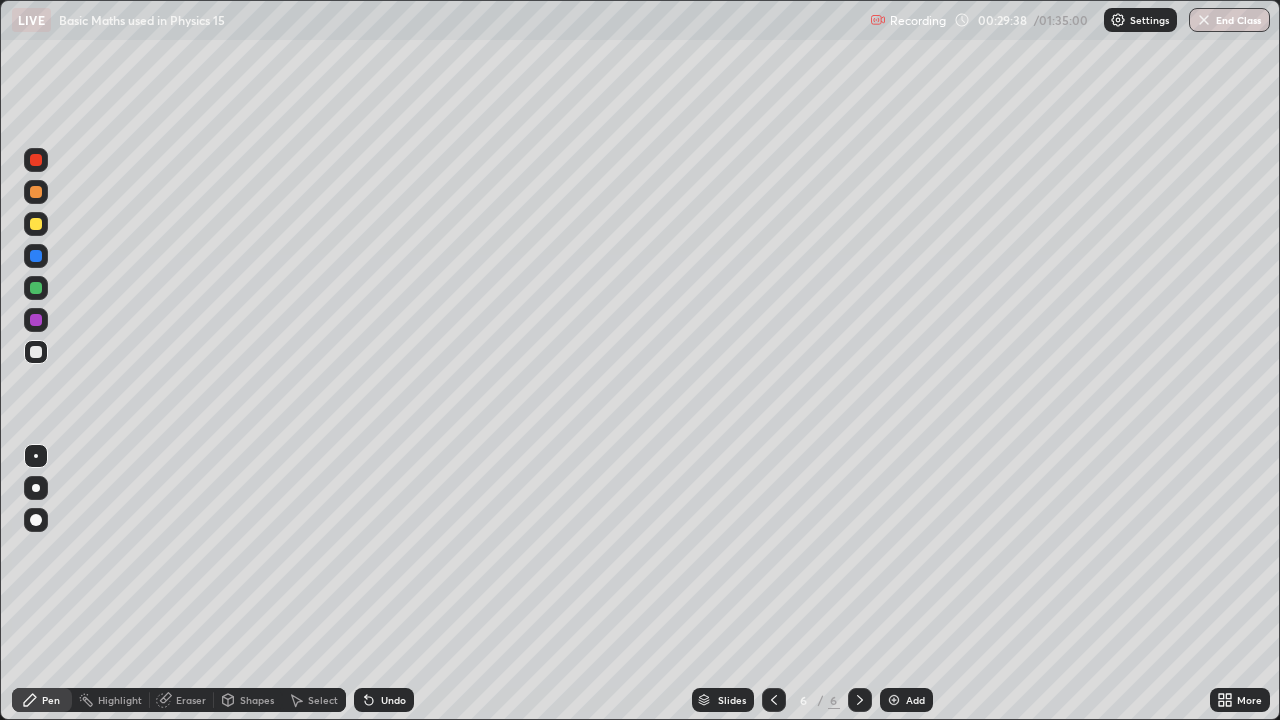 click on "Eraser" at bounding box center [191, 700] 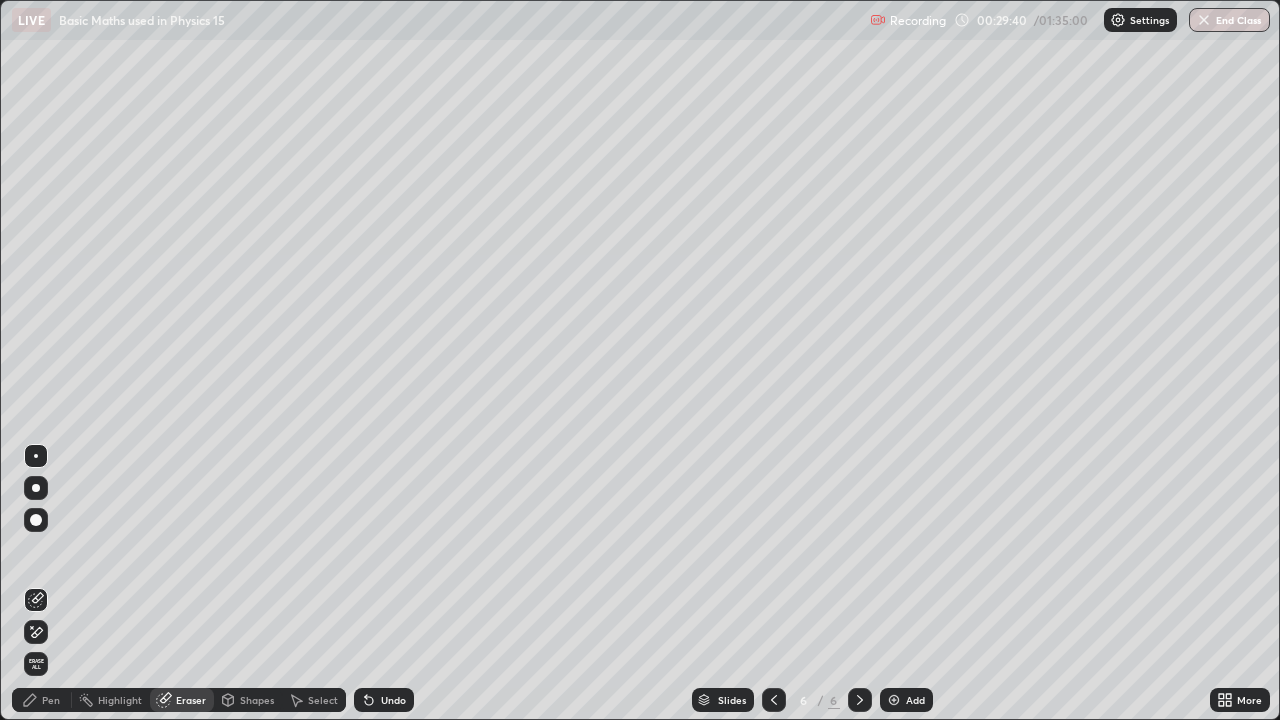 click on "Pen" at bounding box center [51, 700] 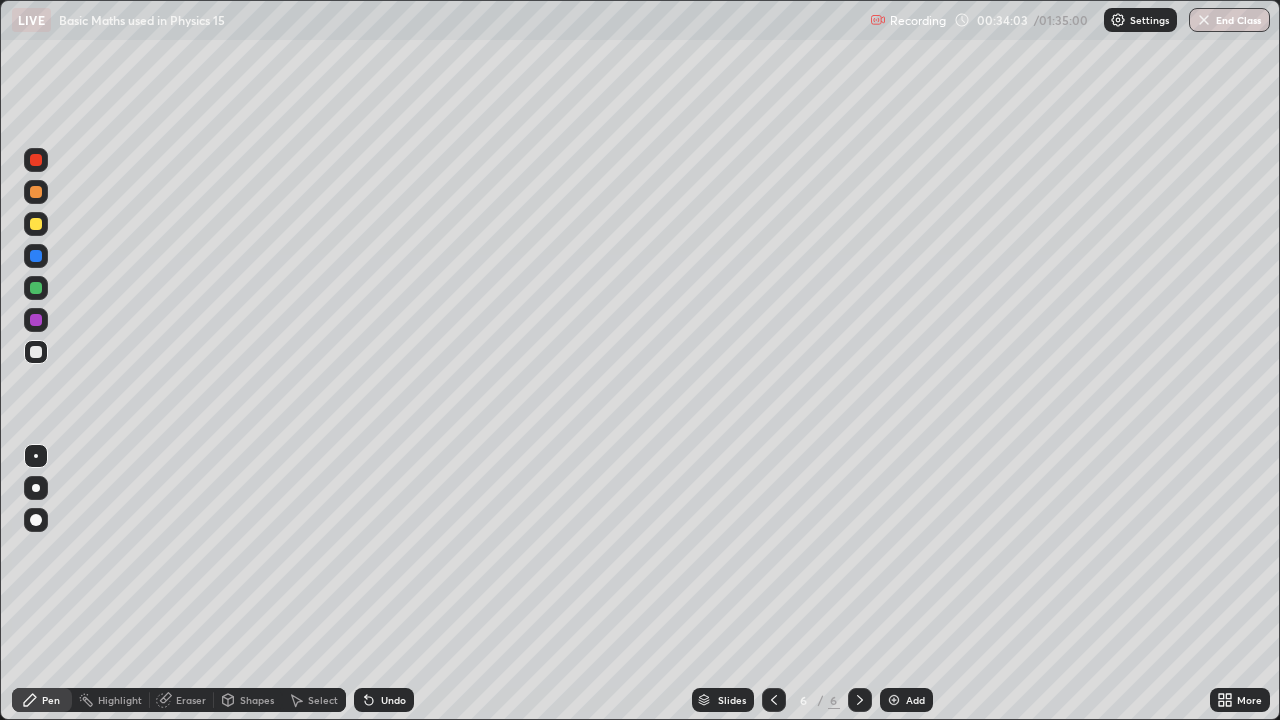 click on "Eraser" at bounding box center (191, 700) 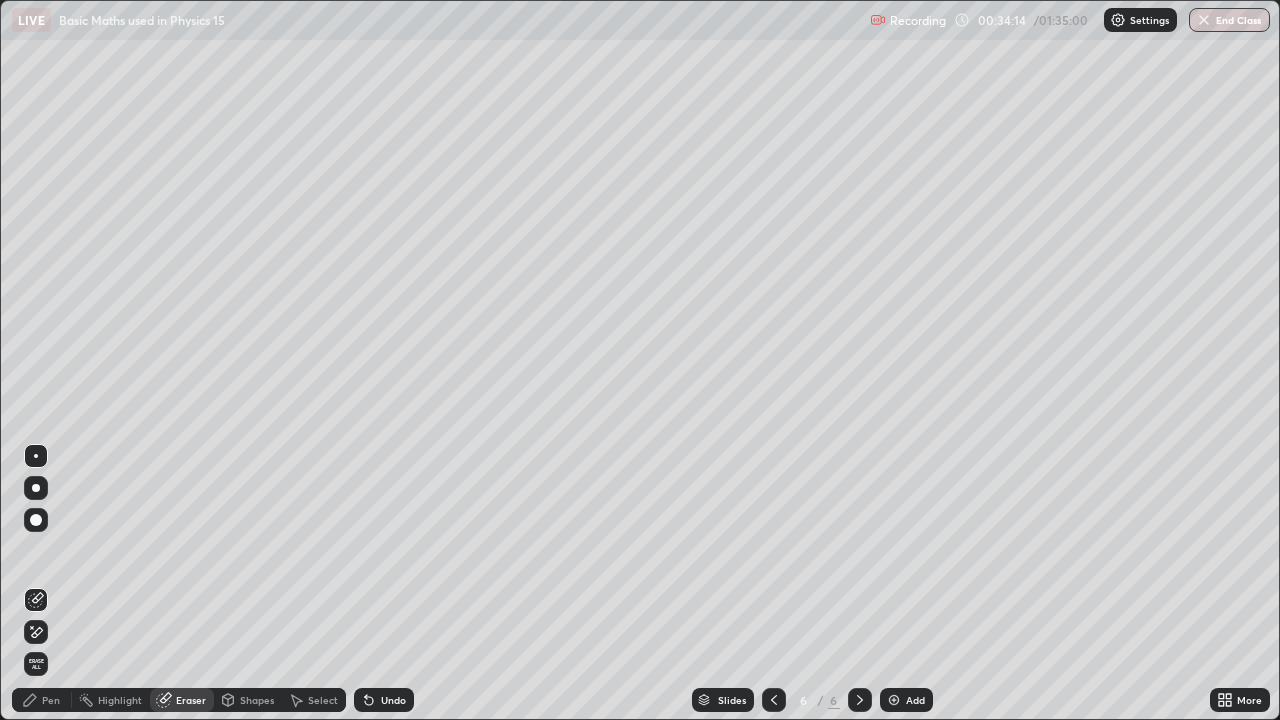 click on "Pen" at bounding box center (51, 700) 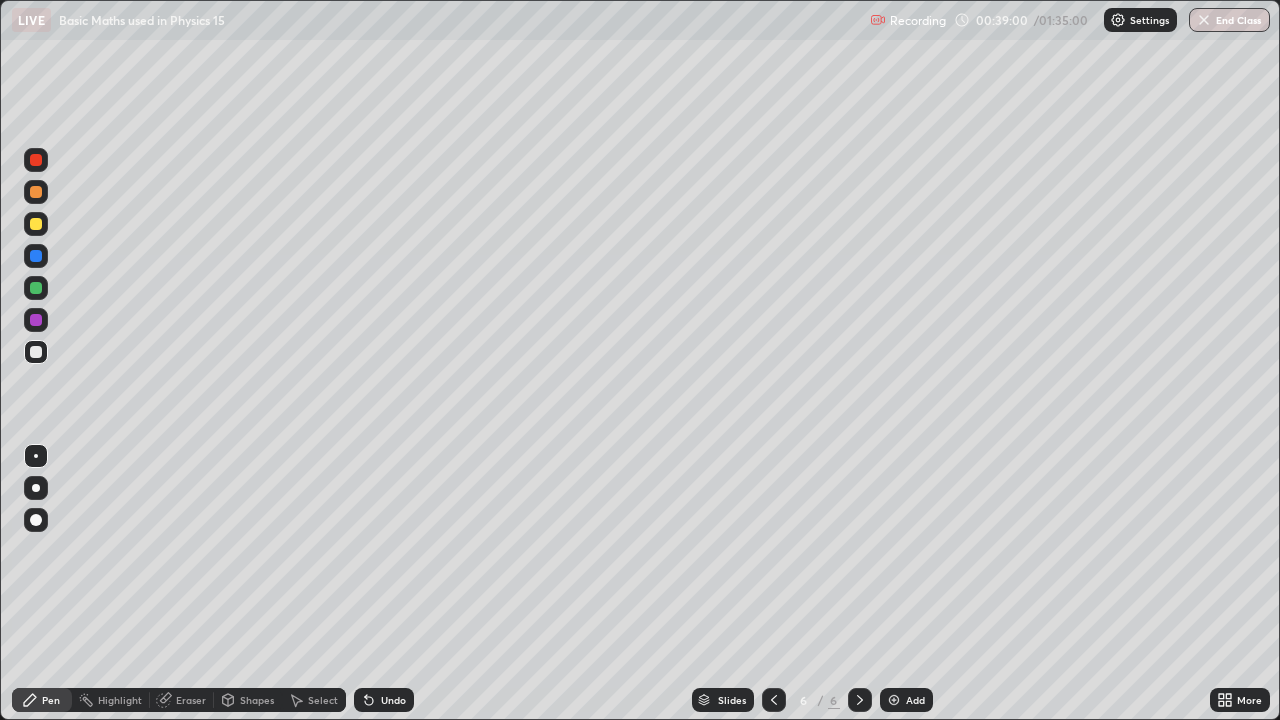 click at bounding box center [894, 700] 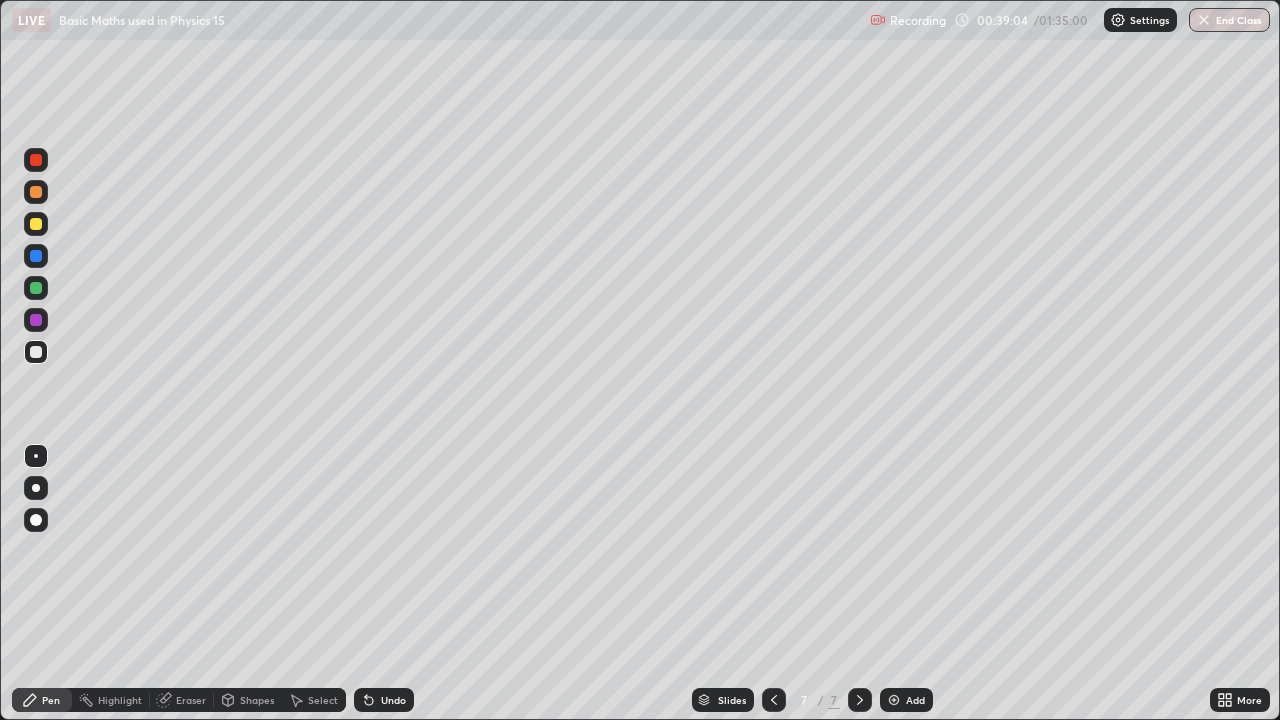 click at bounding box center [36, 288] 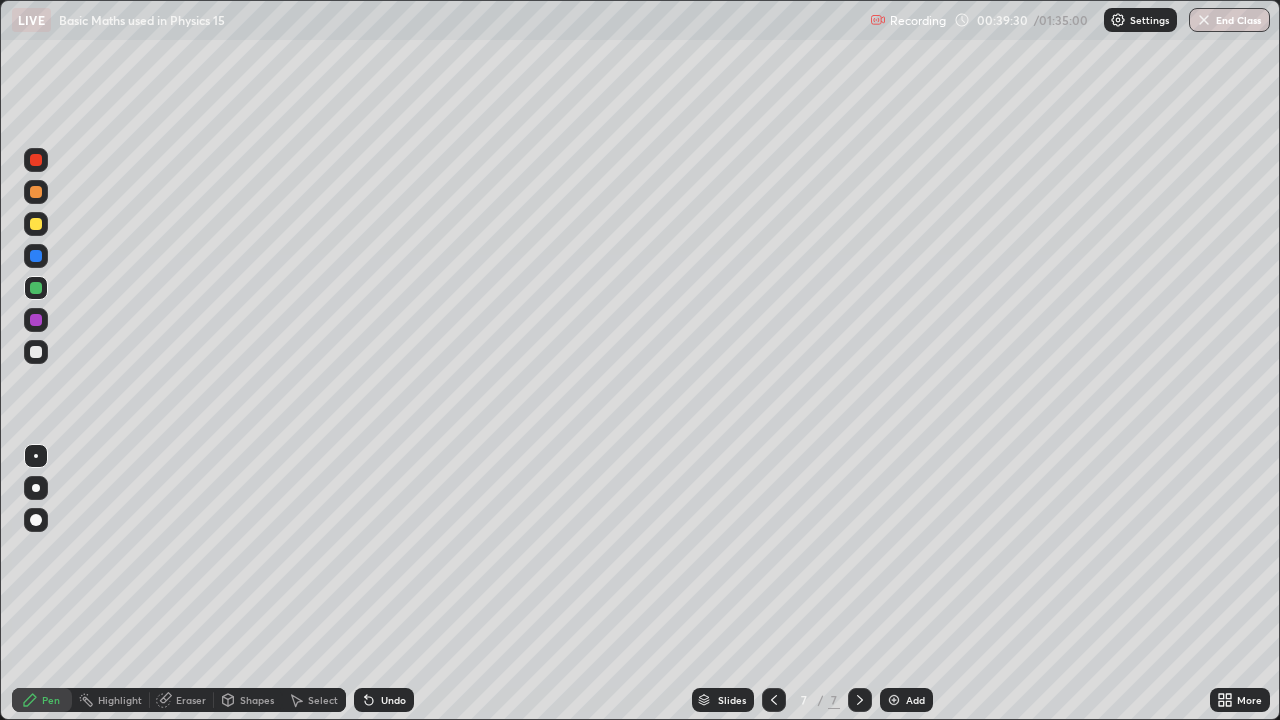 click at bounding box center [36, 352] 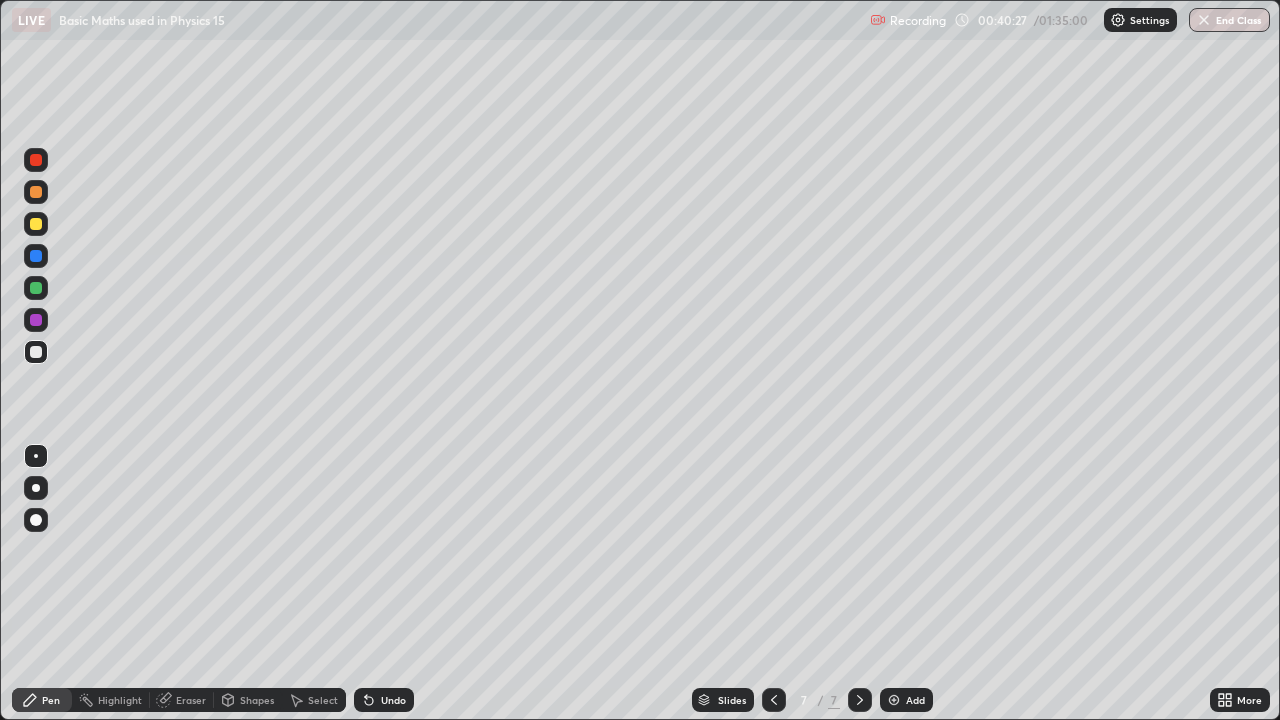 click at bounding box center [36, 224] 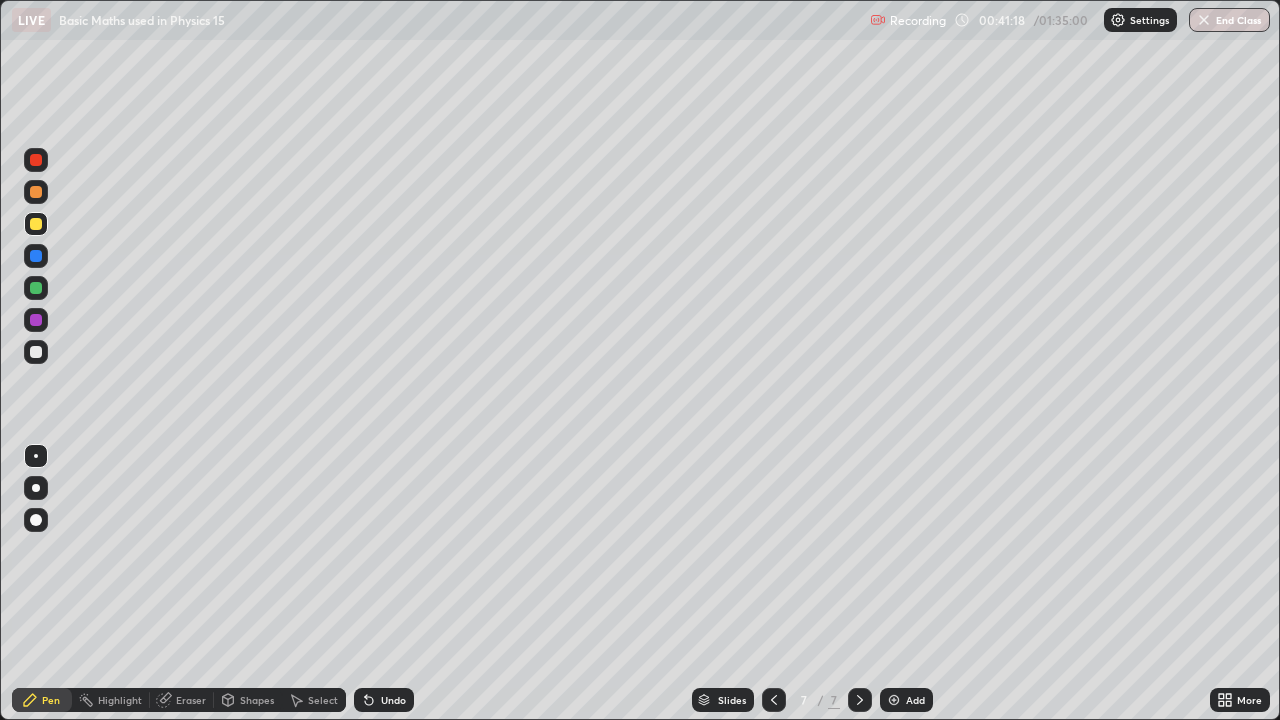 click on "Eraser" at bounding box center [191, 700] 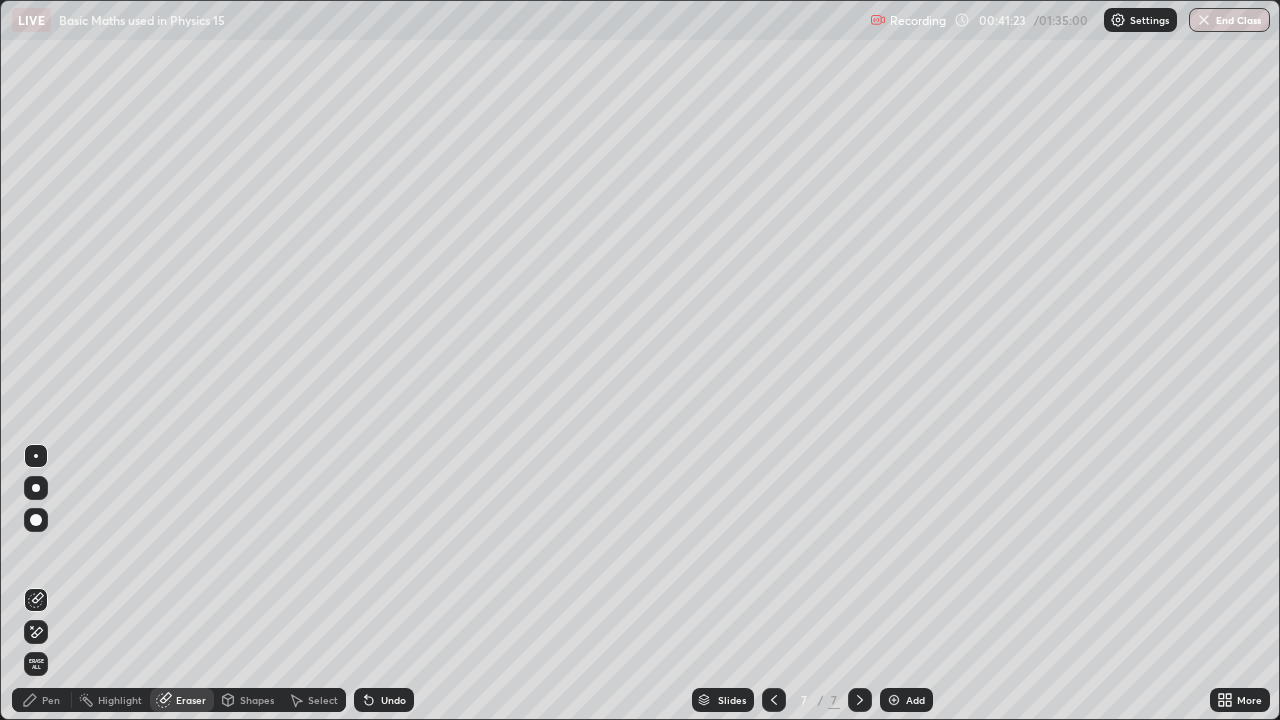 click on "Pen" at bounding box center (51, 700) 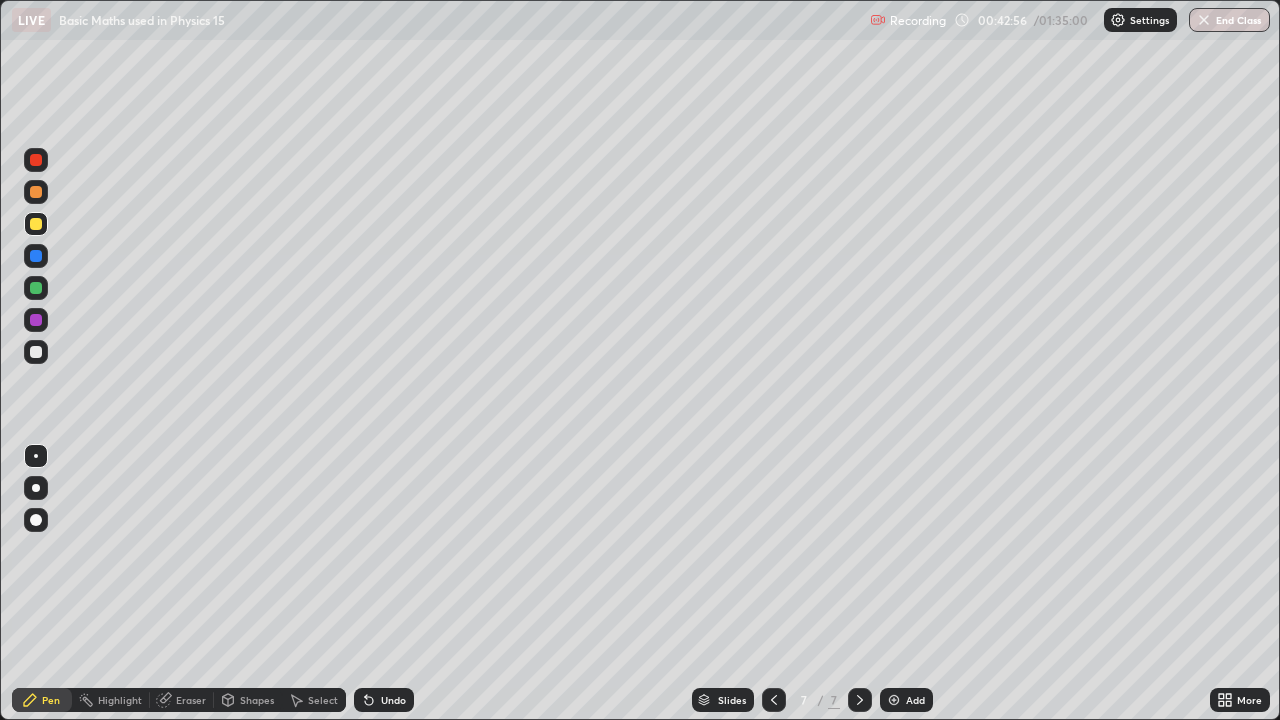 click at bounding box center [894, 700] 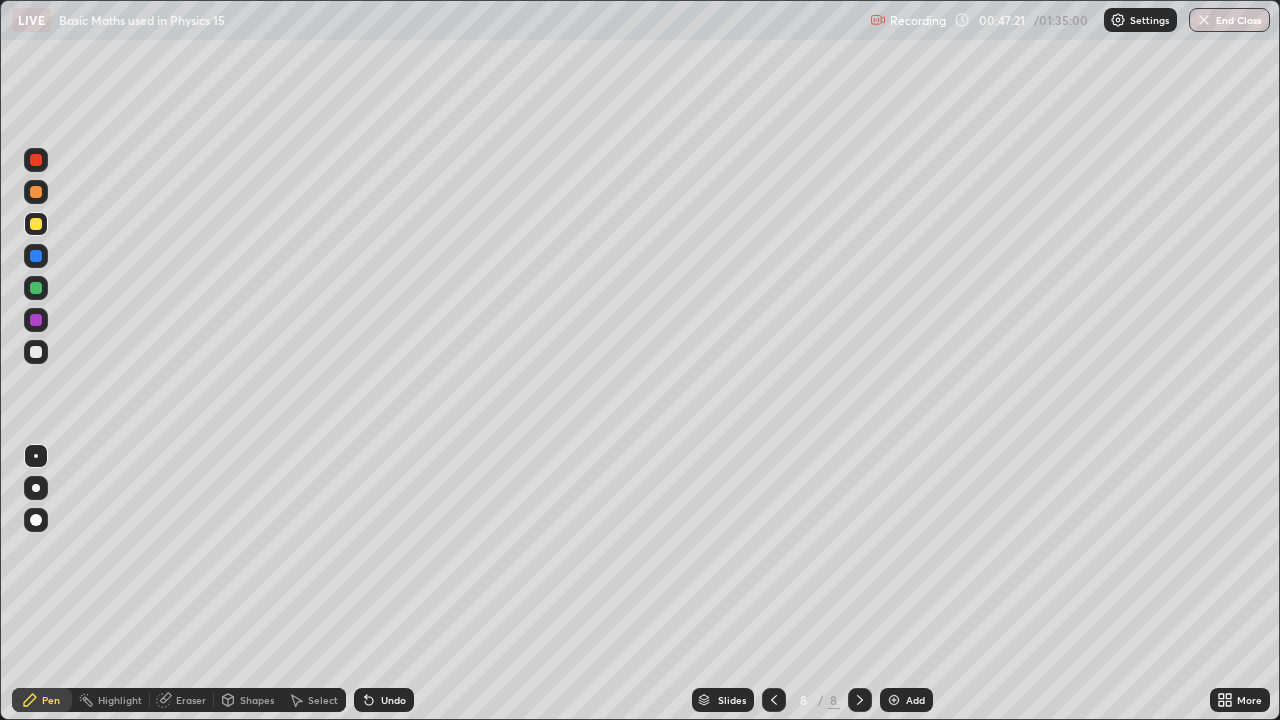 click at bounding box center (36, 352) 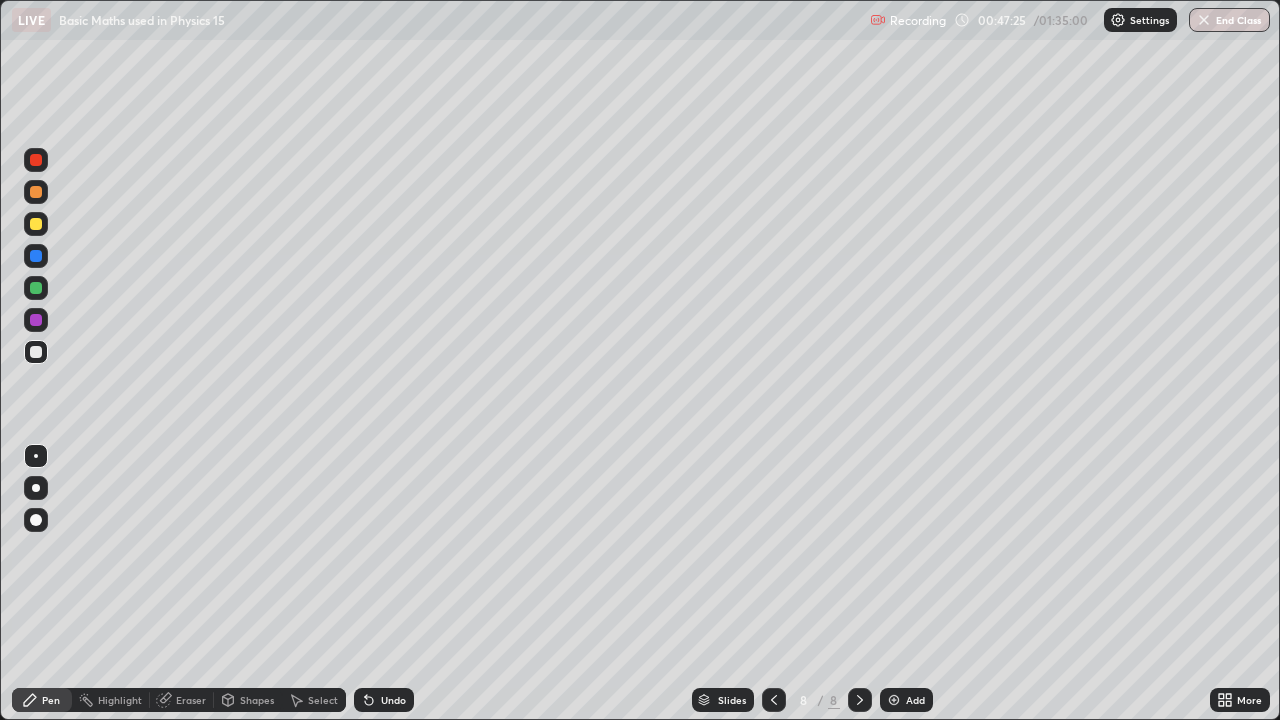 click on "Shapes" at bounding box center [257, 700] 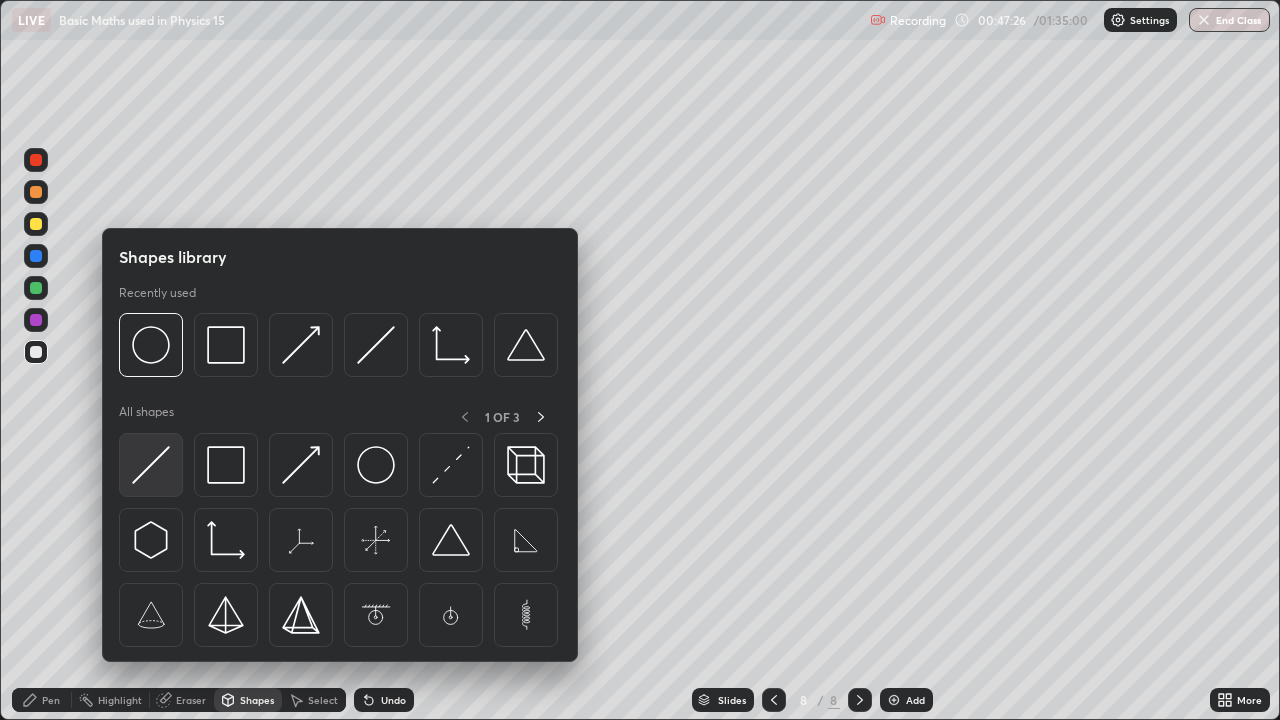 click at bounding box center (151, 465) 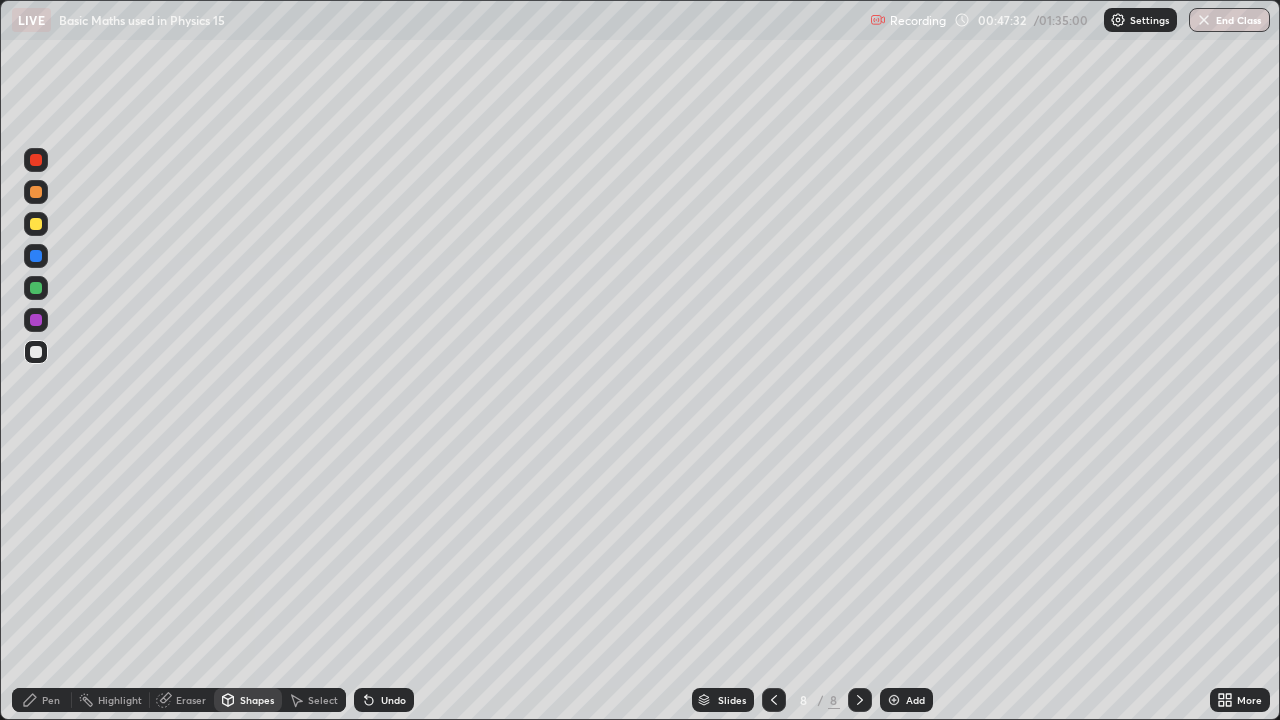 click at bounding box center (36, 288) 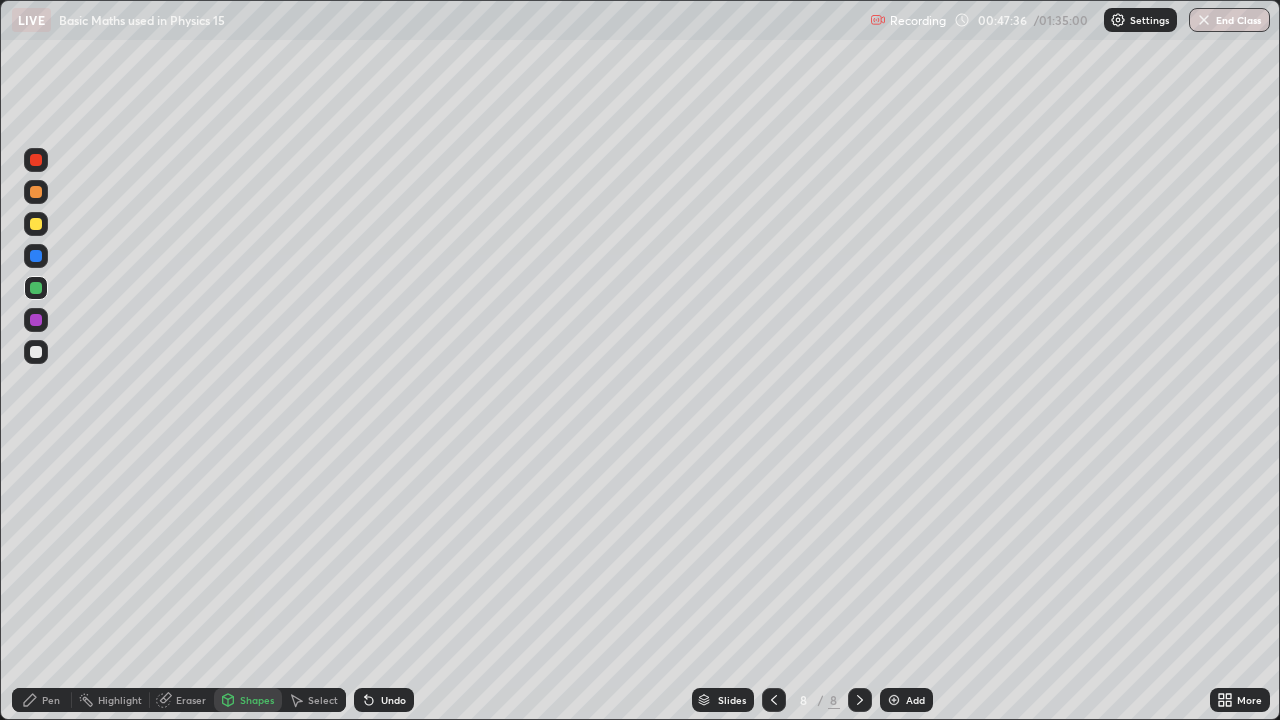 click on "Pen" at bounding box center [51, 700] 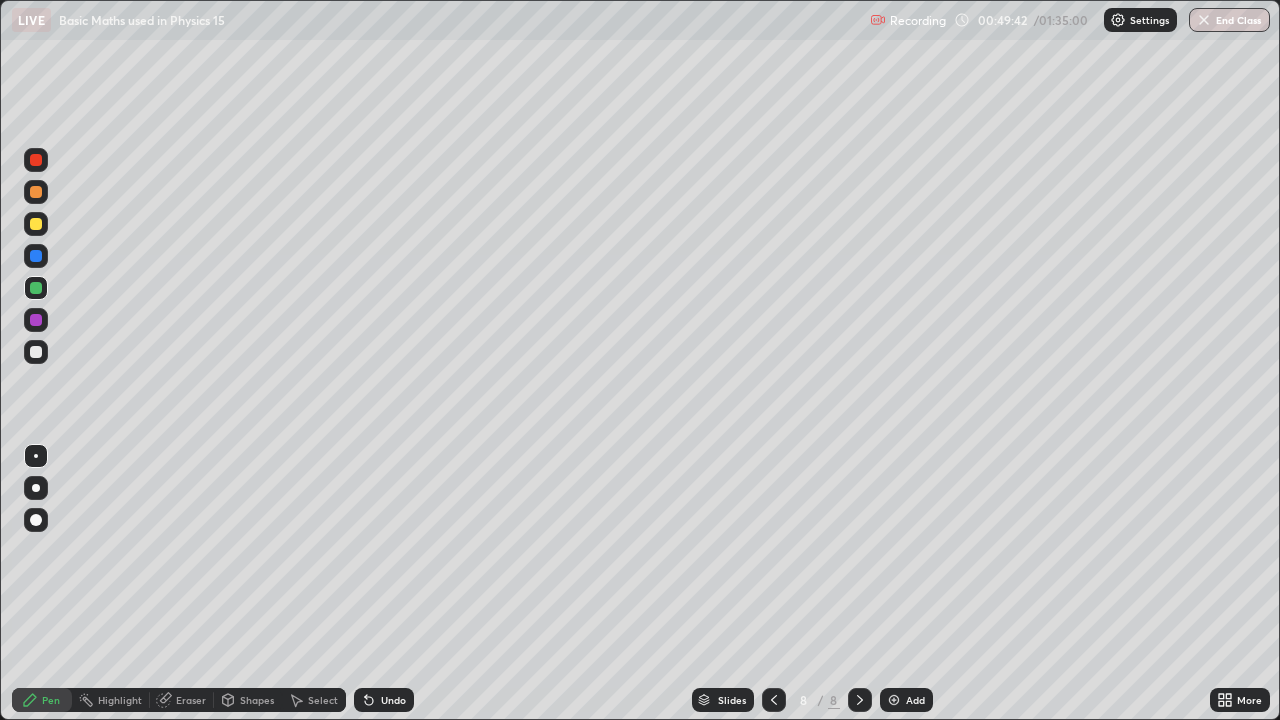 click on "Eraser" at bounding box center (191, 700) 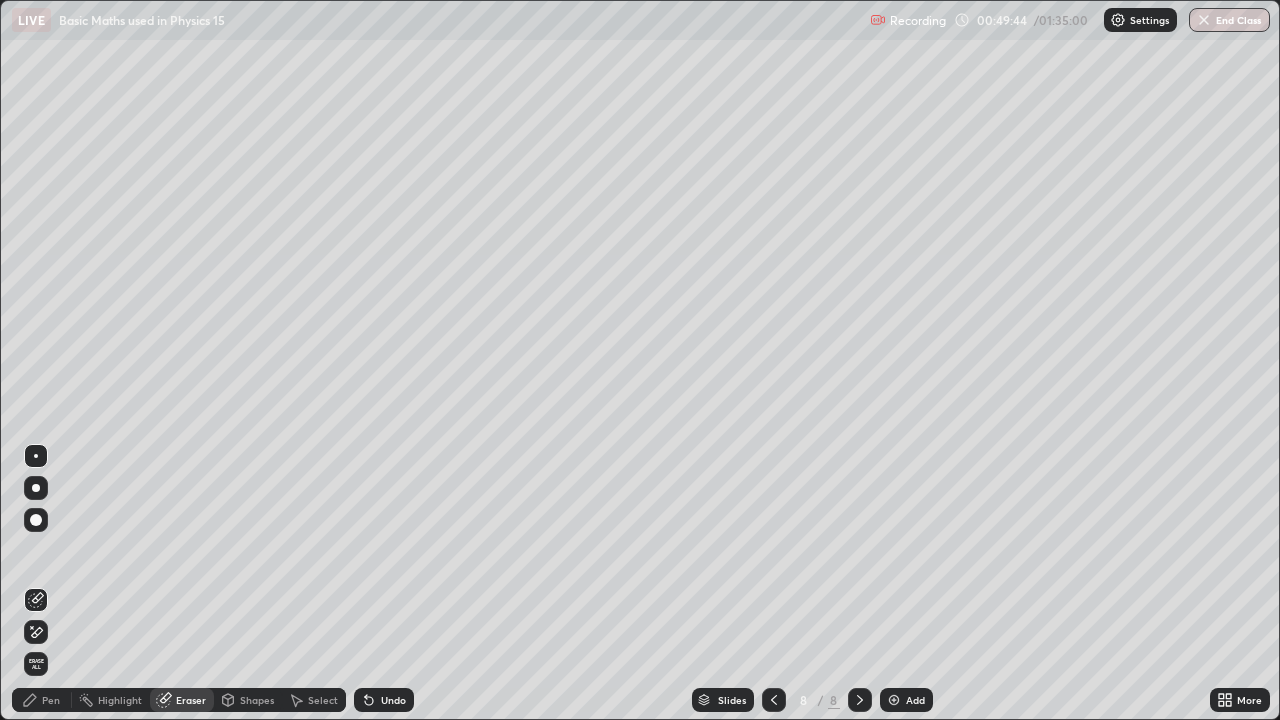 click on "Pen" at bounding box center [51, 700] 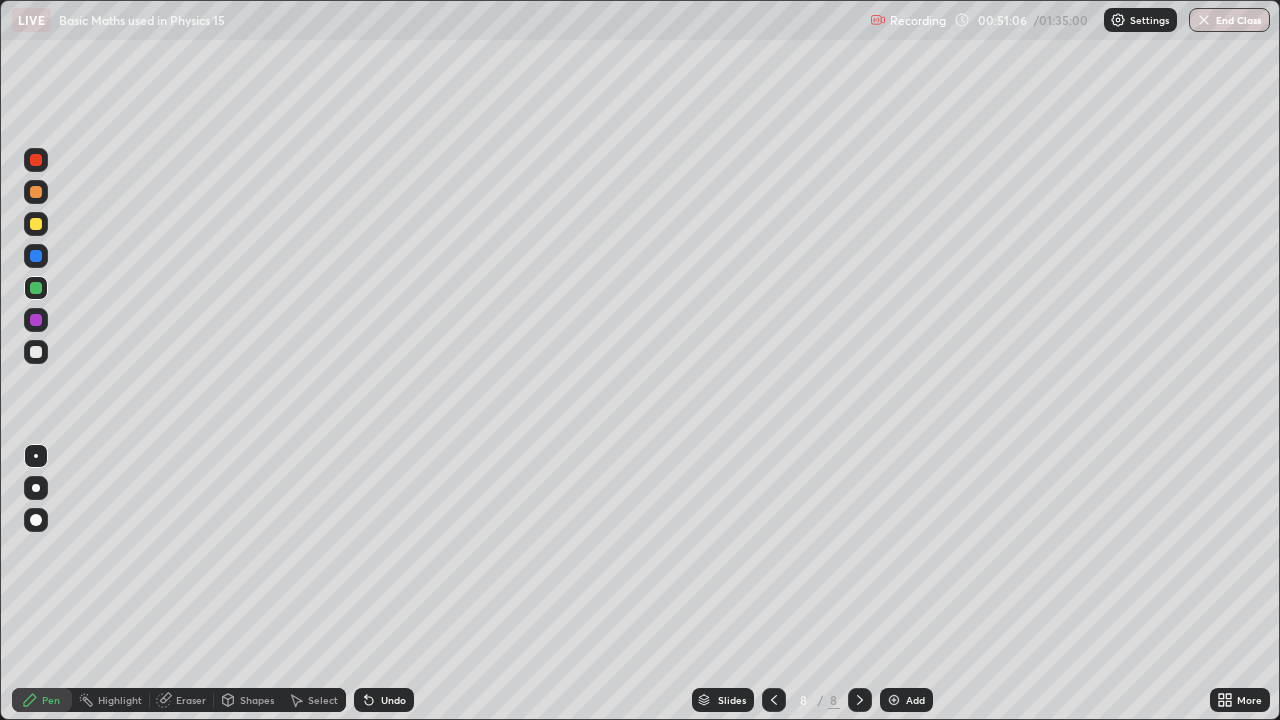 click at bounding box center [36, 352] 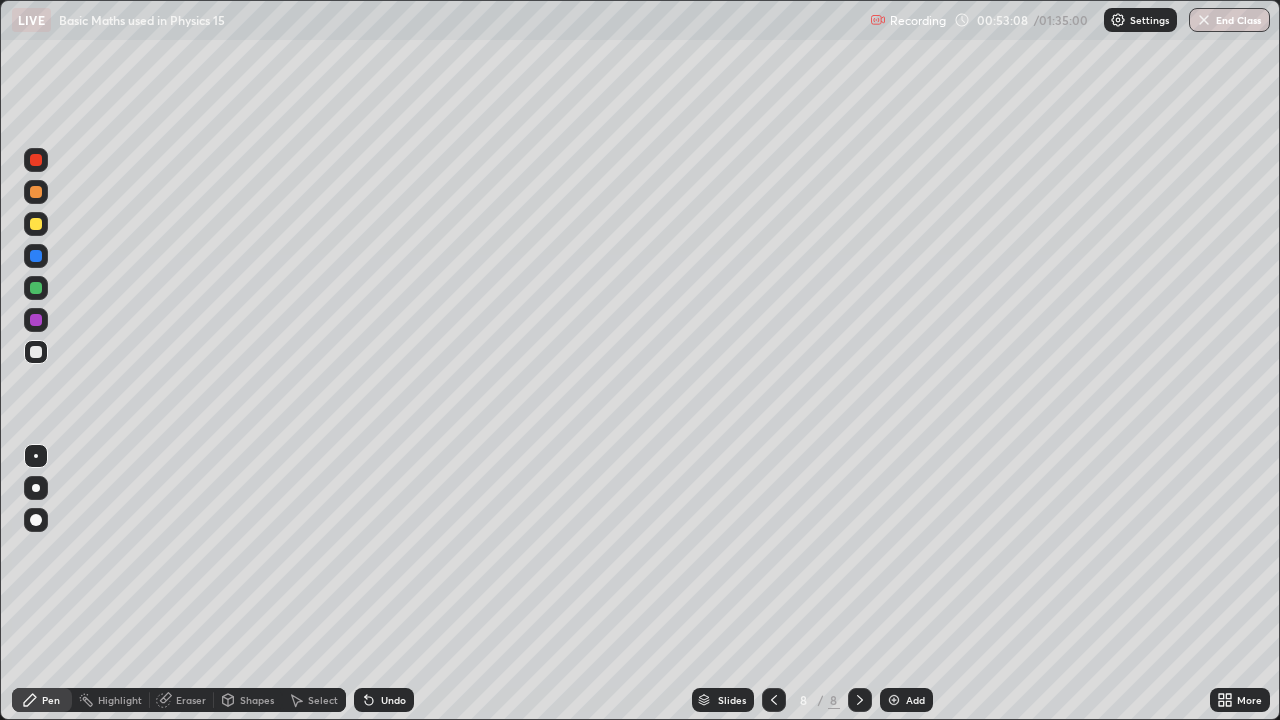 click on "Eraser" at bounding box center (191, 700) 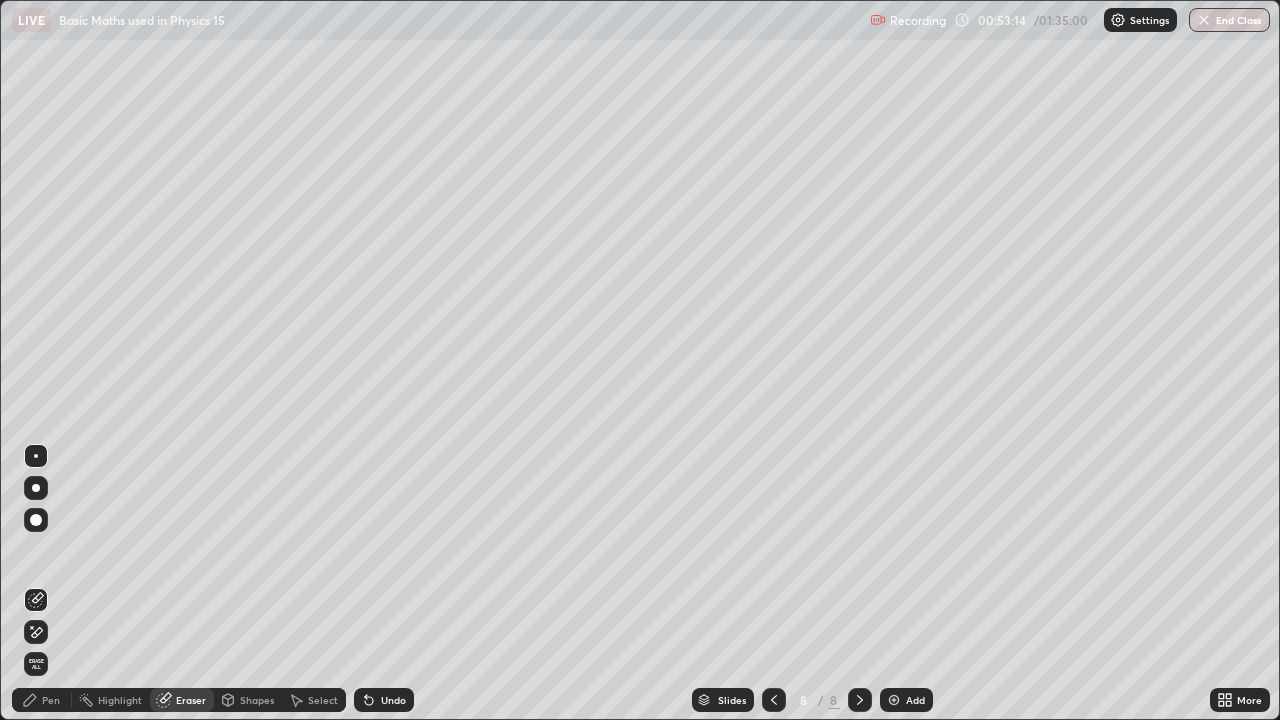 click on "Pen" at bounding box center [51, 700] 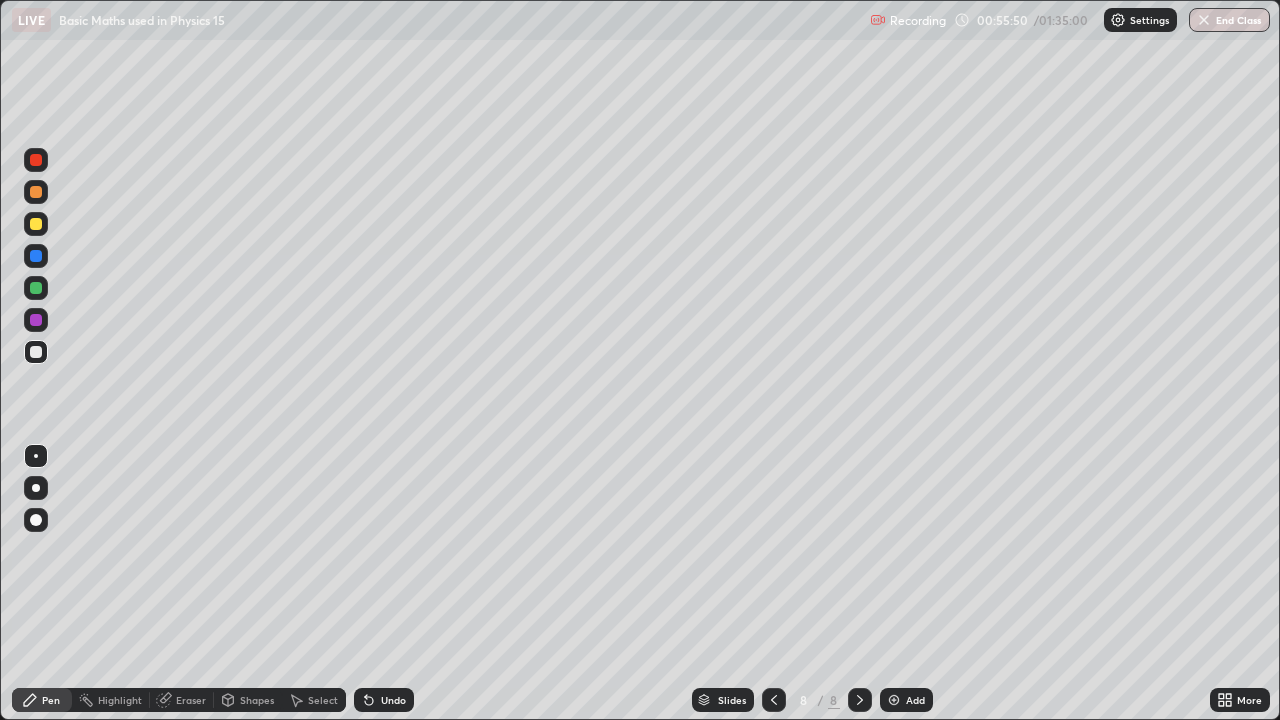 click at bounding box center (36, 560) 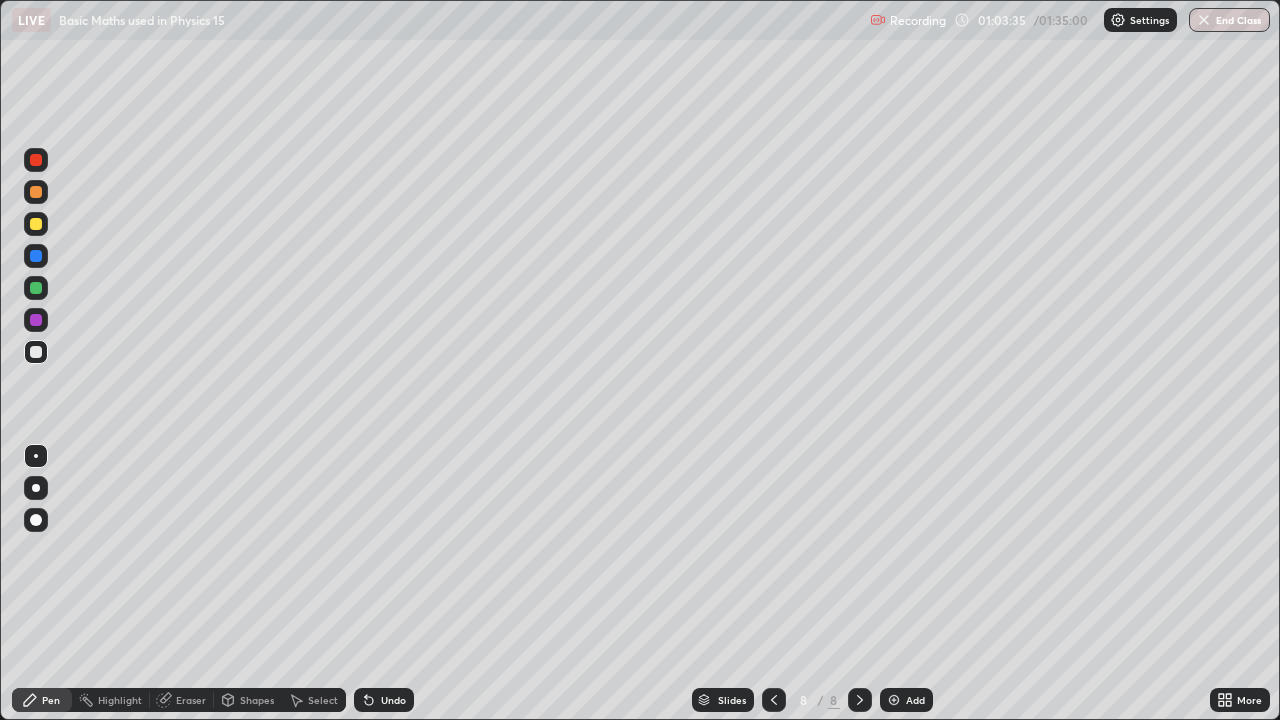 click at bounding box center (894, 700) 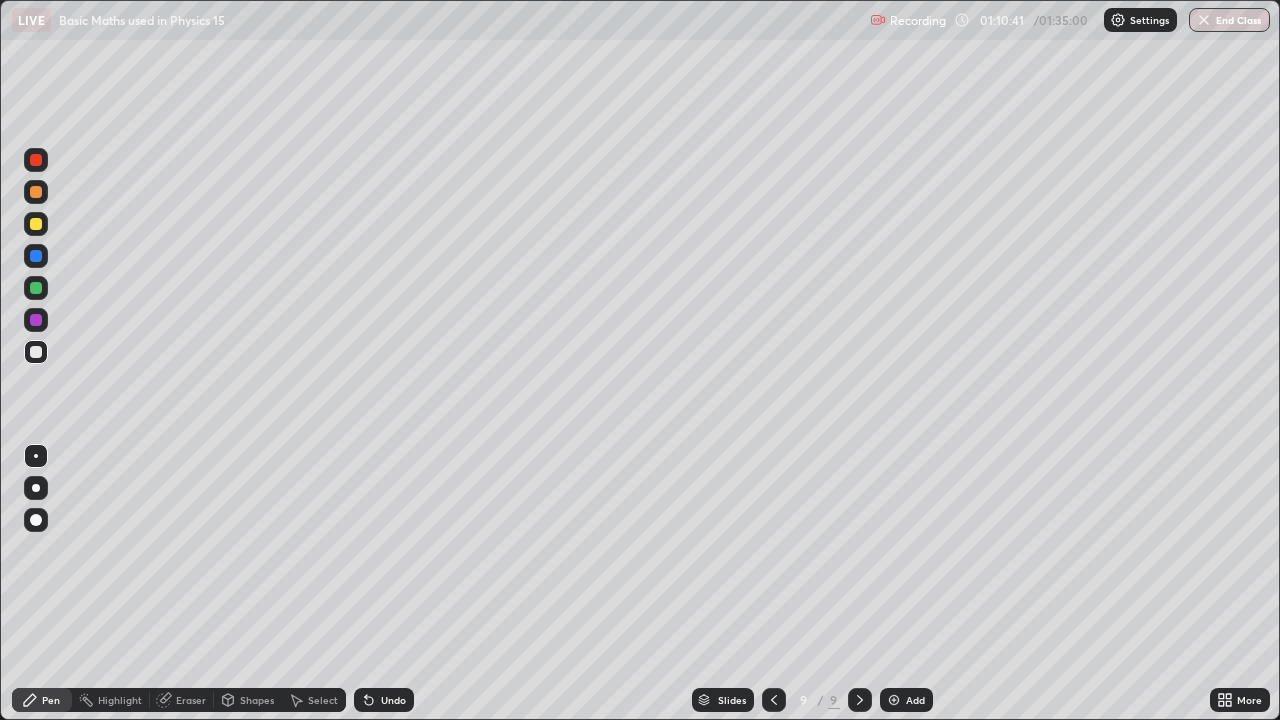 click at bounding box center (36, 192) 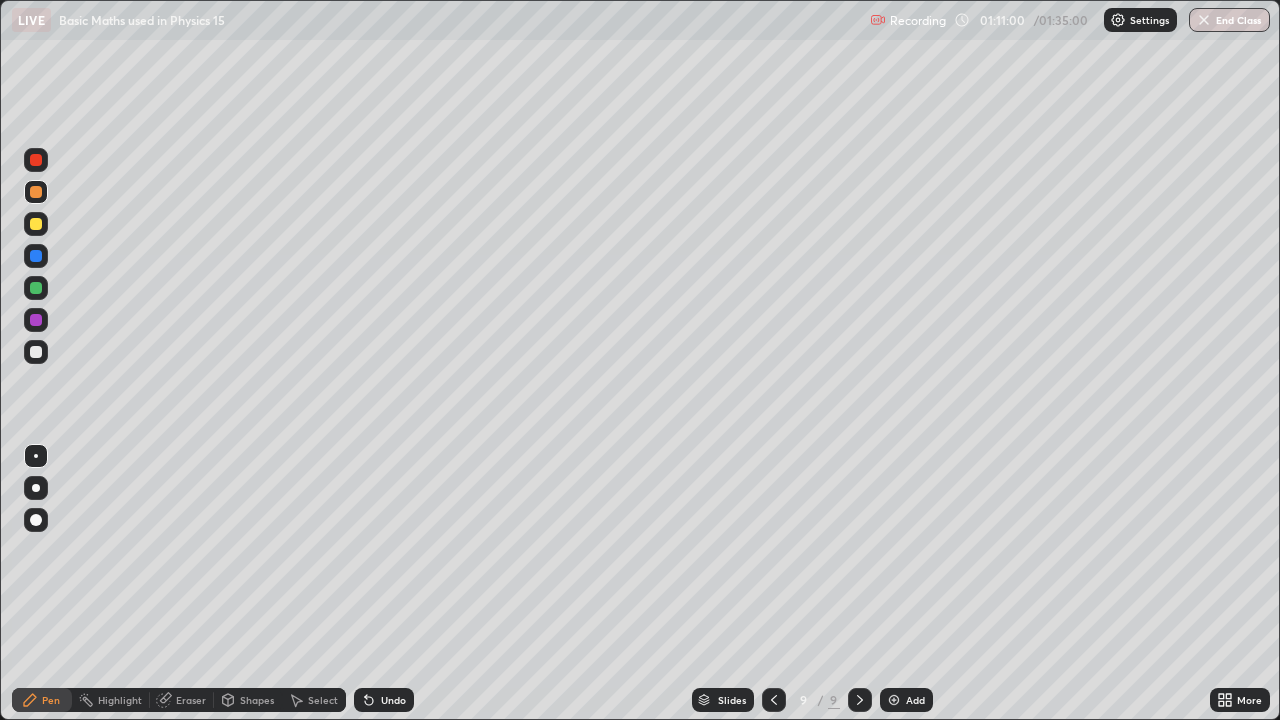 click on "Eraser" at bounding box center (191, 700) 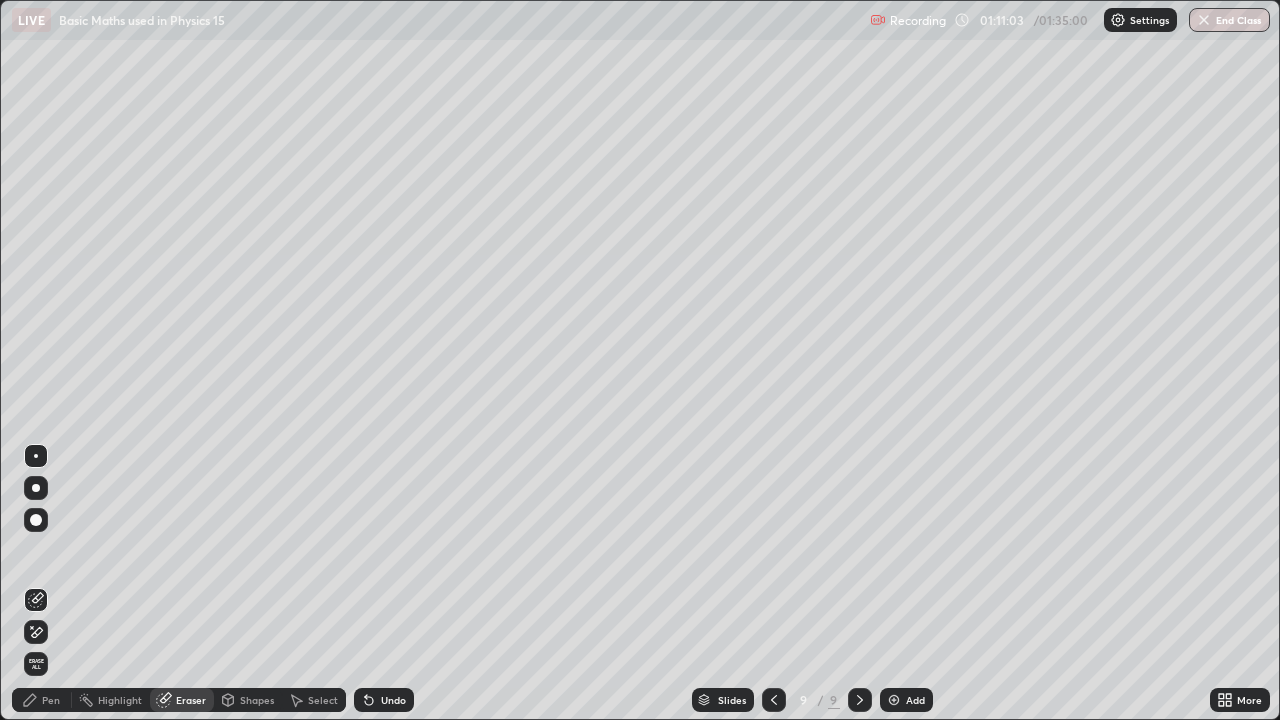 click on "Pen" at bounding box center (51, 700) 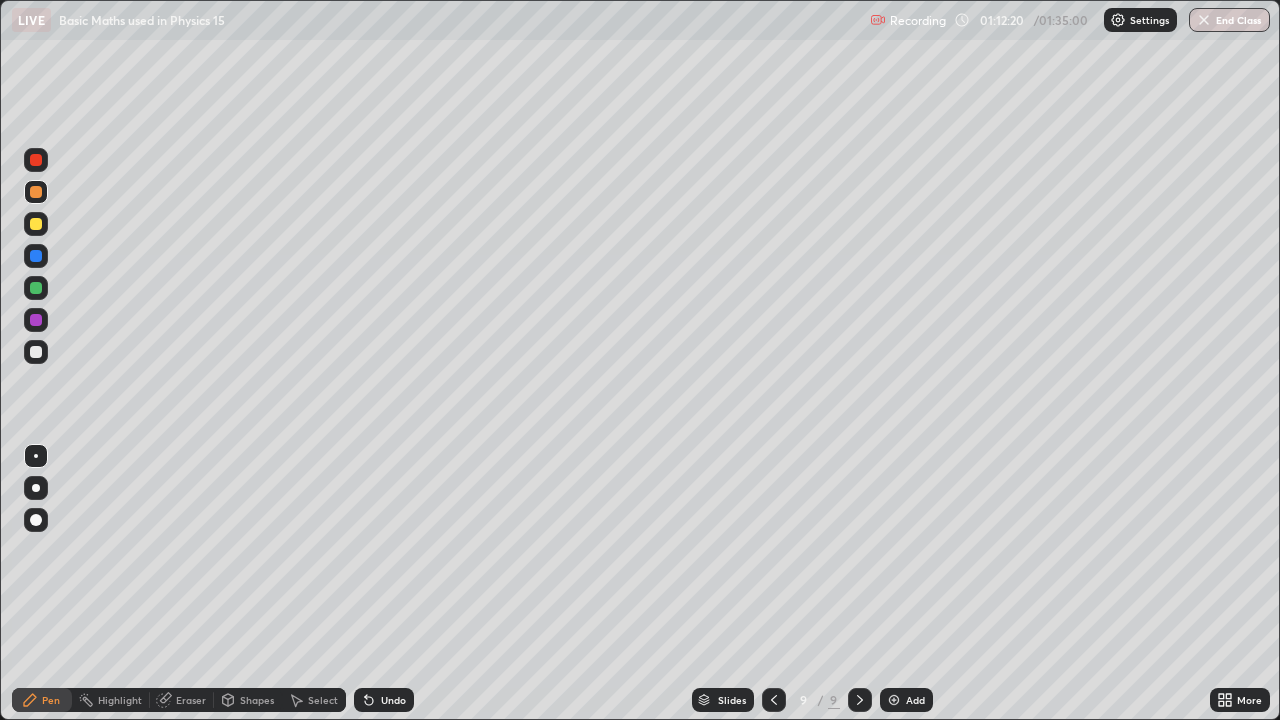 click on "Eraser" at bounding box center (191, 700) 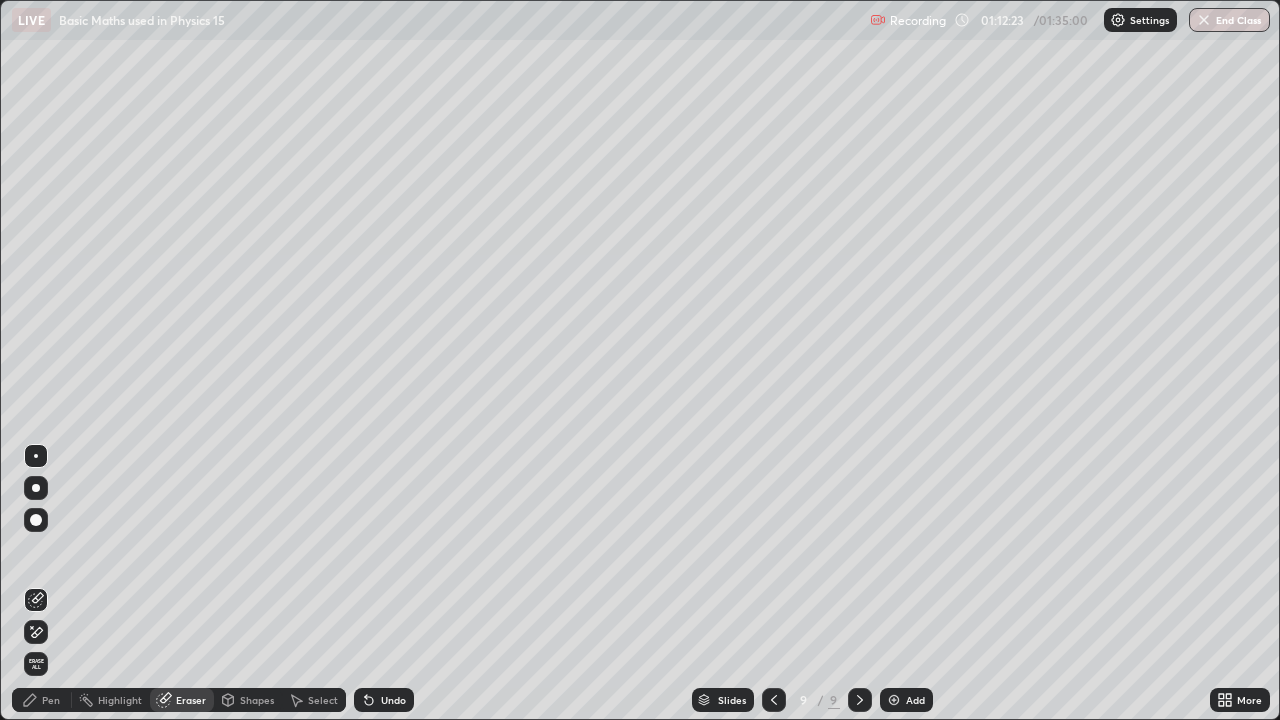 click on "Pen" at bounding box center [51, 700] 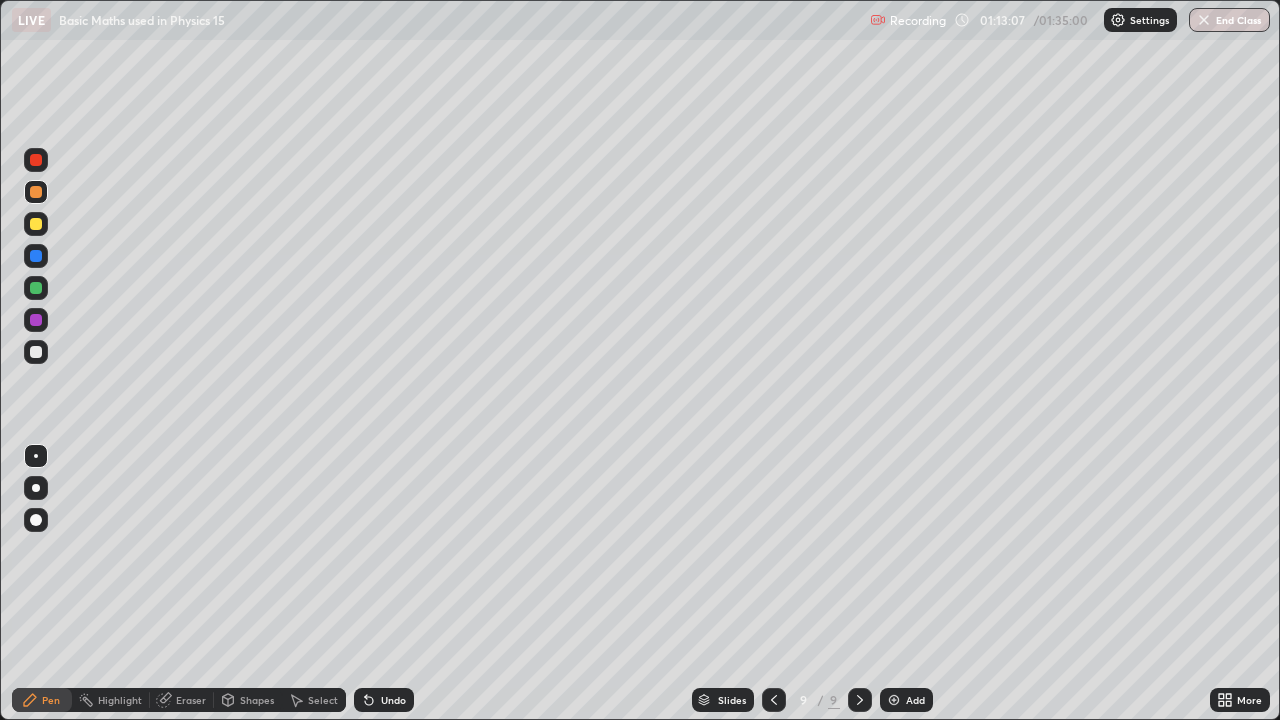 click on "Eraser" at bounding box center [191, 700] 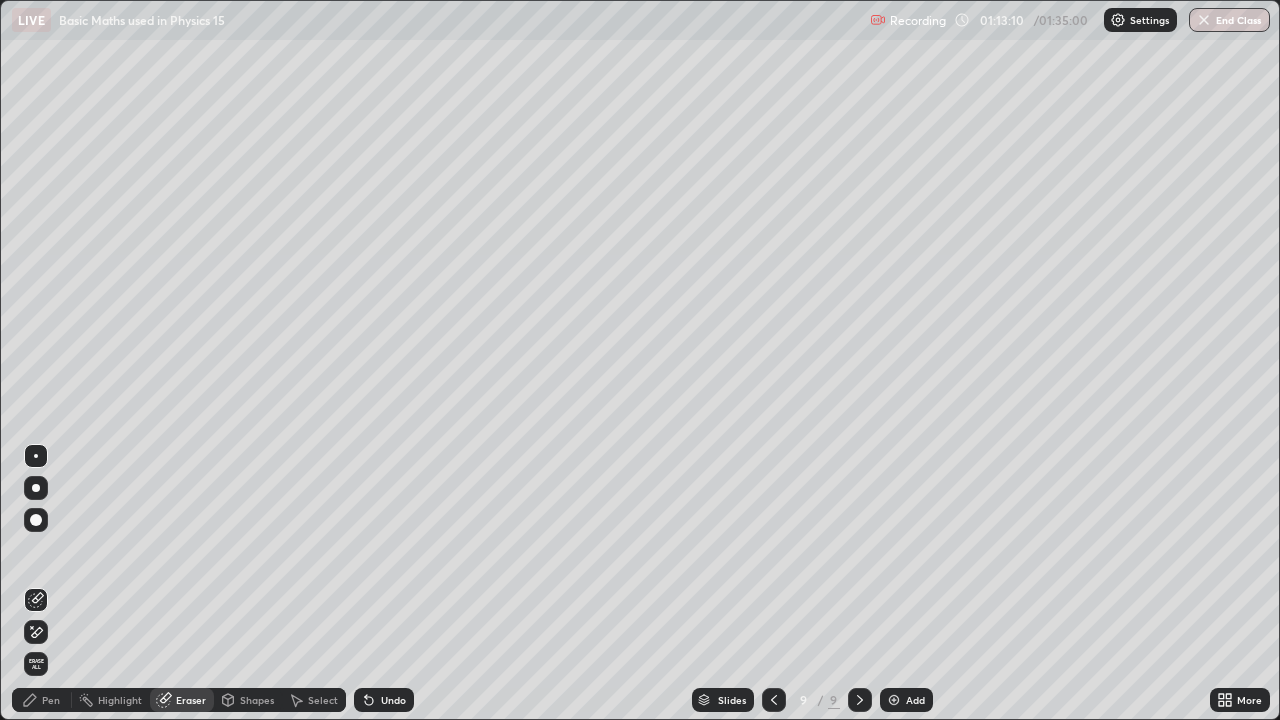 click on "Pen" at bounding box center (42, 700) 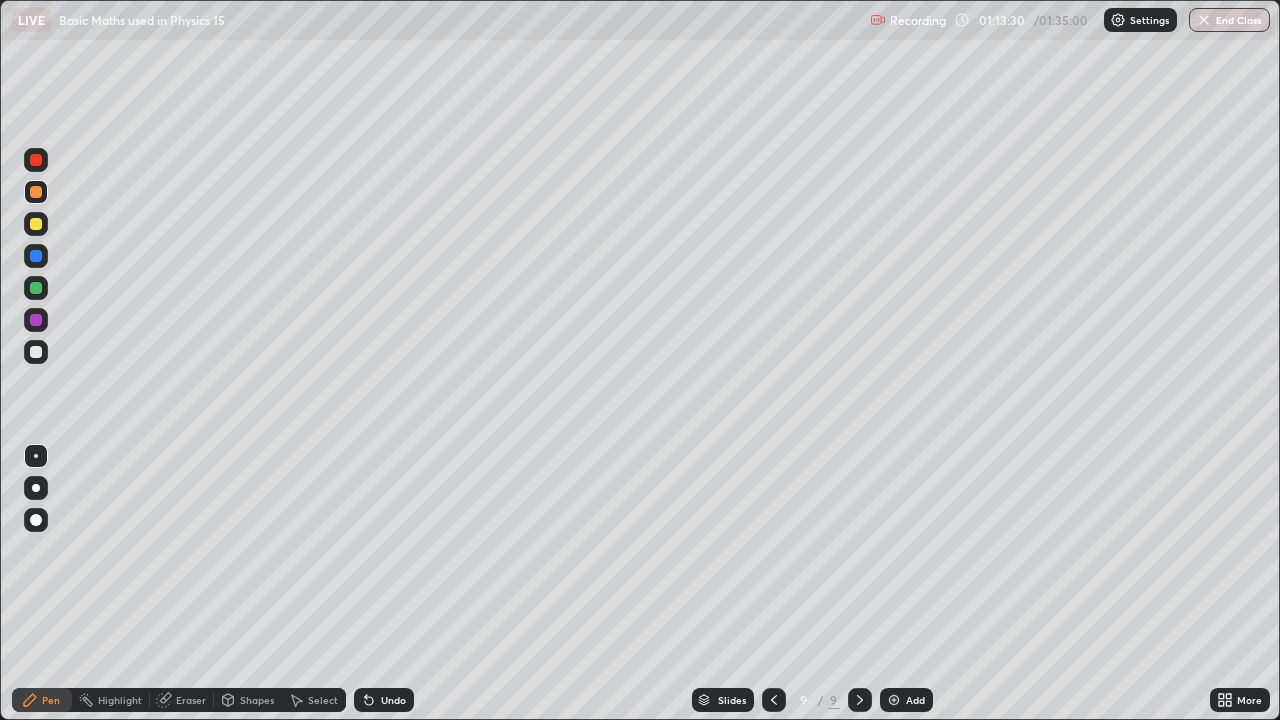 click at bounding box center [36, 352] 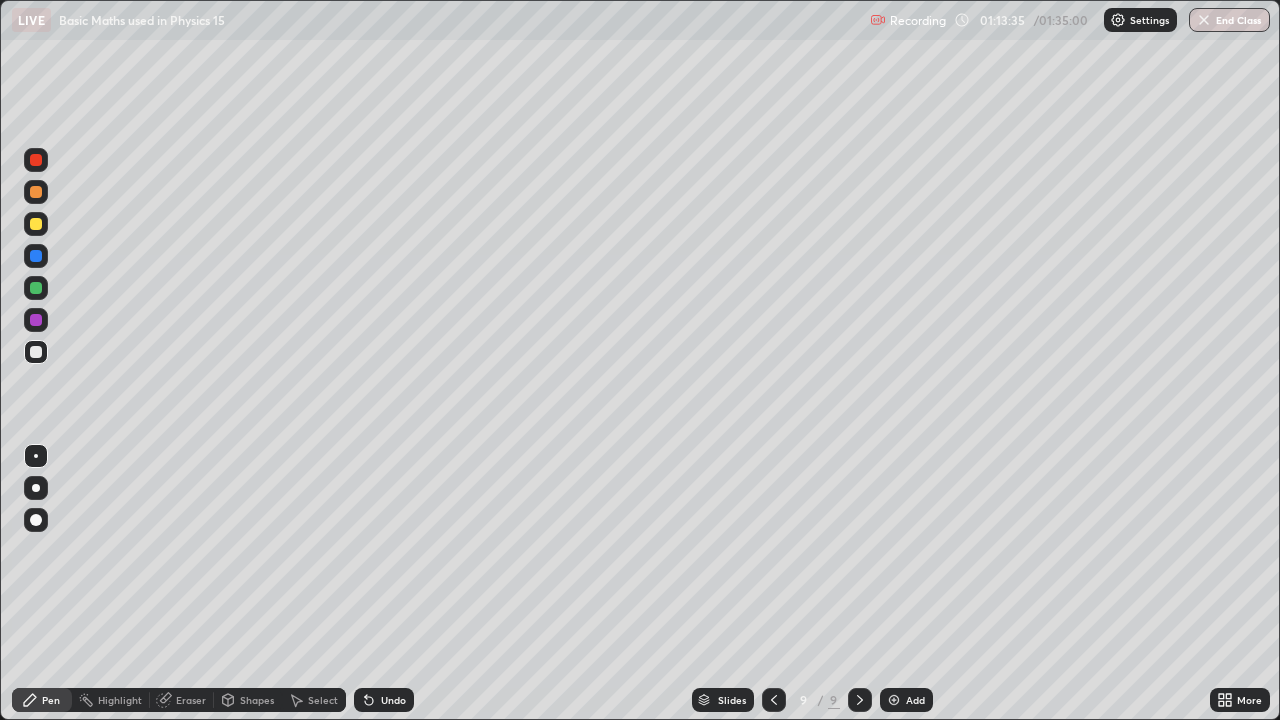 click on "Eraser" at bounding box center [191, 700] 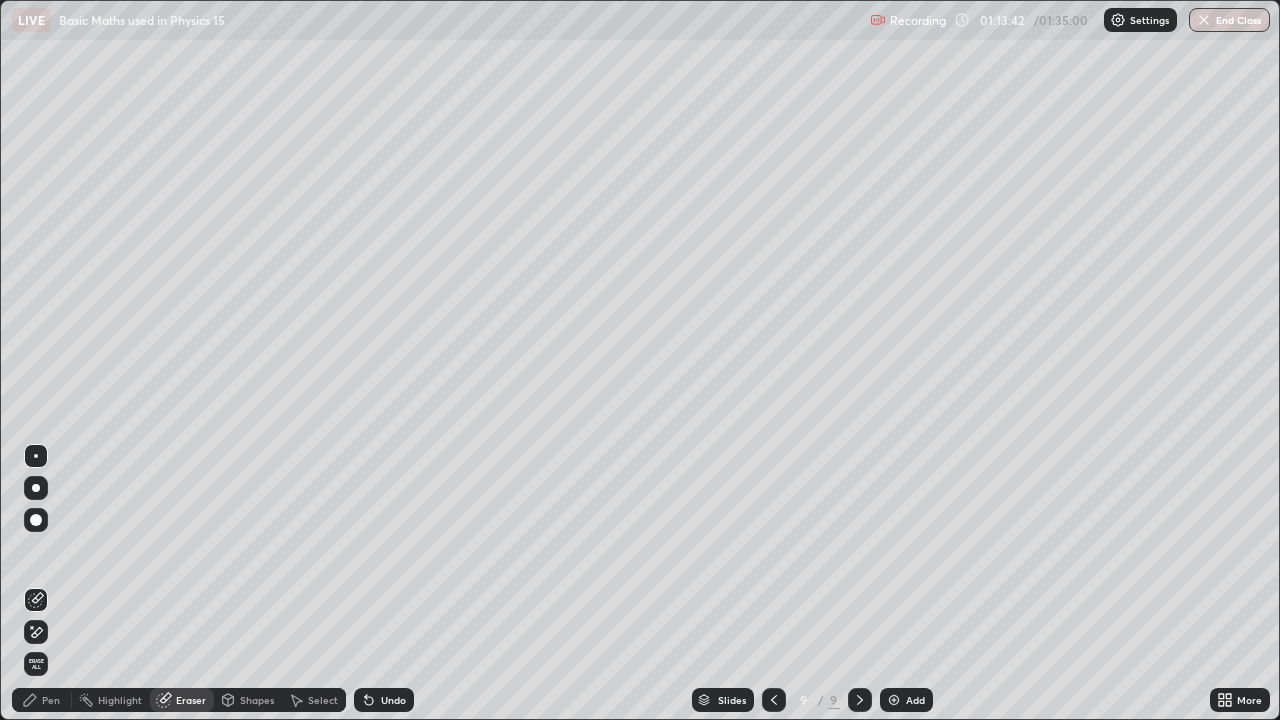 click on "Pen" at bounding box center [51, 700] 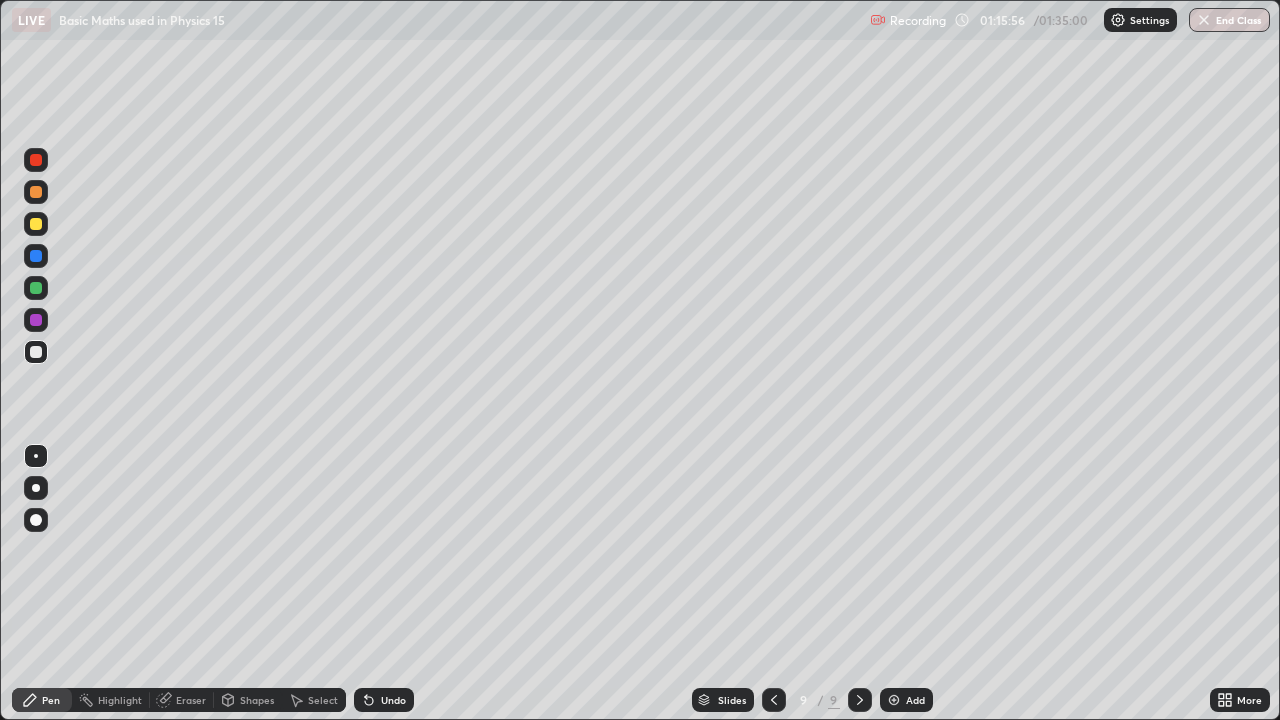 click on "Eraser" at bounding box center (191, 700) 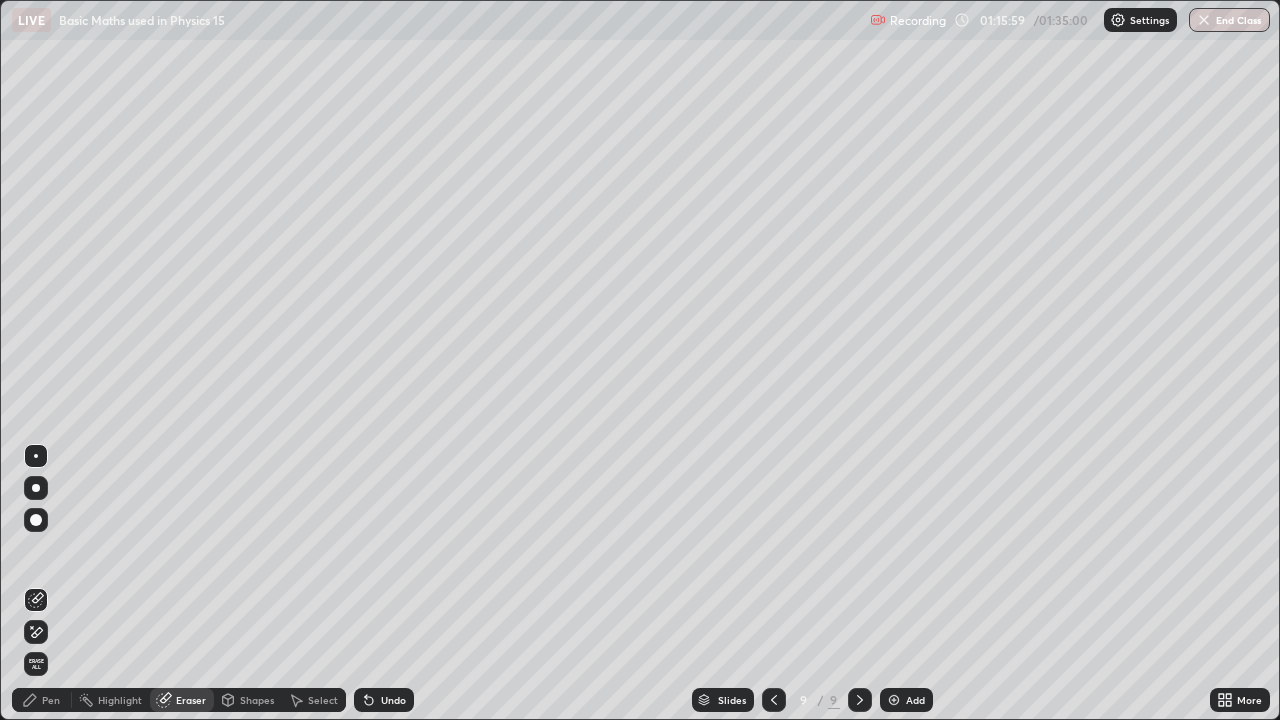 click on "Select" at bounding box center [323, 700] 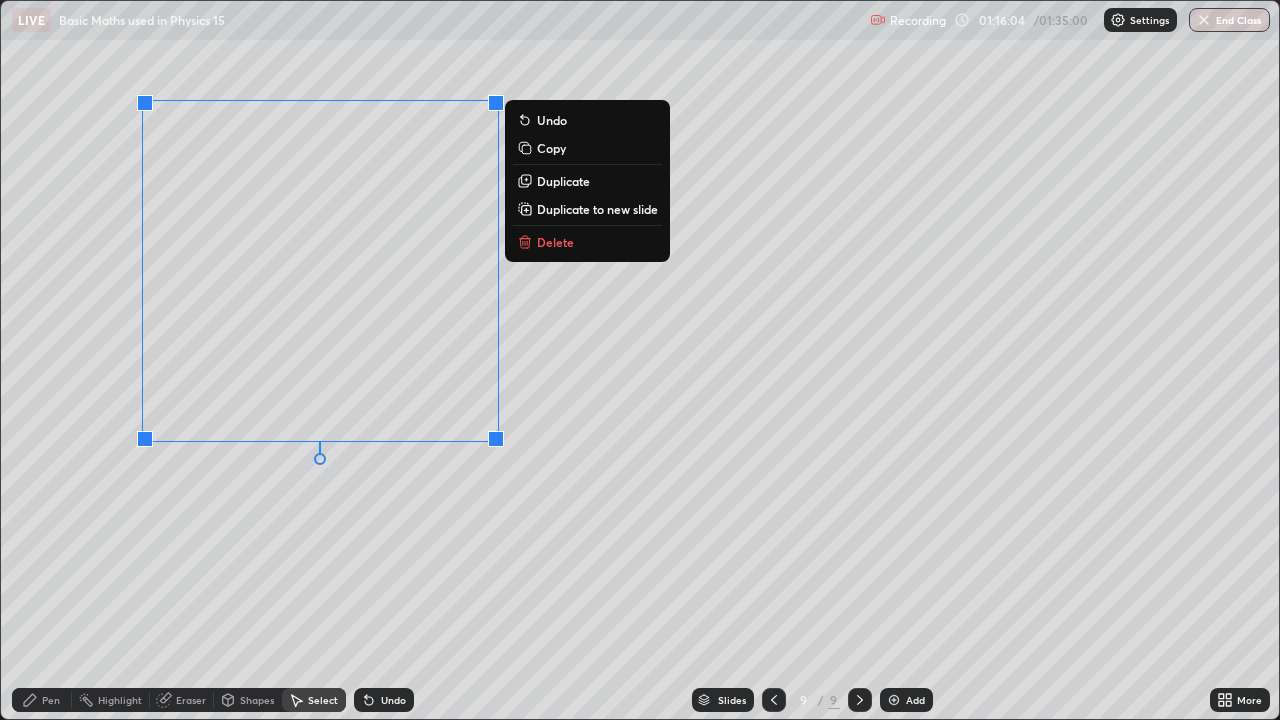 click on "Delete" at bounding box center [555, 242] 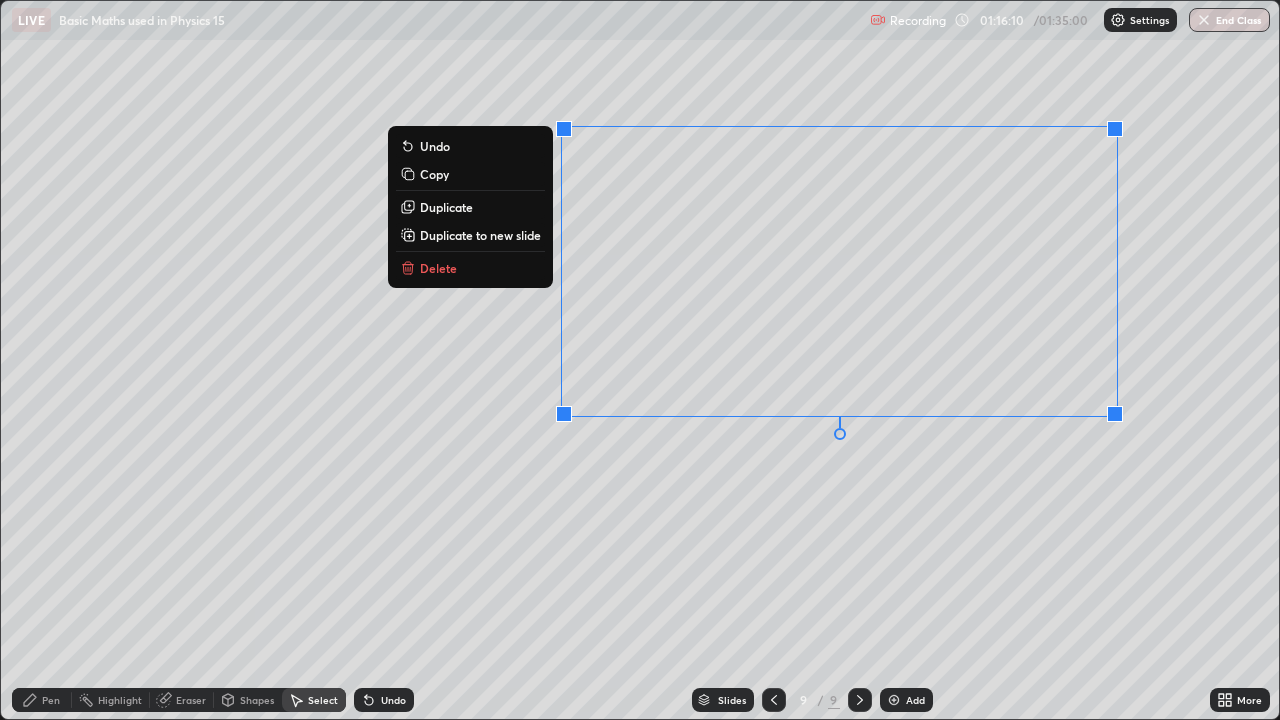 click on "Delete" at bounding box center [470, 268] 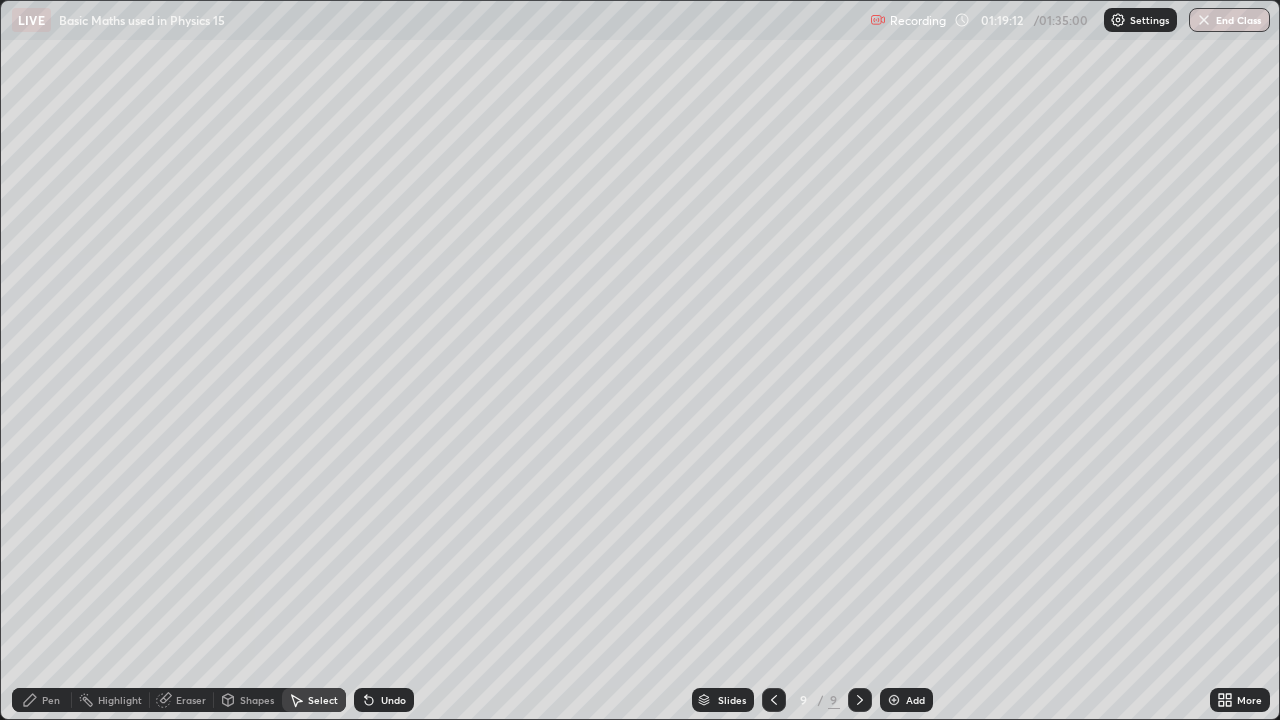 click on "Pen" at bounding box center (42, 700) 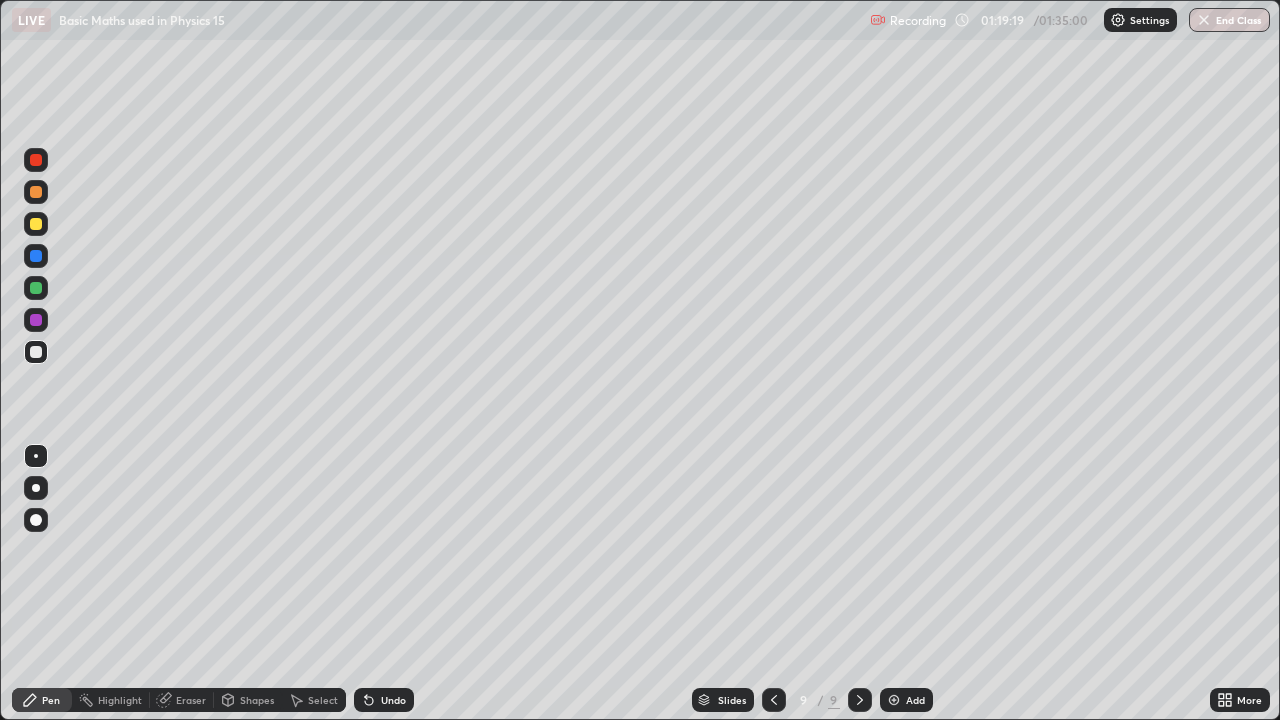 click on "Eraser" at bounding box center (191, 700) 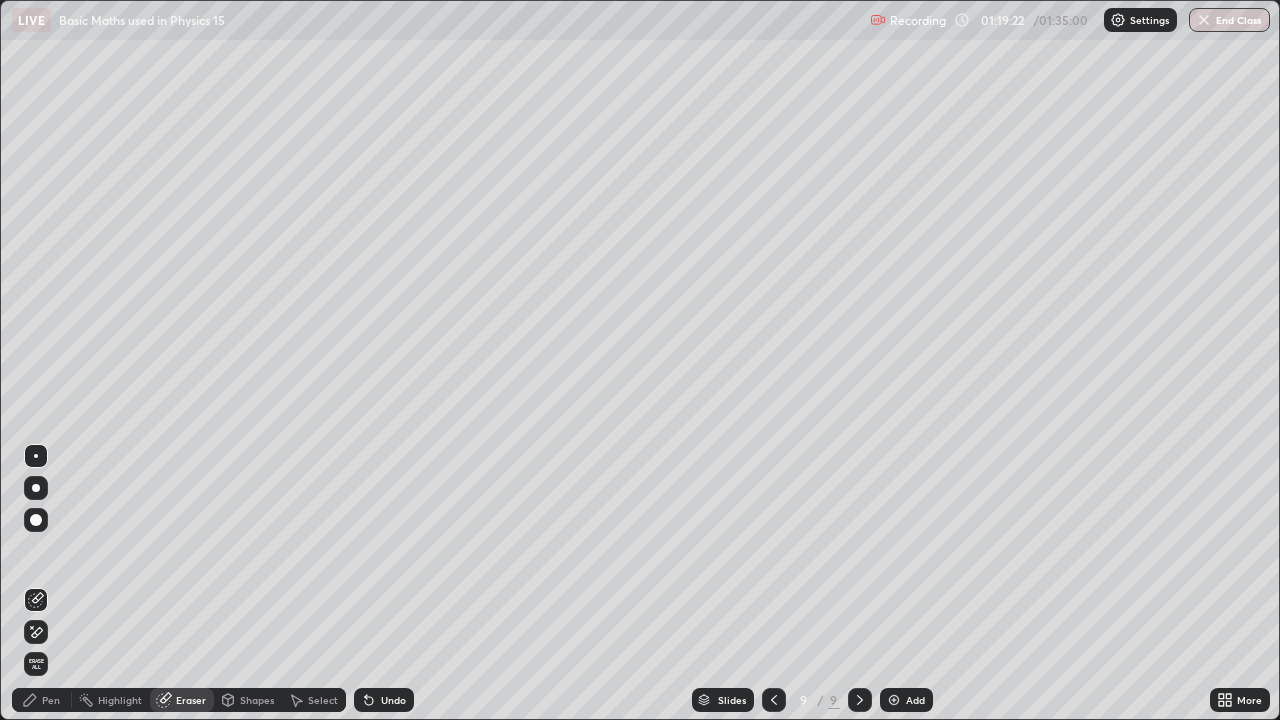 click on "Pen" at bounding box center (42, 700) 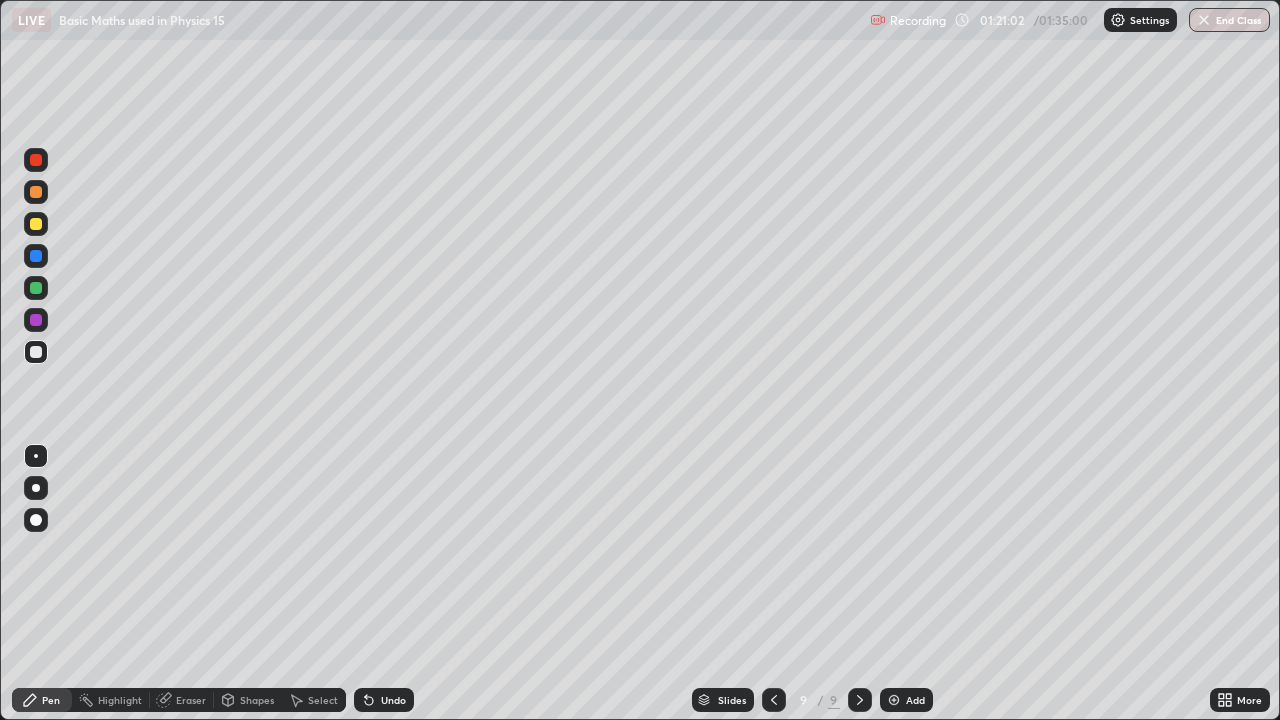 click on "Eraser" at bounding box center [191, 700] 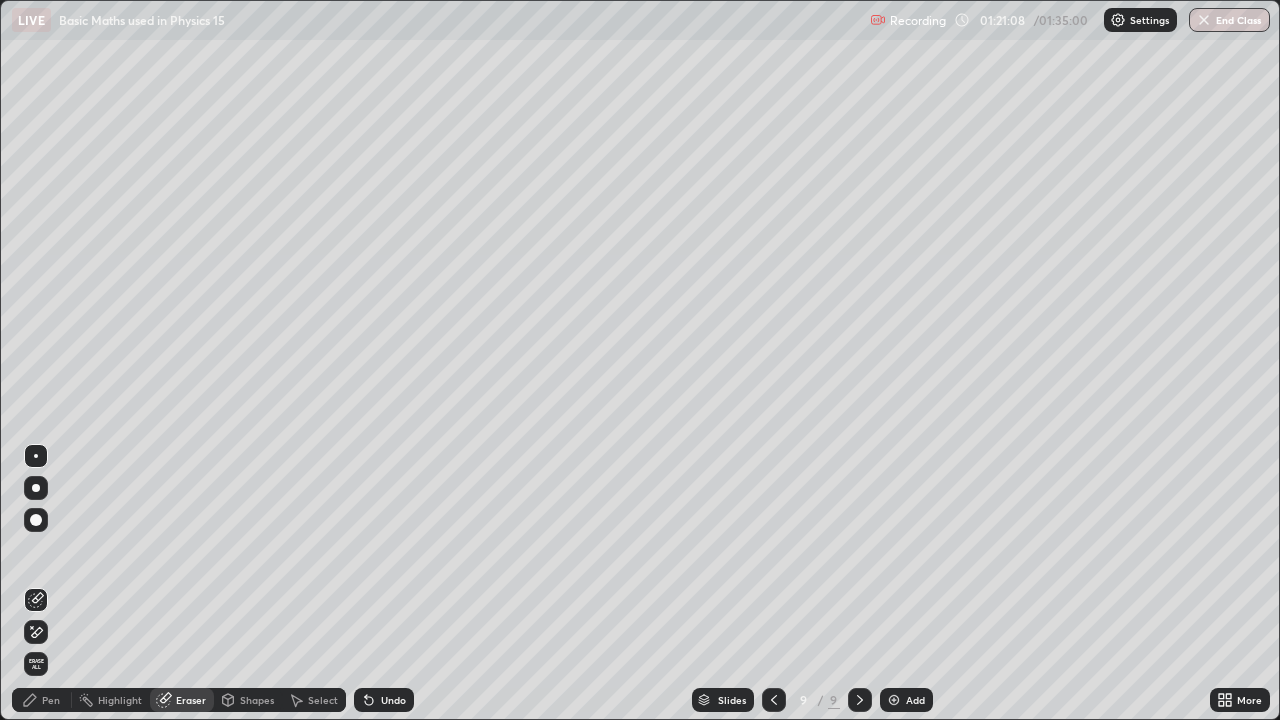 click on "Pen" at bounding box center (51, 700) 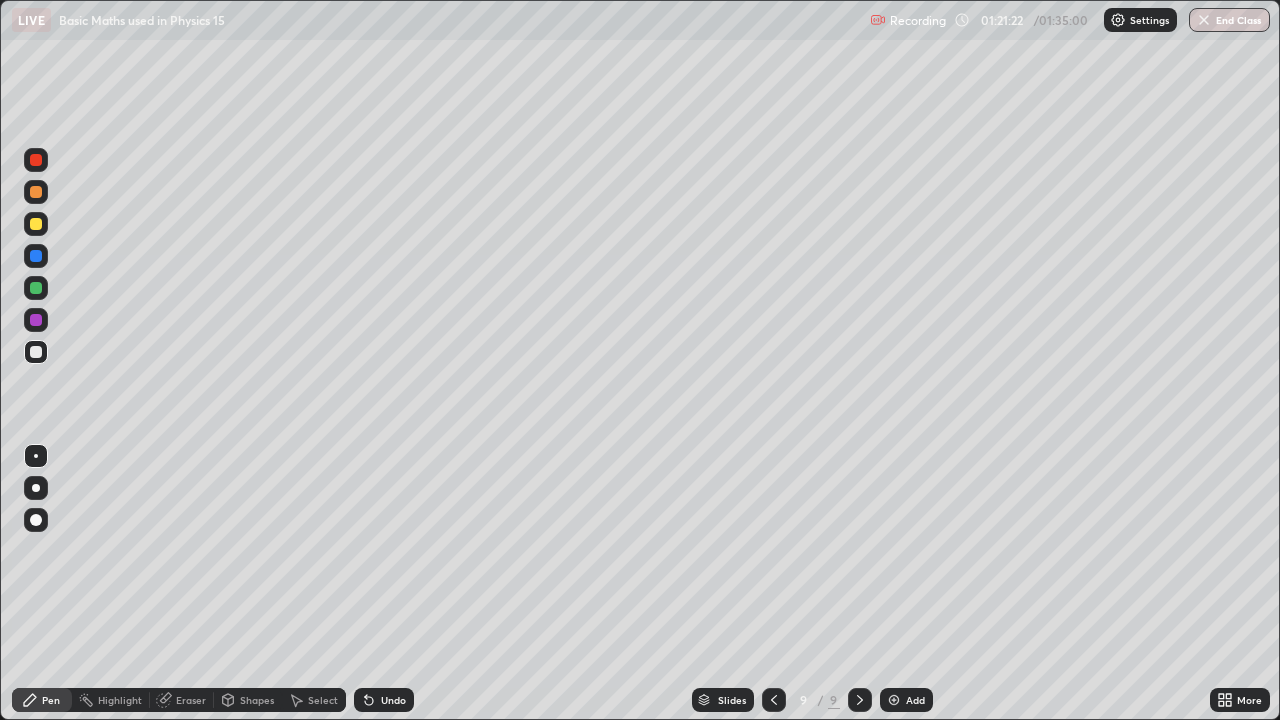 click on "Pen" at bounding box center [51, 700] 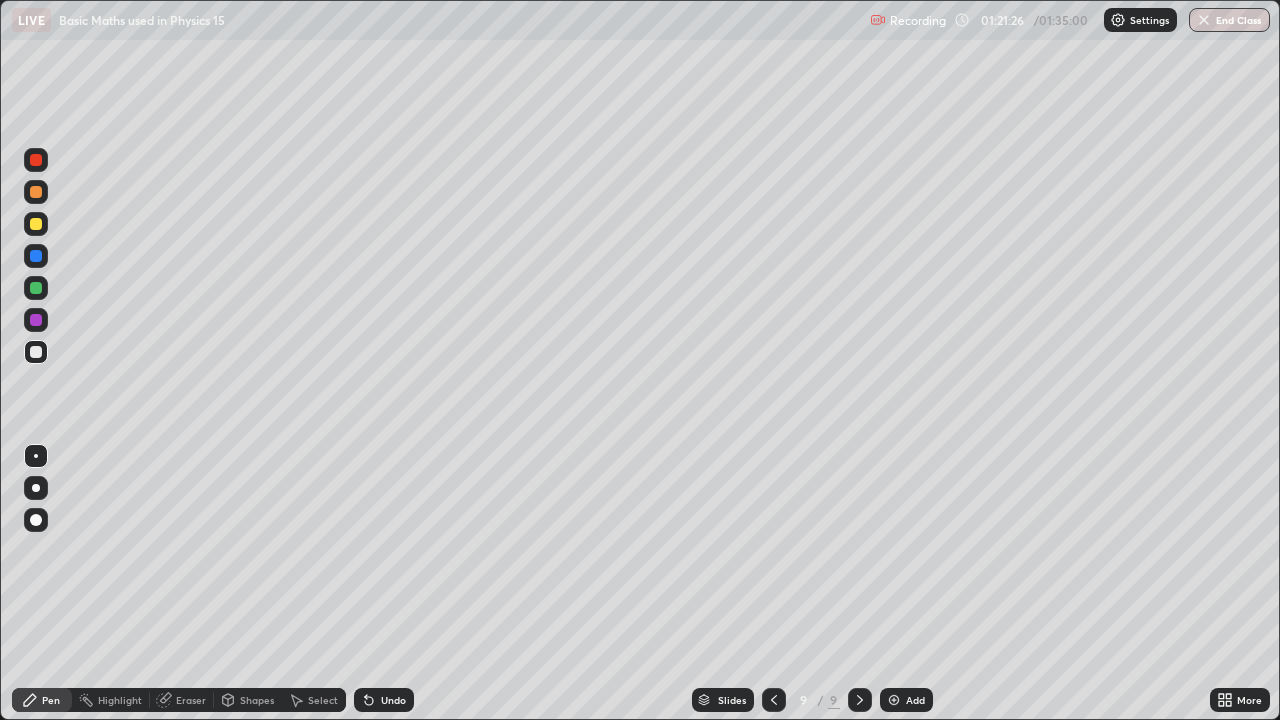 click on "Eraser" at bounding box center (191, 700) 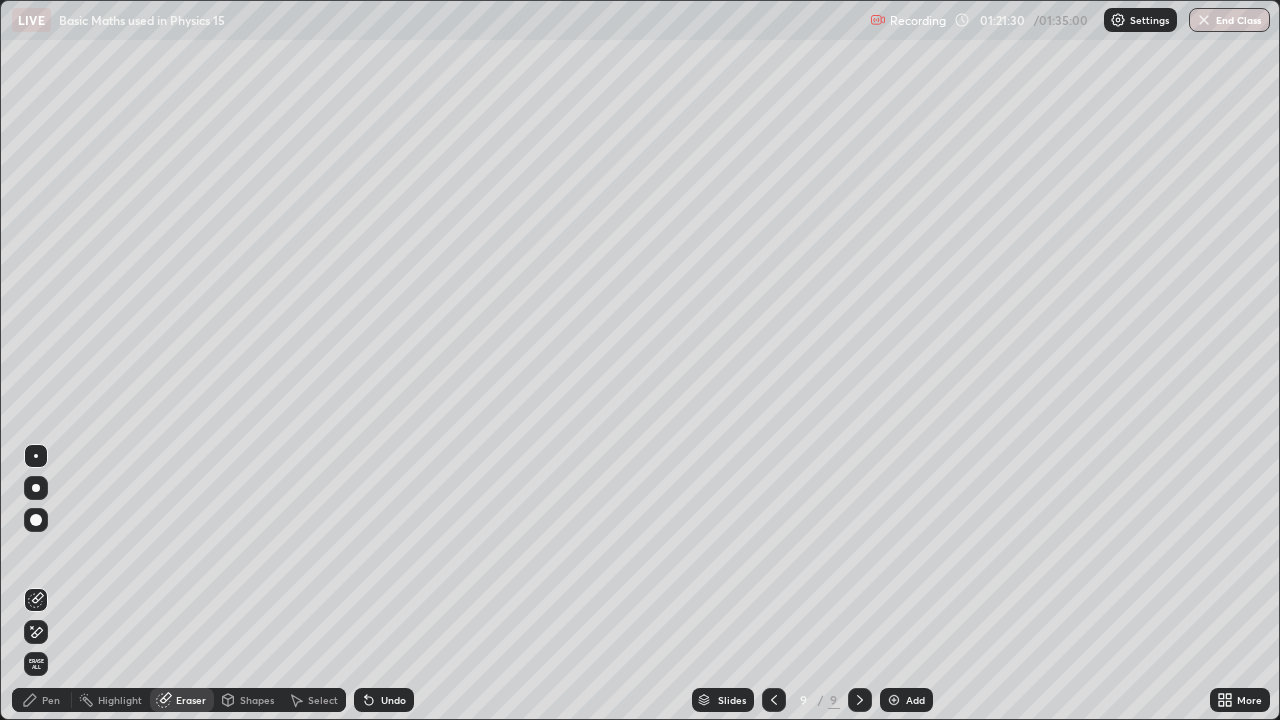 click on "Pen" at bounding box center [42, 700] 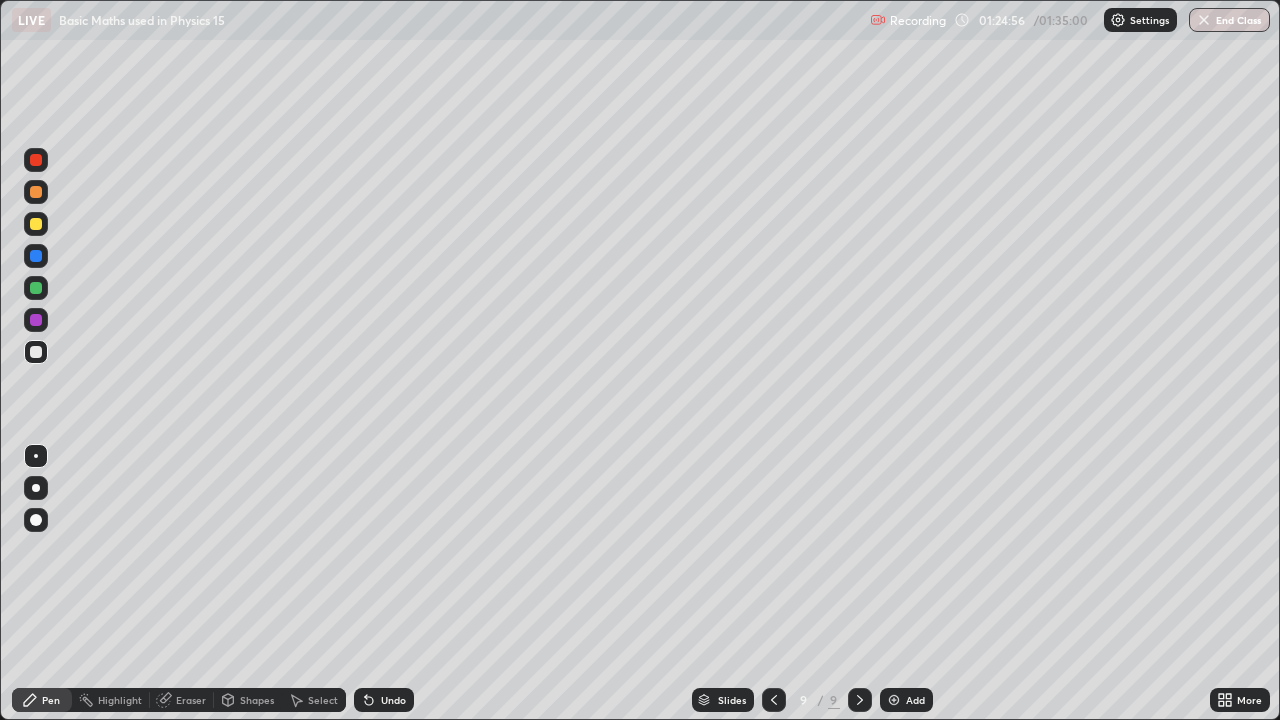 click at bounding box center [36, 352] 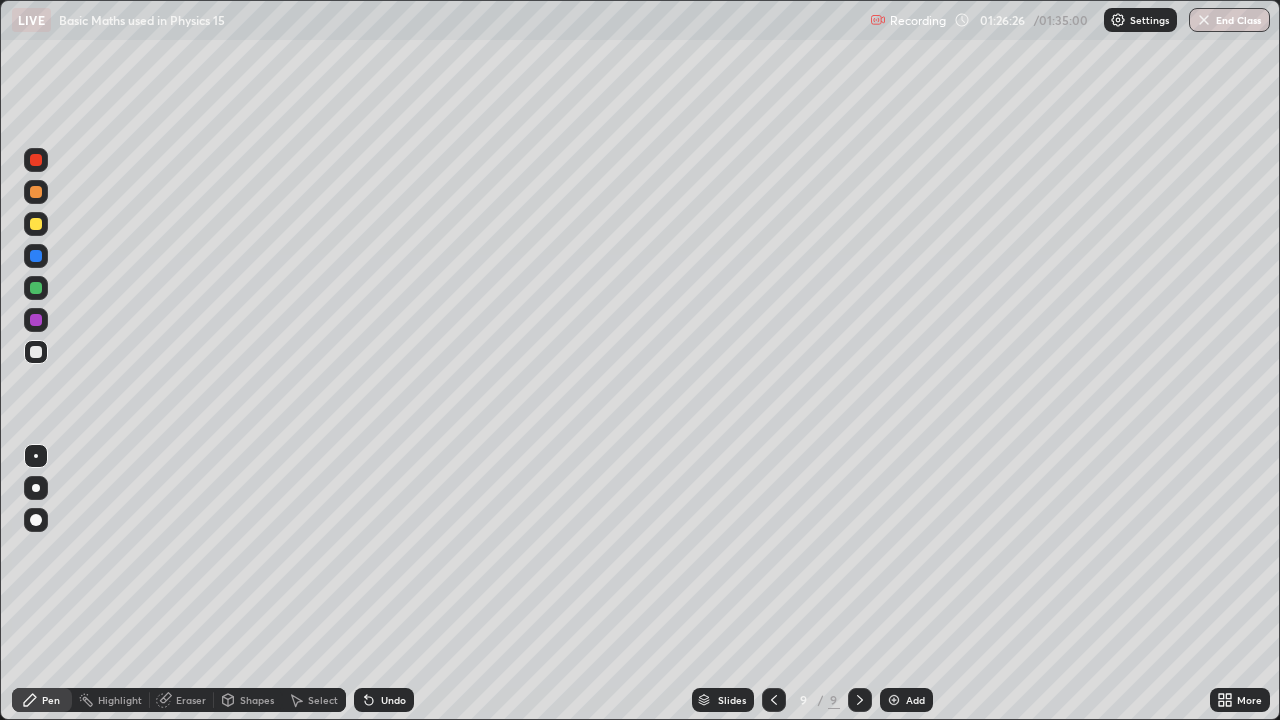 click on "Eraser" at bounding box center (191, 700) 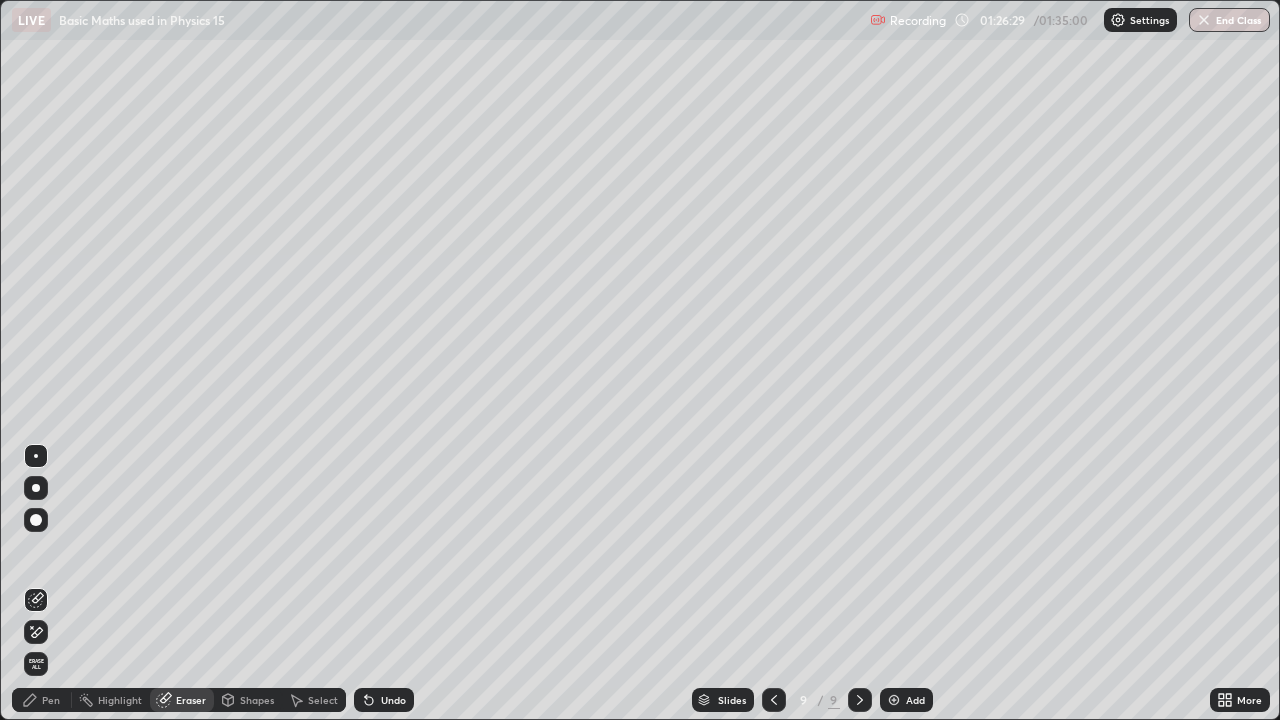 click on "Pen" at bounding box center (42, 700) 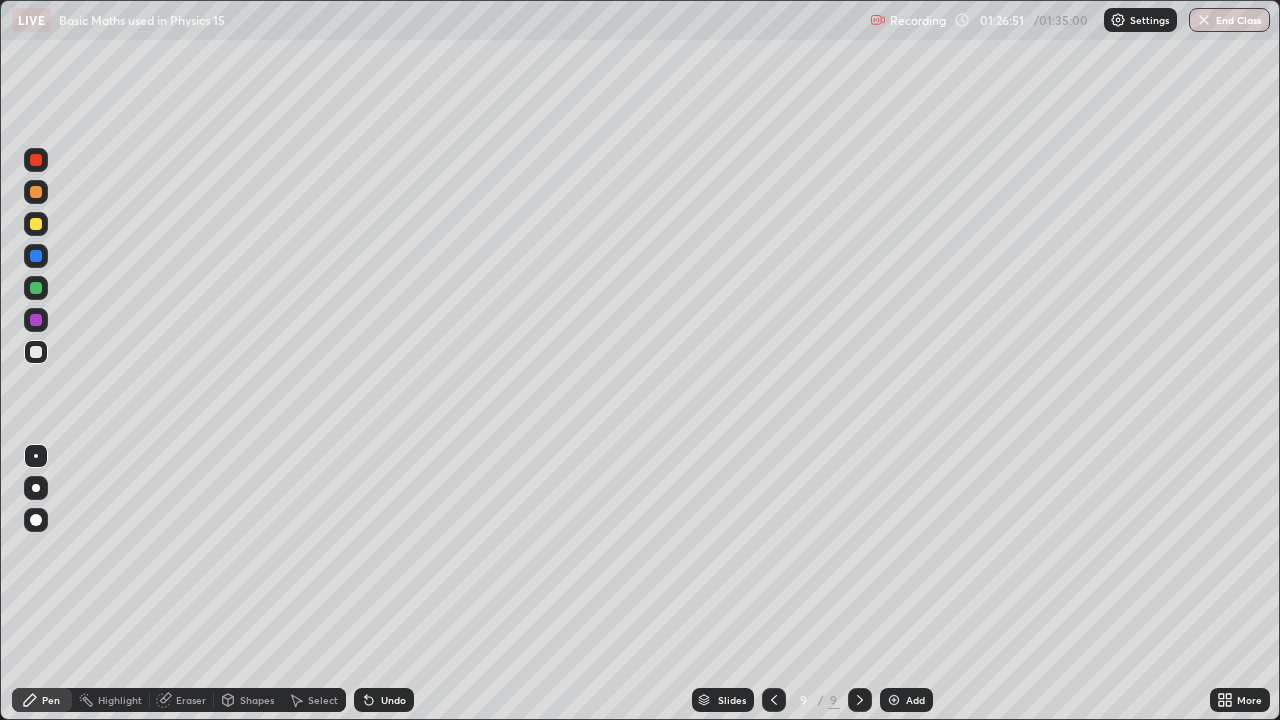 click at bounding box center (894, 700) 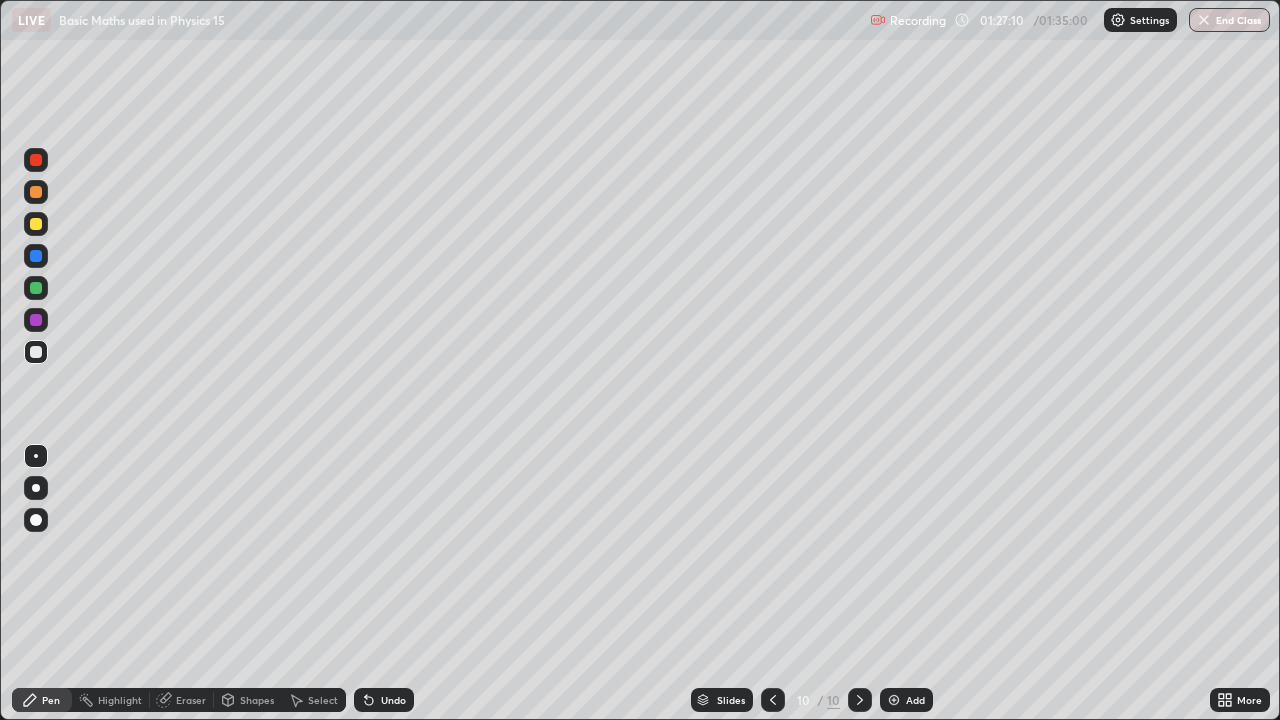 click 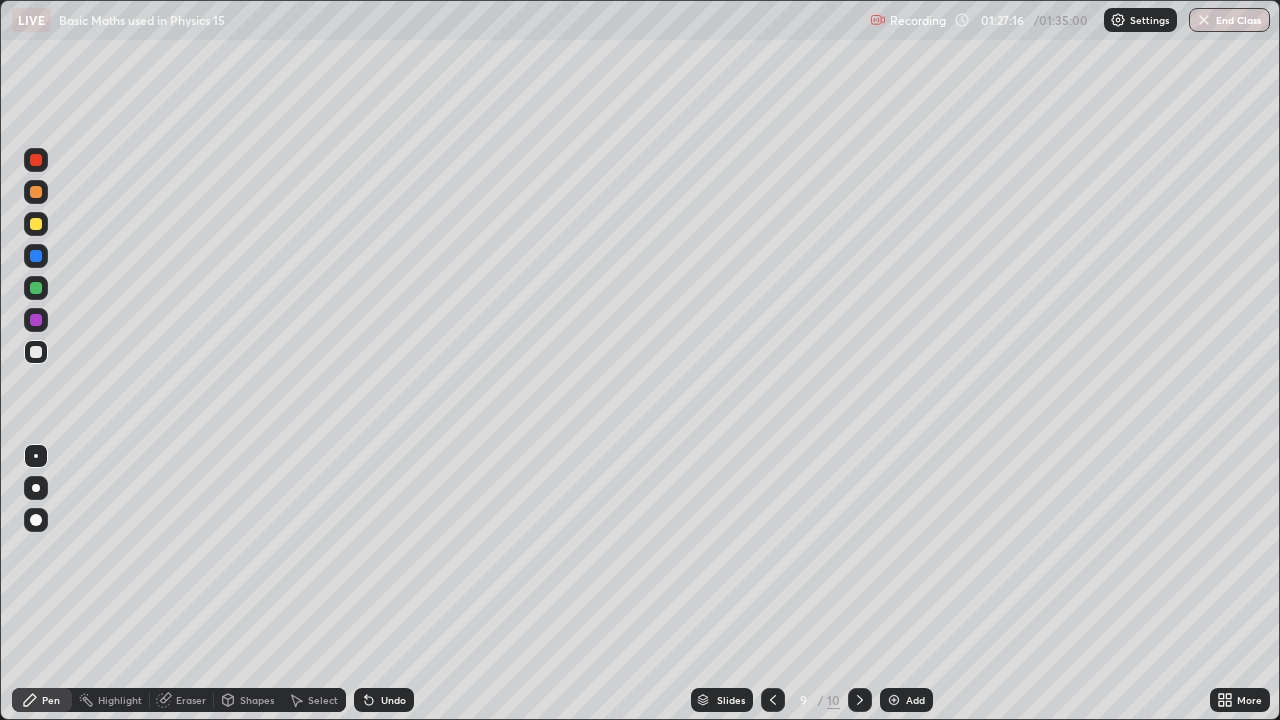 click 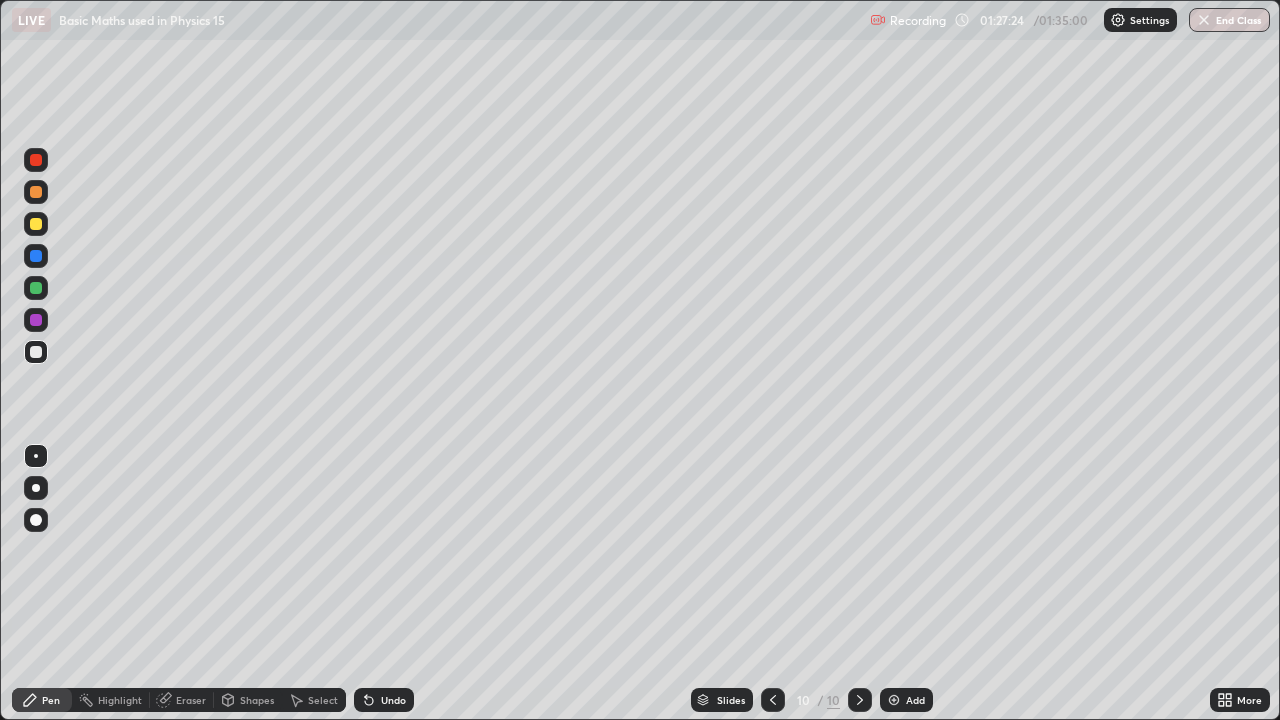 click 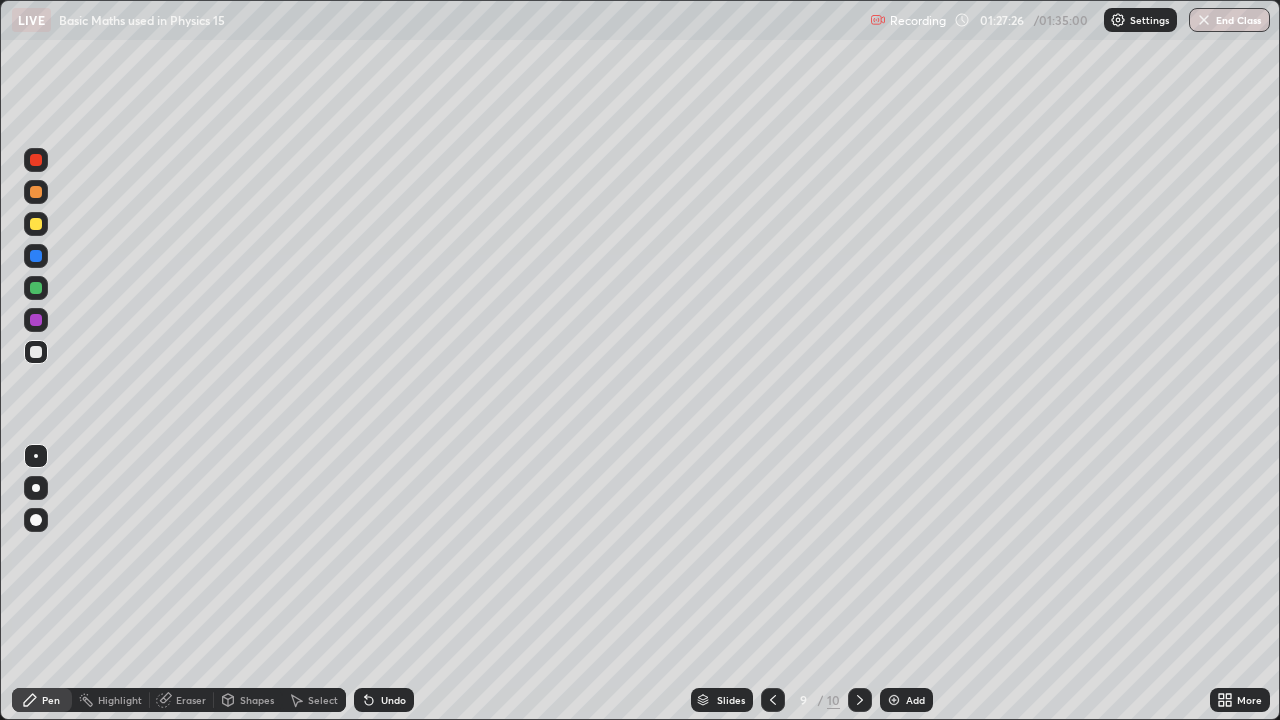 click 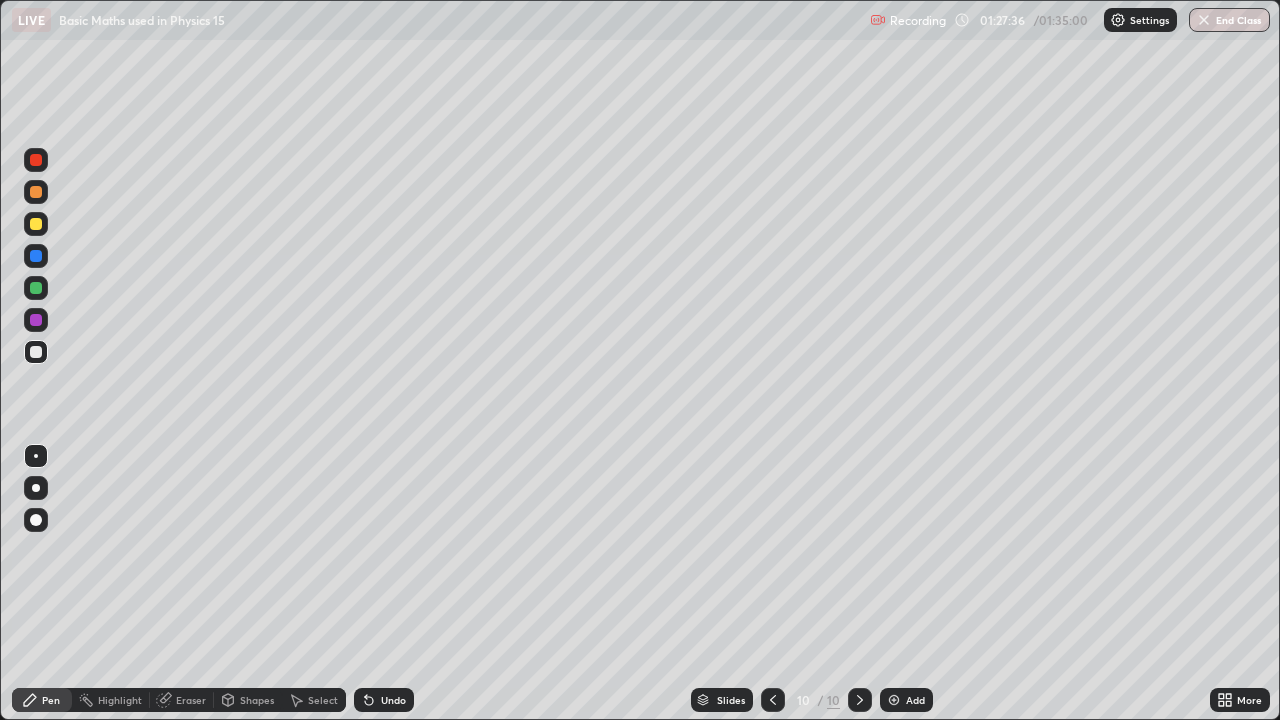 click on "Eraser" at bounding box center [191, 700] 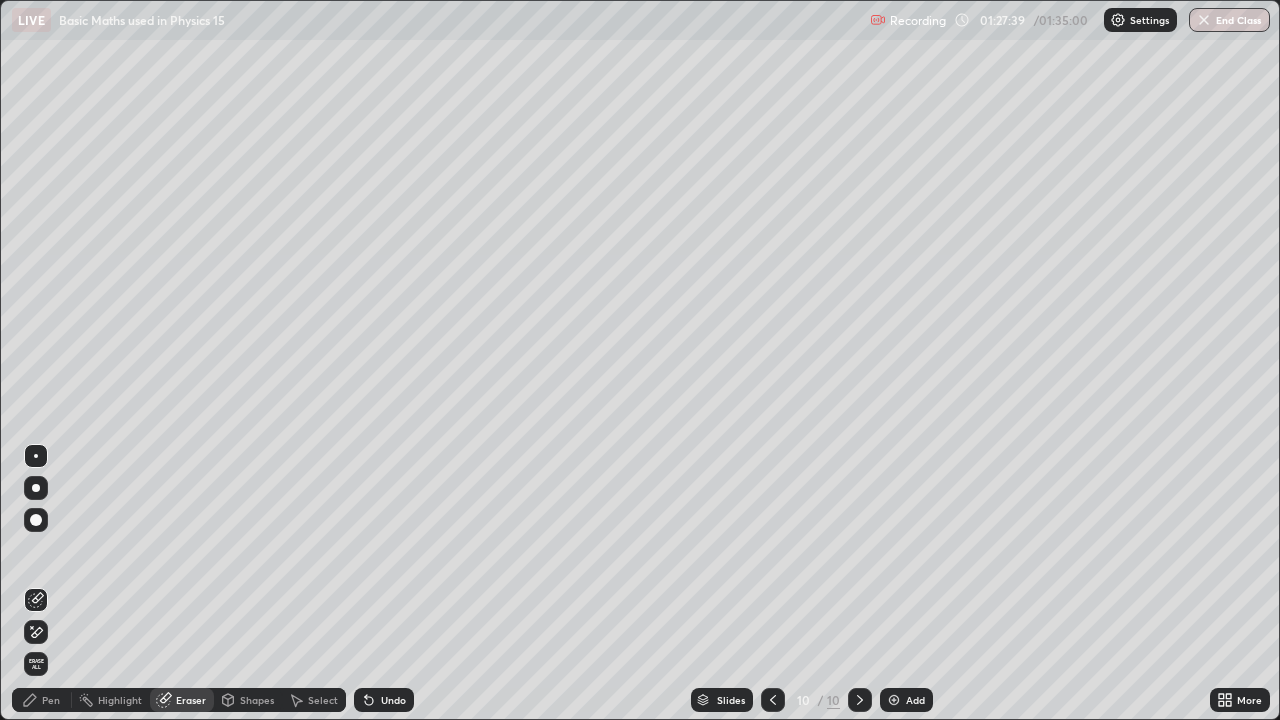 click on "Pen" at bounding box center (51, 700) 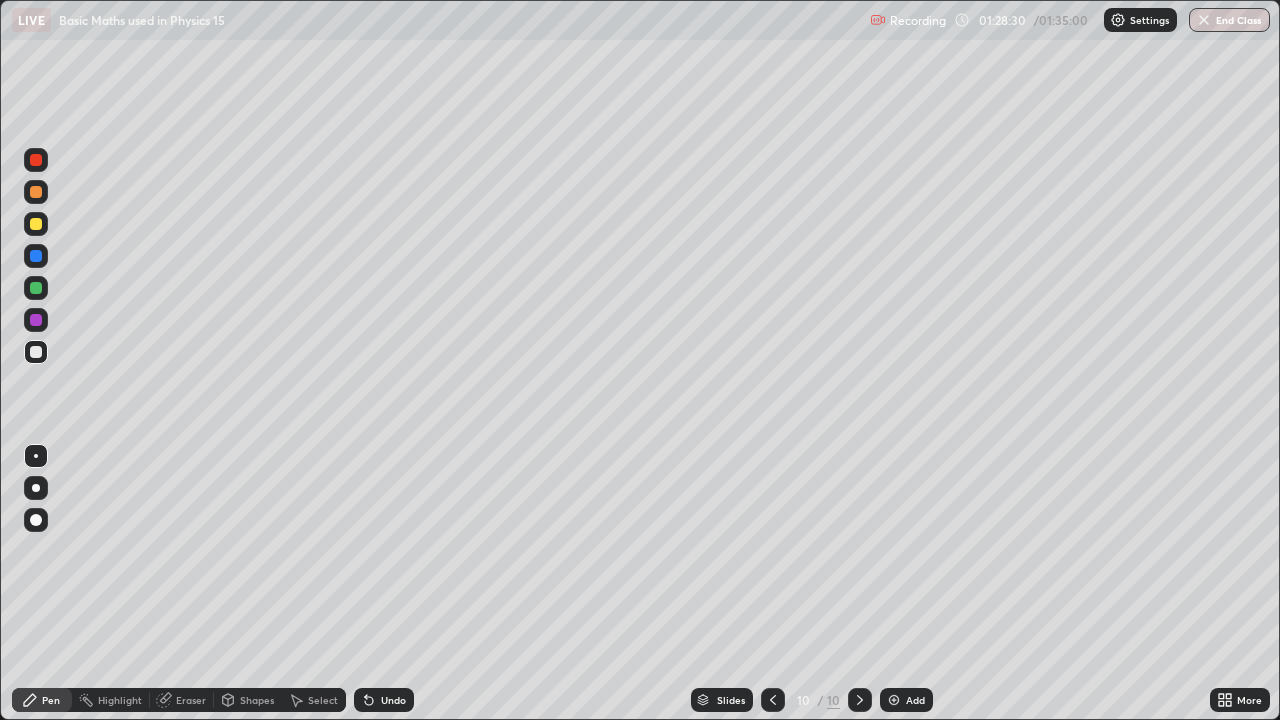 click 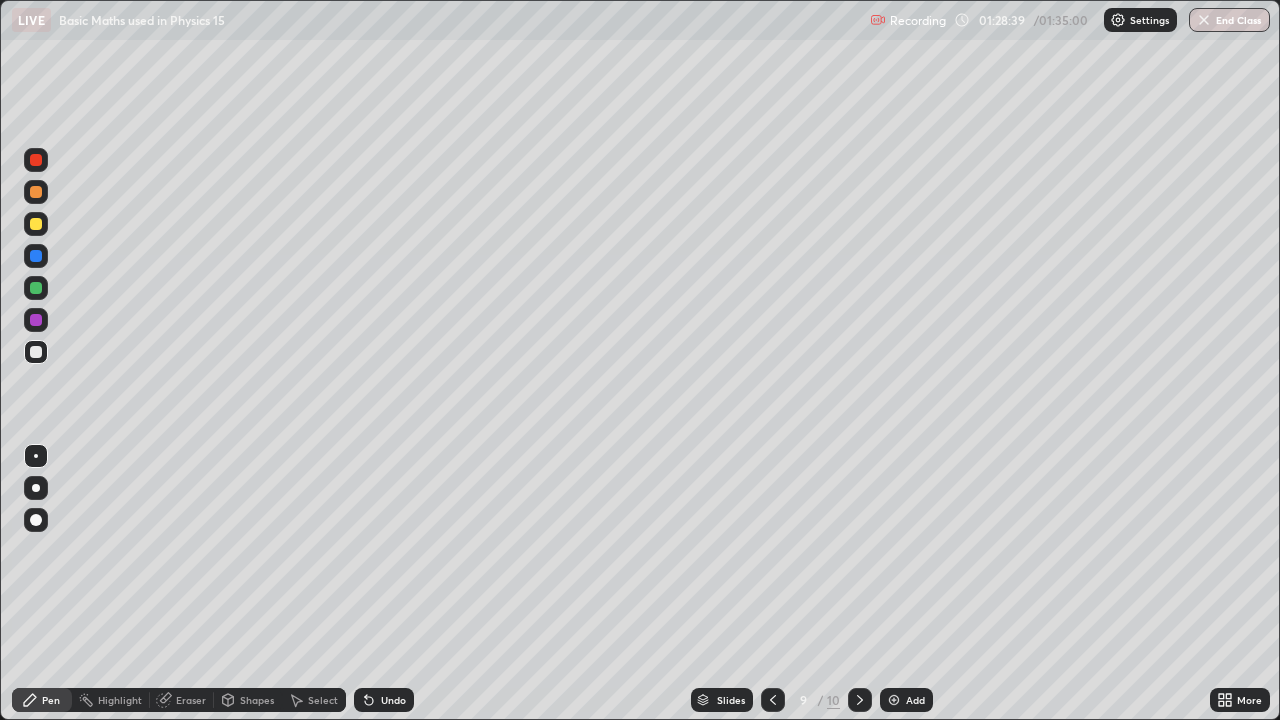 click on "Eraser" at bounding box center (191, 700) 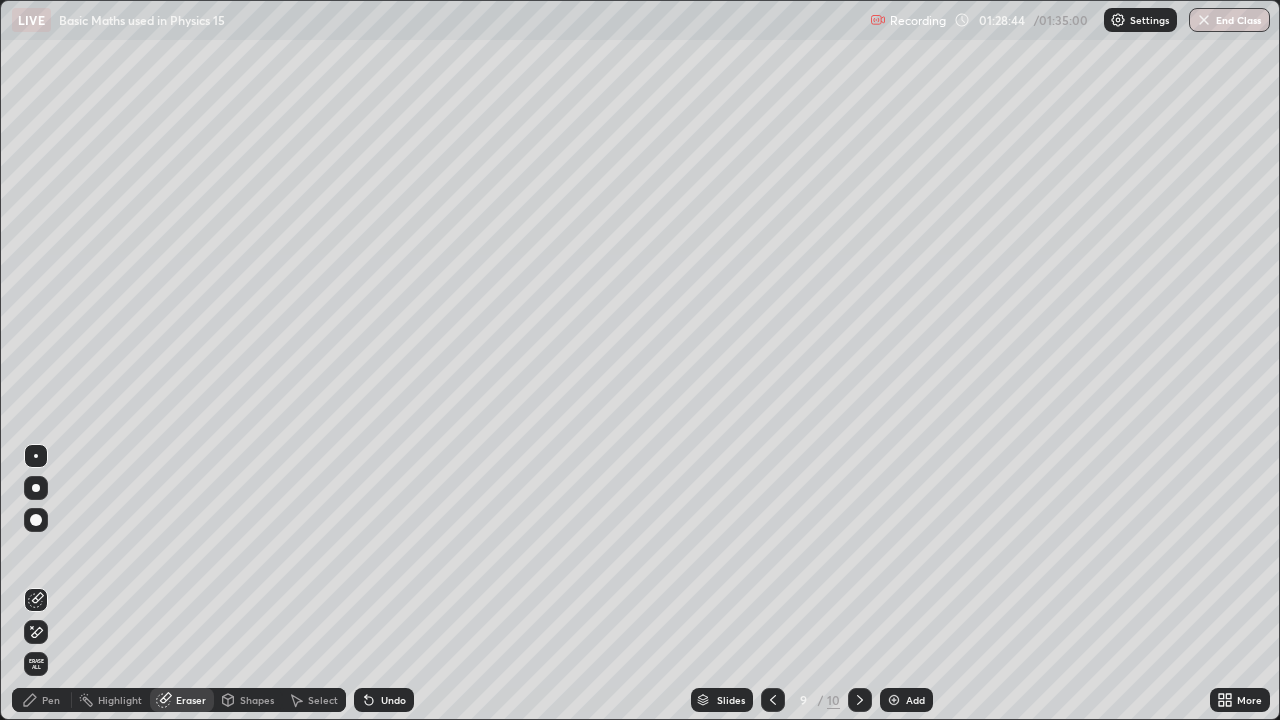 click on "Pen" at bounding box center [42, 700] 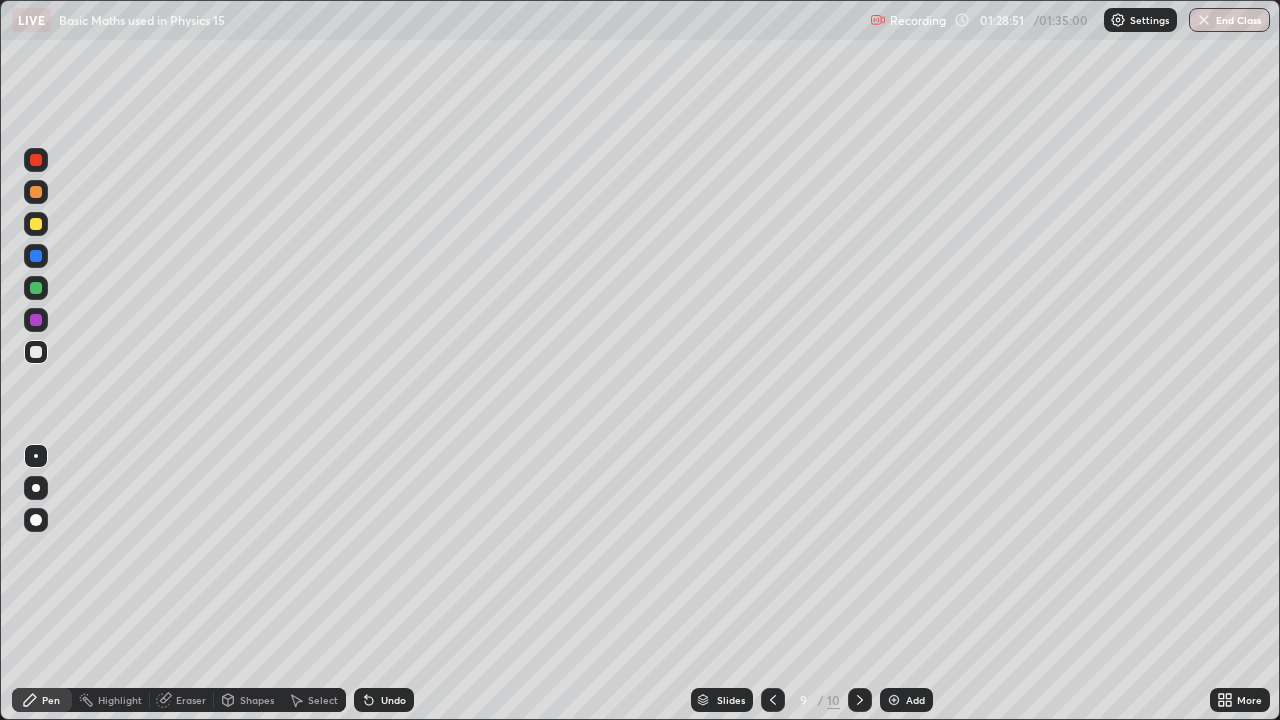 click 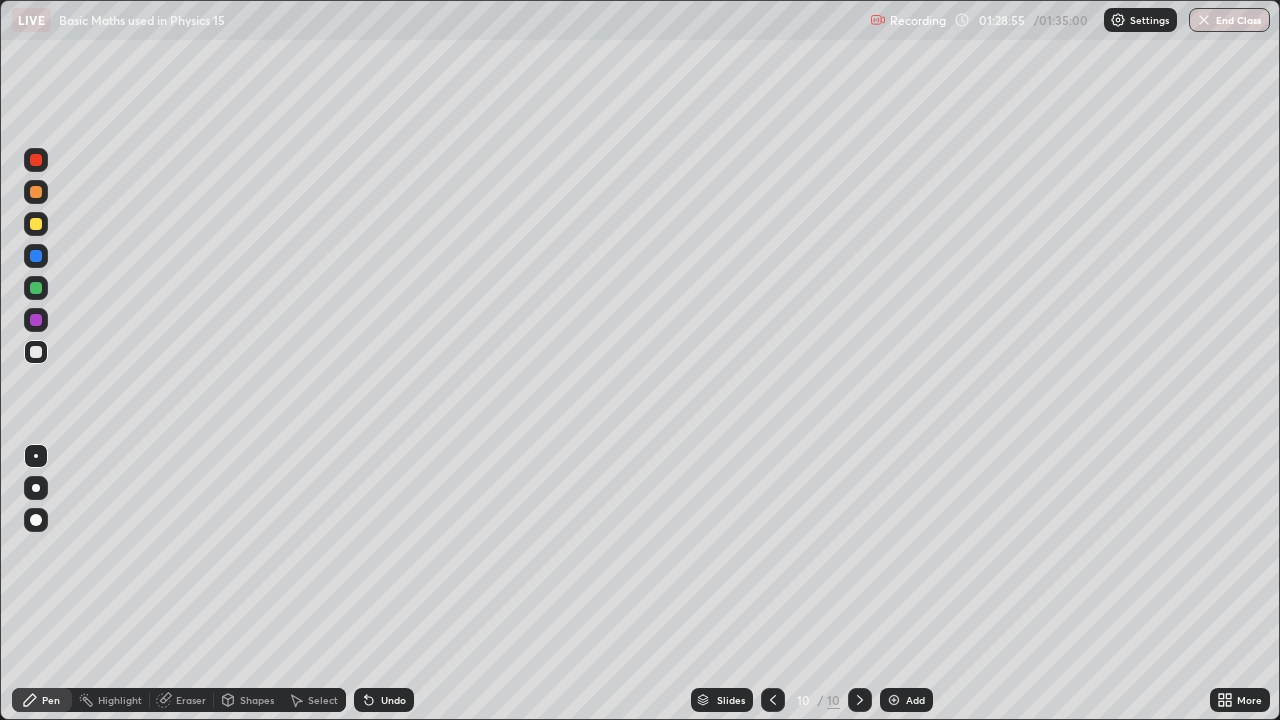 click on "Eraser" at bounding box center (191, 700) 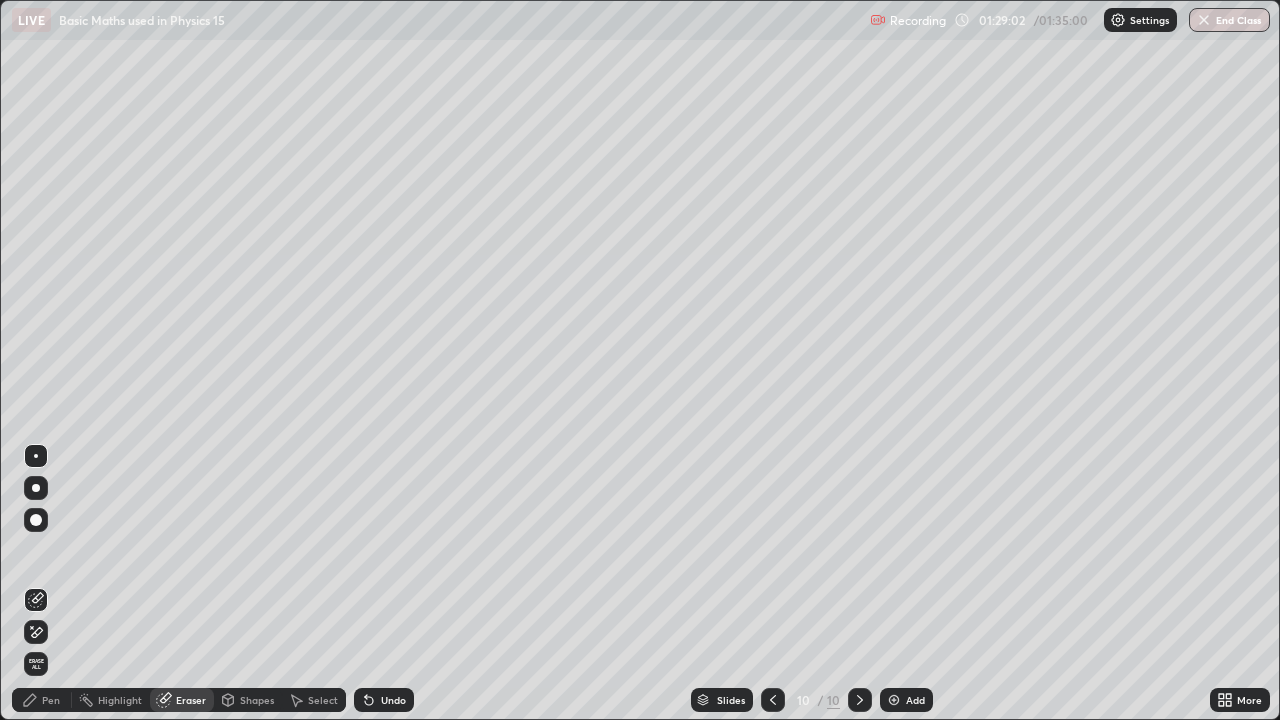 click on "Pen" at bounding box center [51, 700] 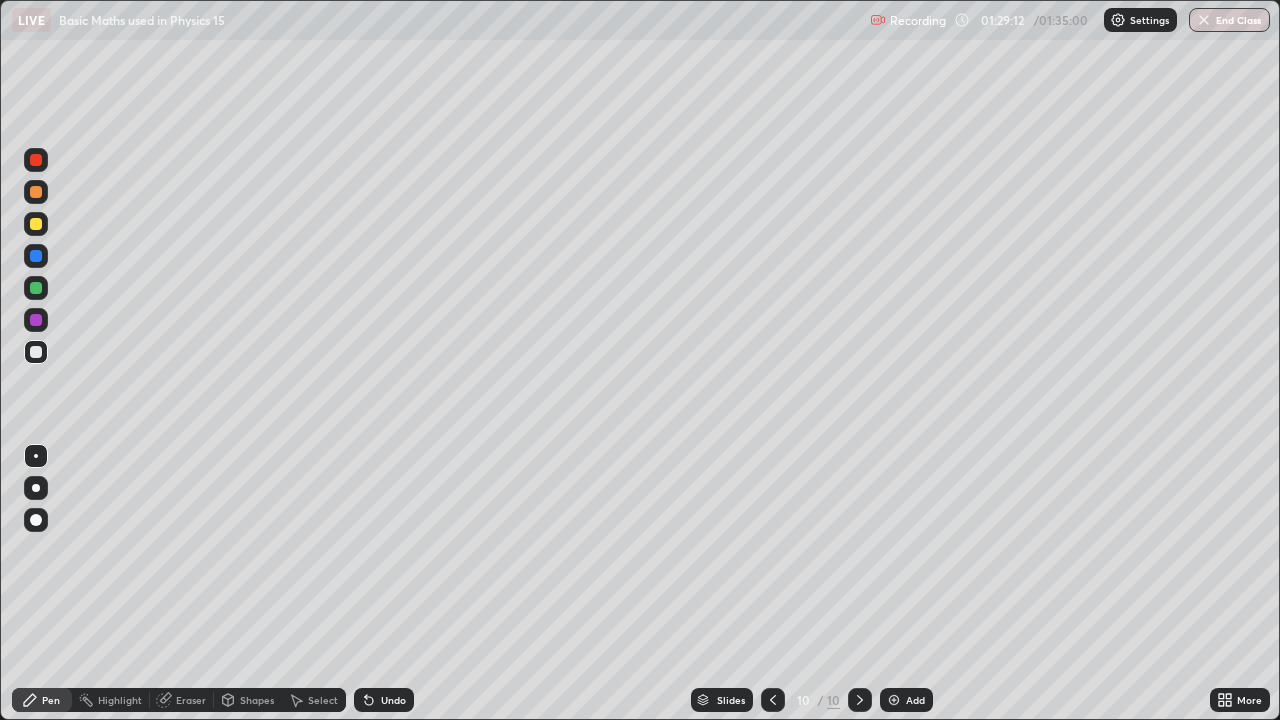 click on "Eraser" at bounding box center (191, 700) 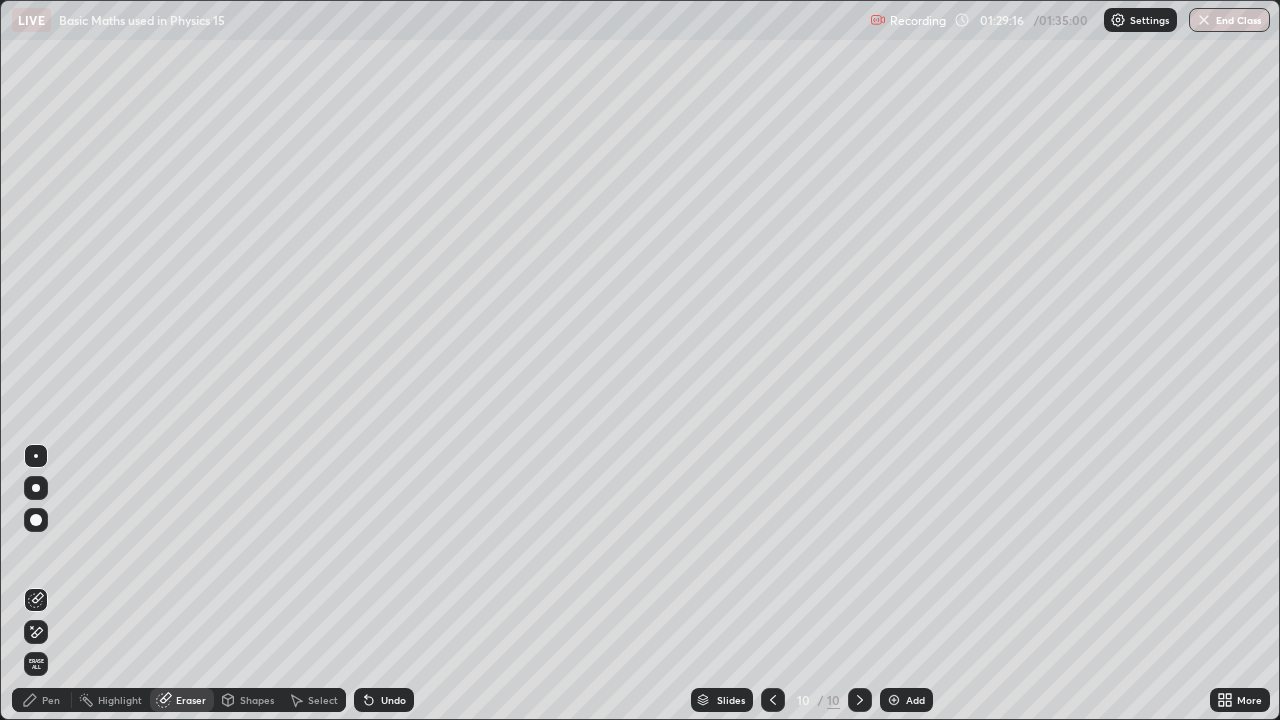 click on "Pen" at bounding box center [51, 700] 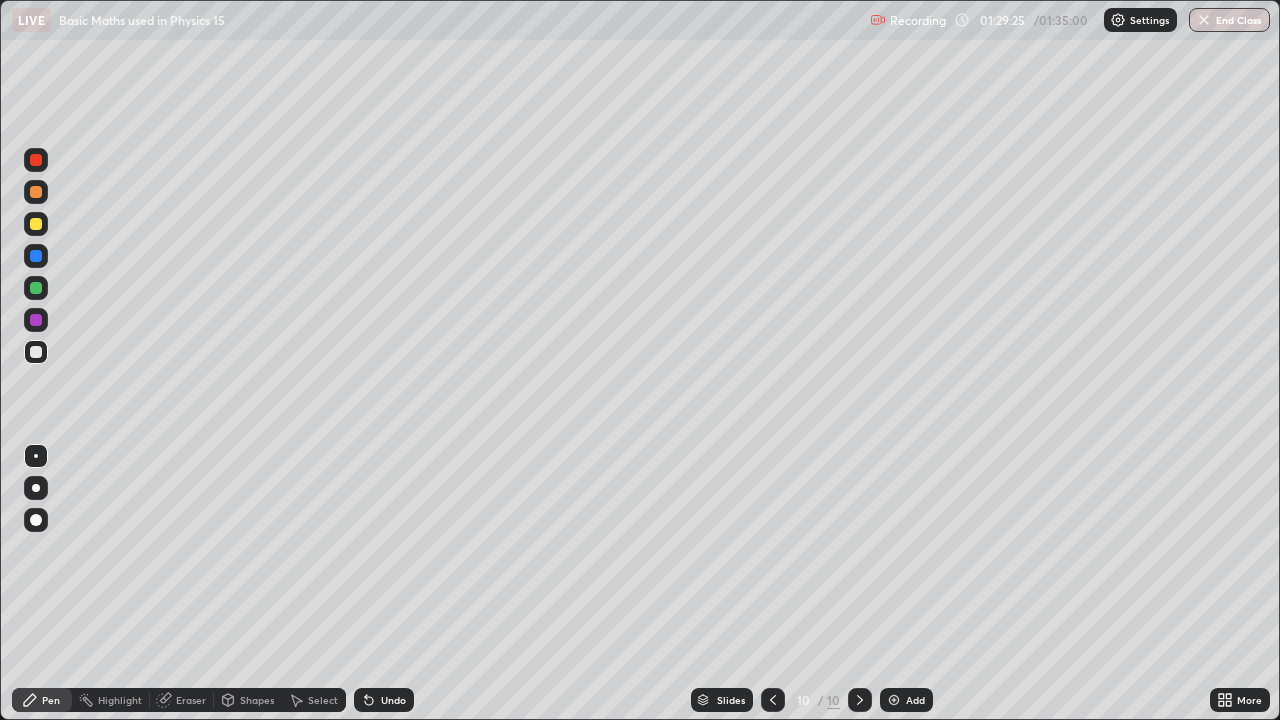 click on "Eraser" at bounding box center (191, 700) 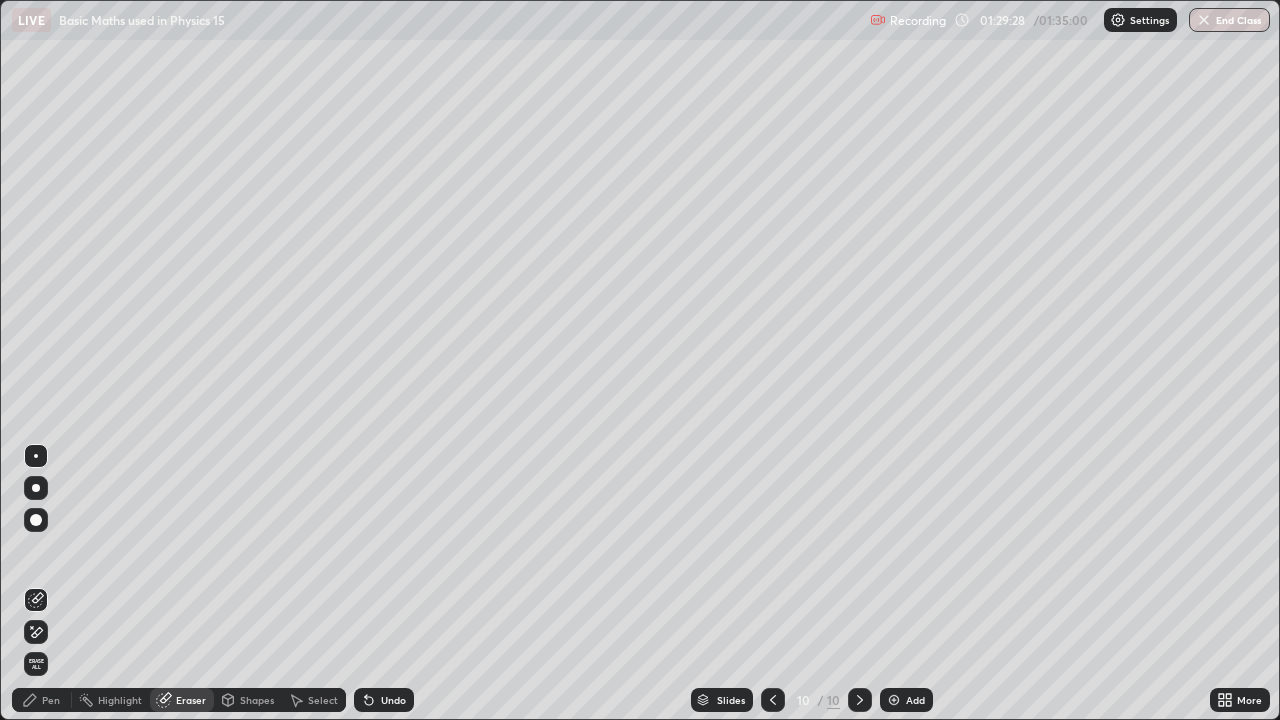 click on "Pen" at bounding box center [42, 700] 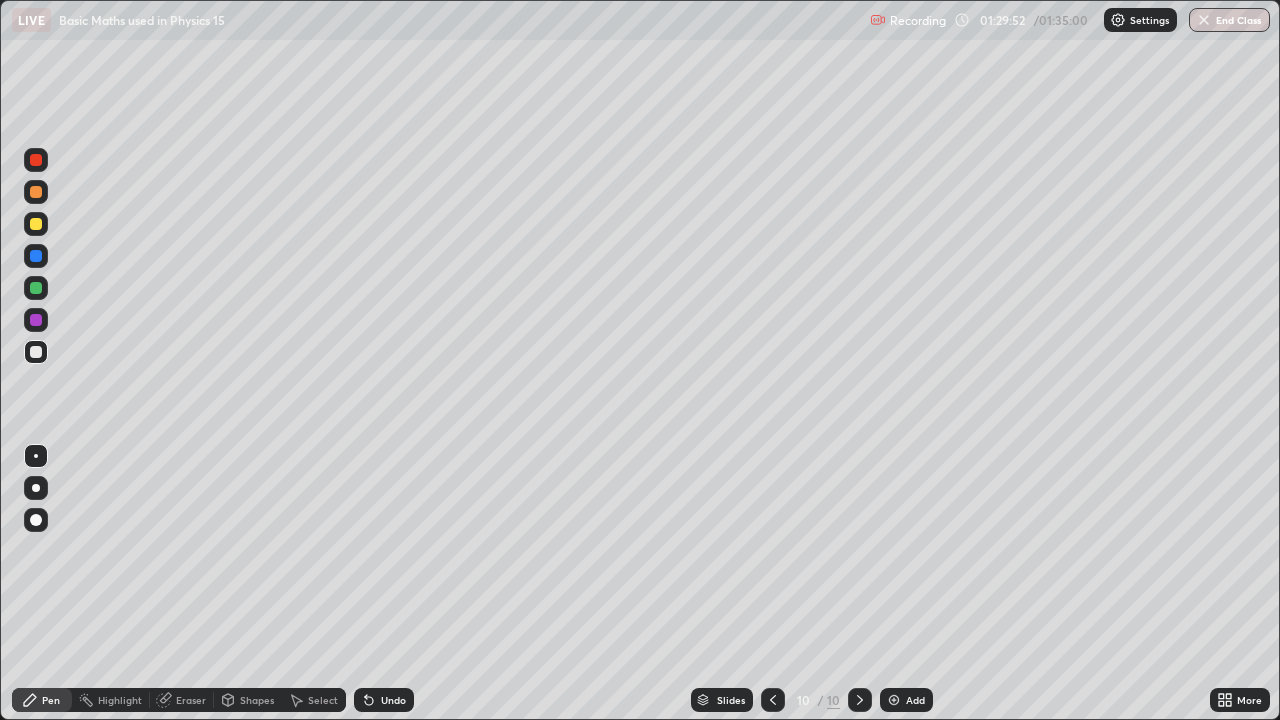 click 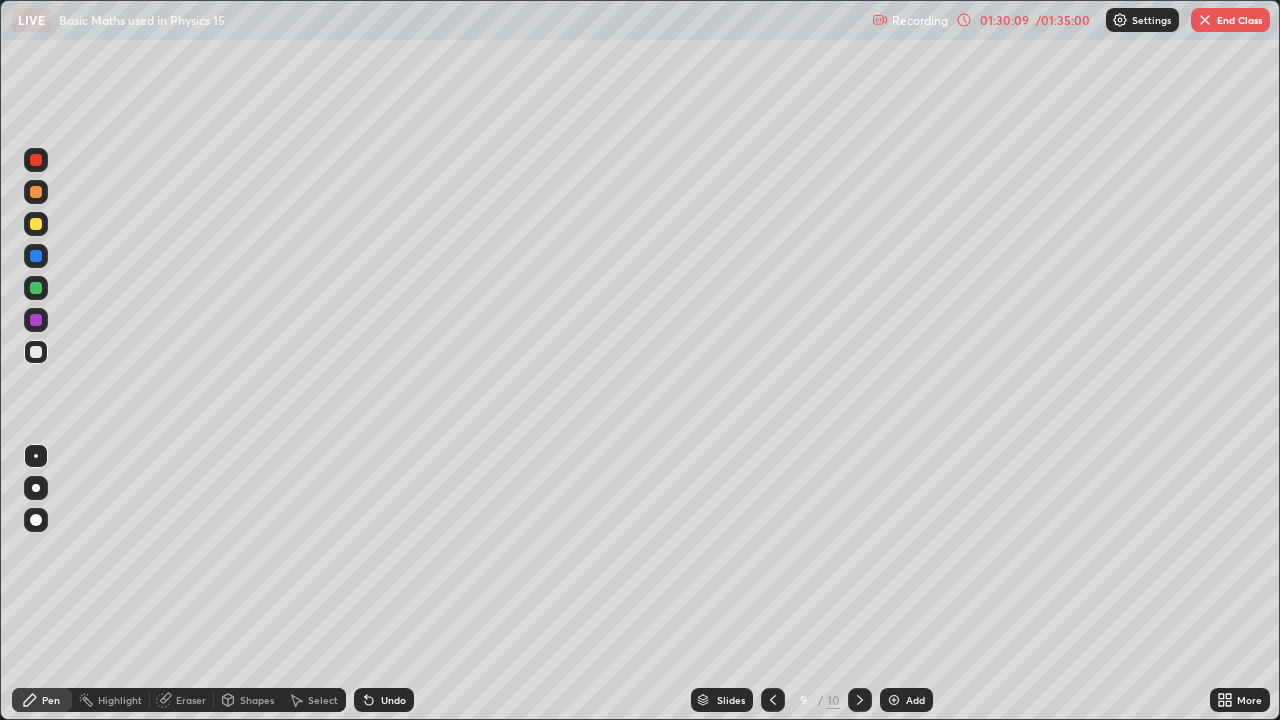 click 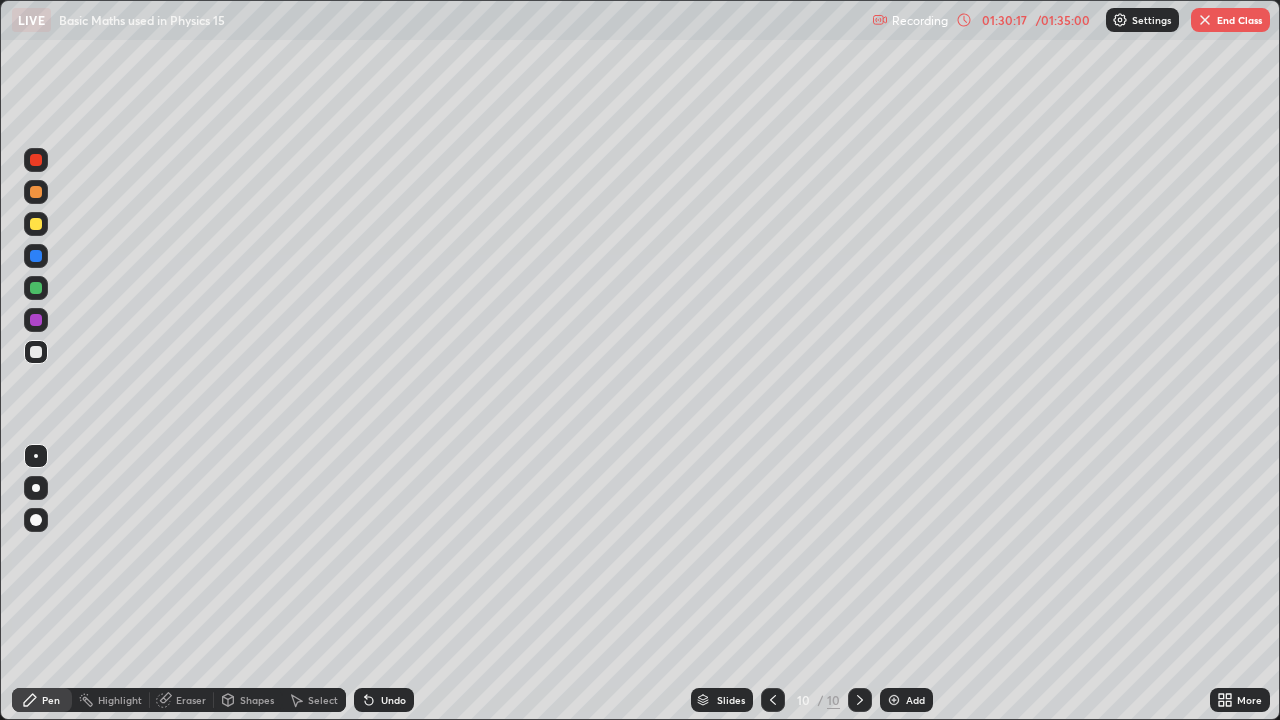 click 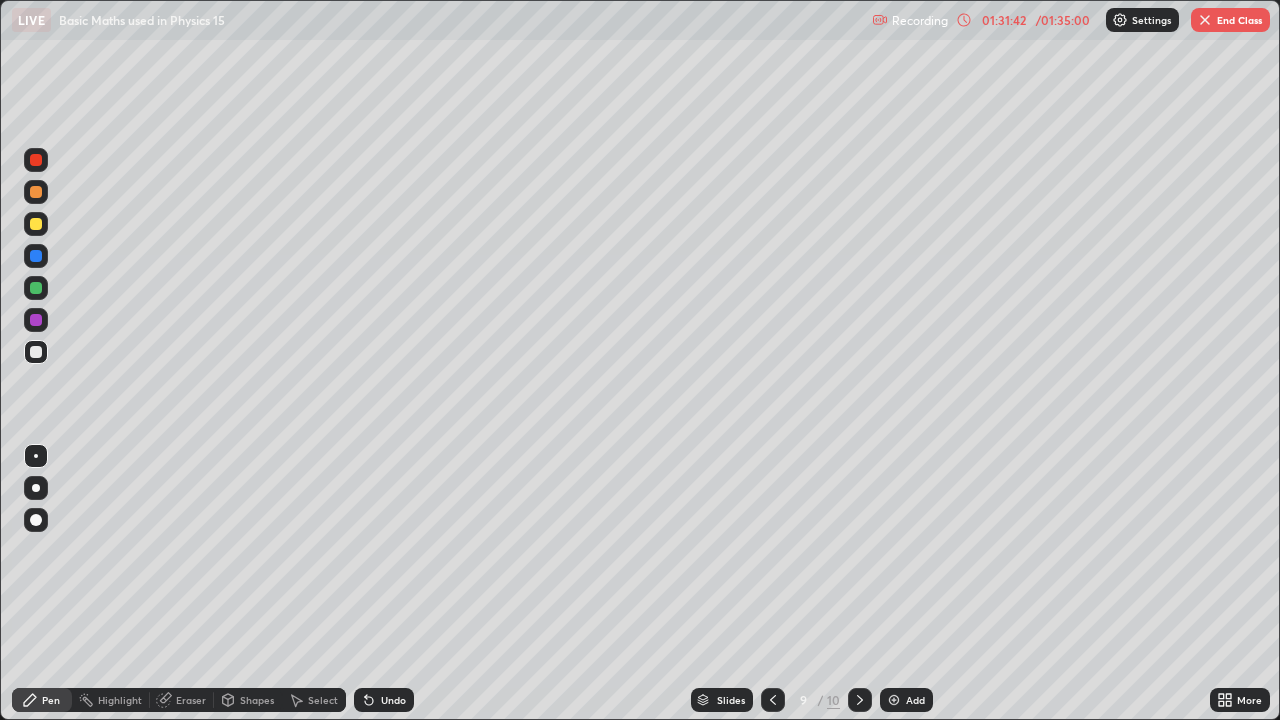 click 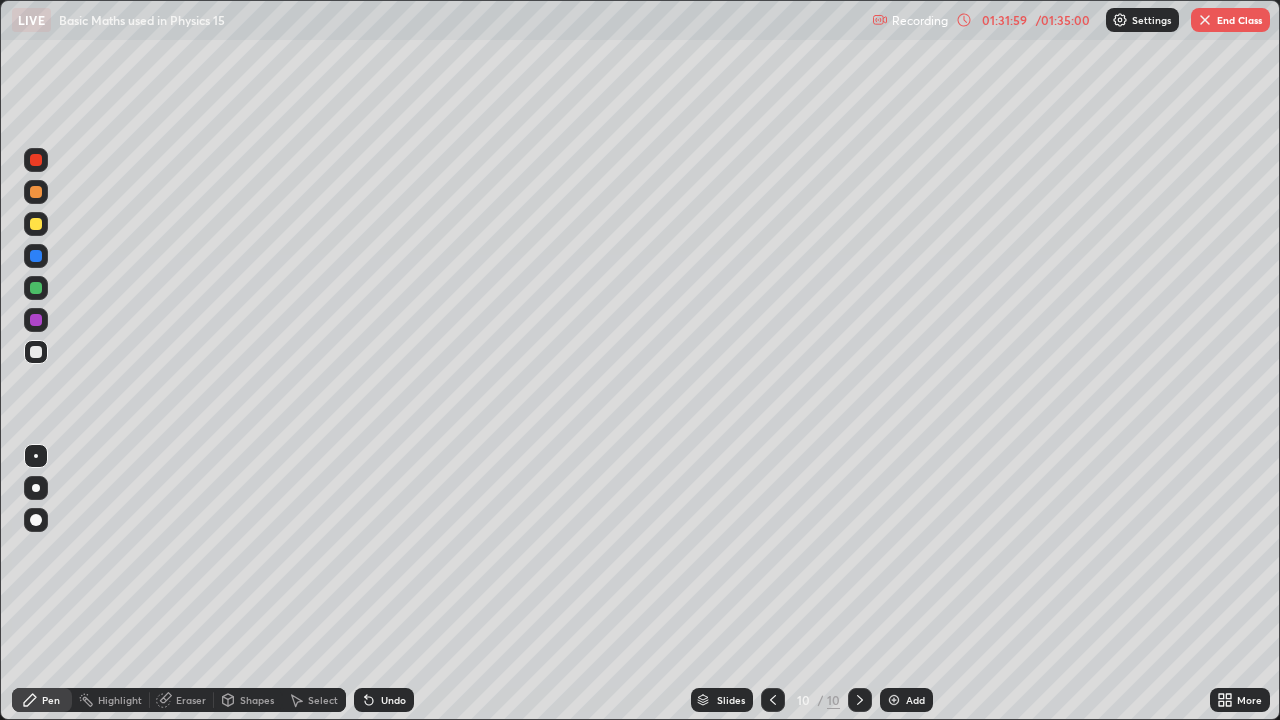 click at bounding box center (1205, 20) 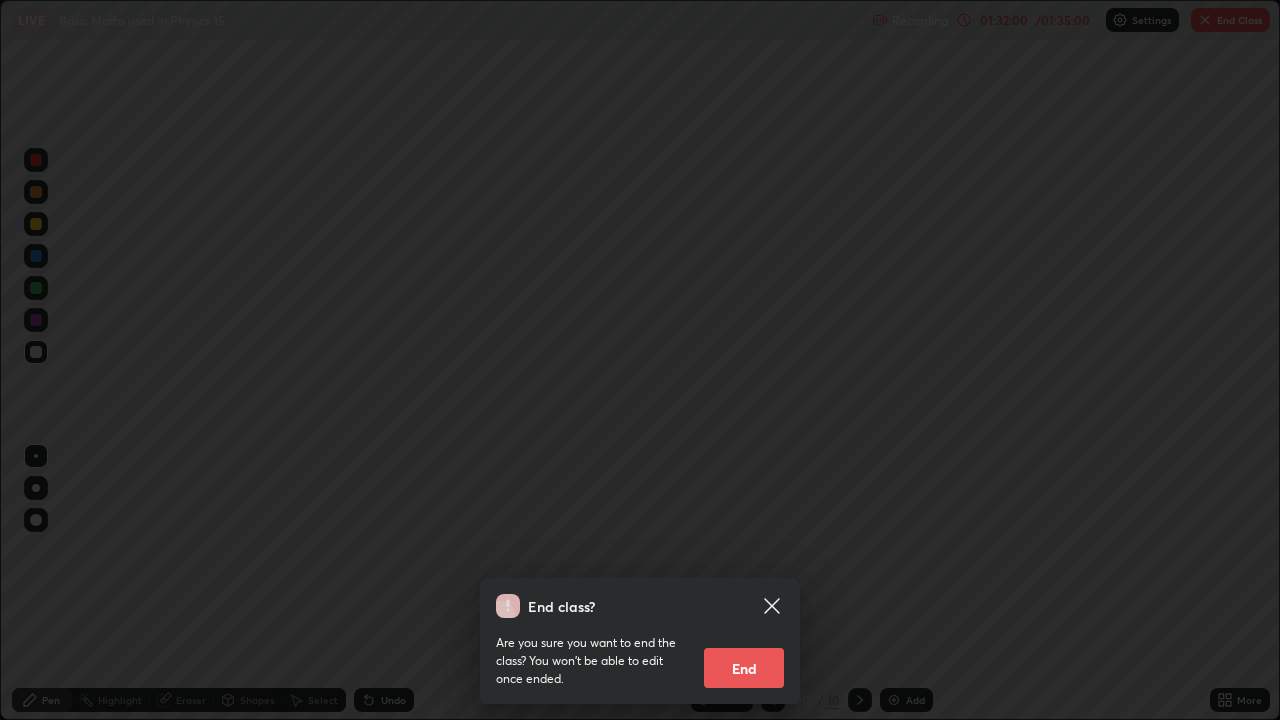 click on "End" at bounding box center [744, 668] 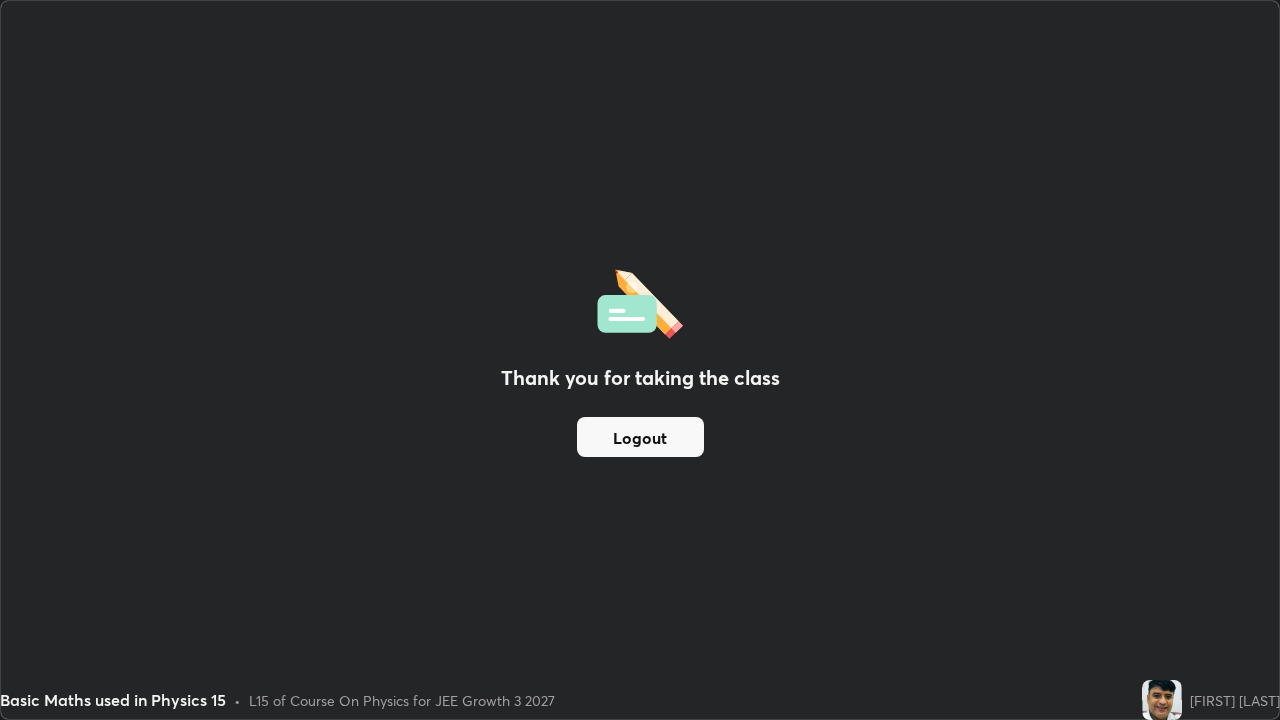 click on "Logout" at bounding box center (640, 437) 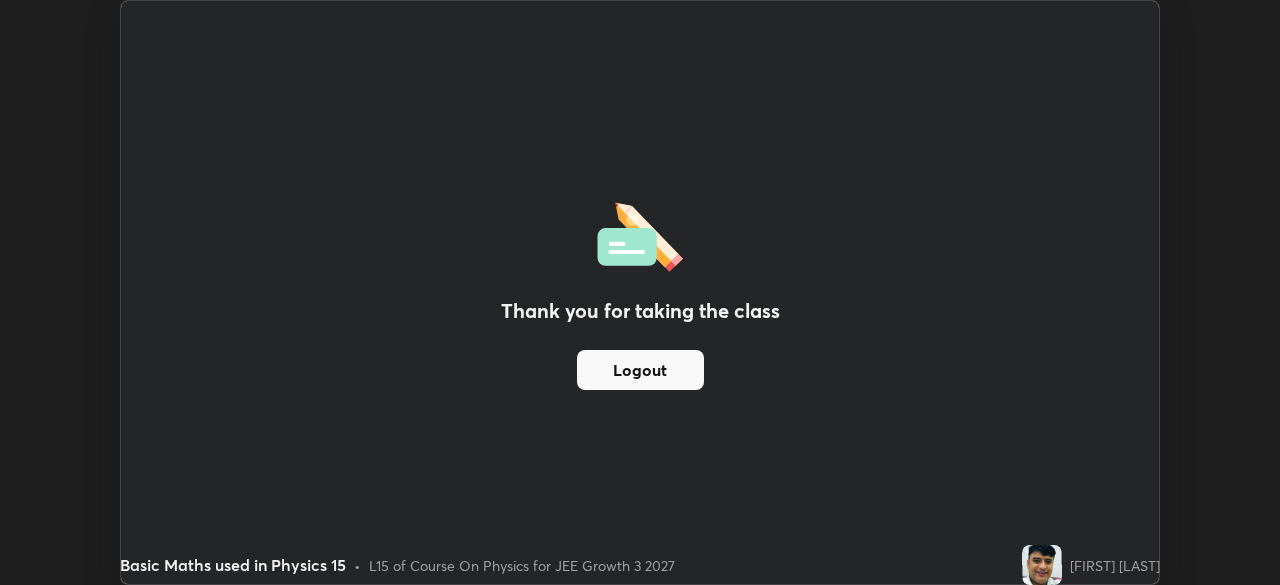 scroll, scrollTop: 585, scrollLeft: 1280, axis: both 